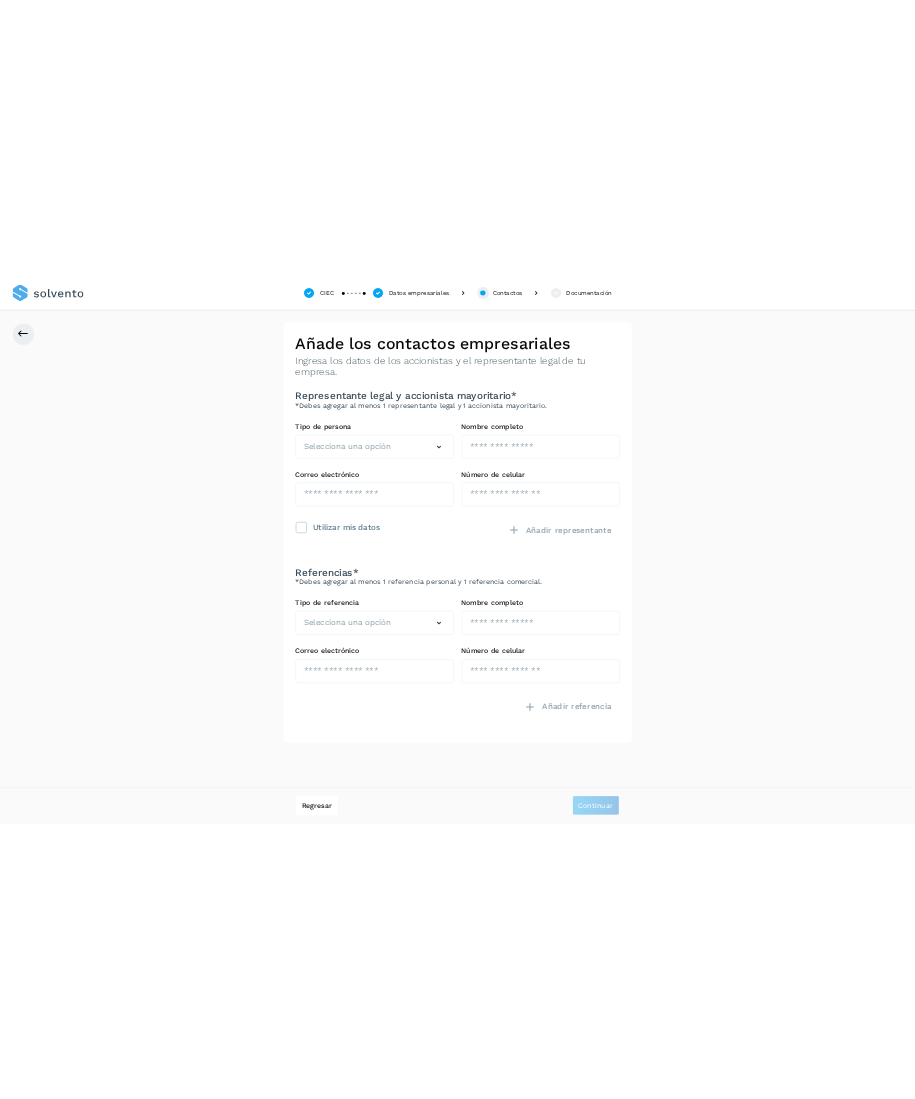 scroll, scrollTop: 0, scrollLeft: 0, axis: both 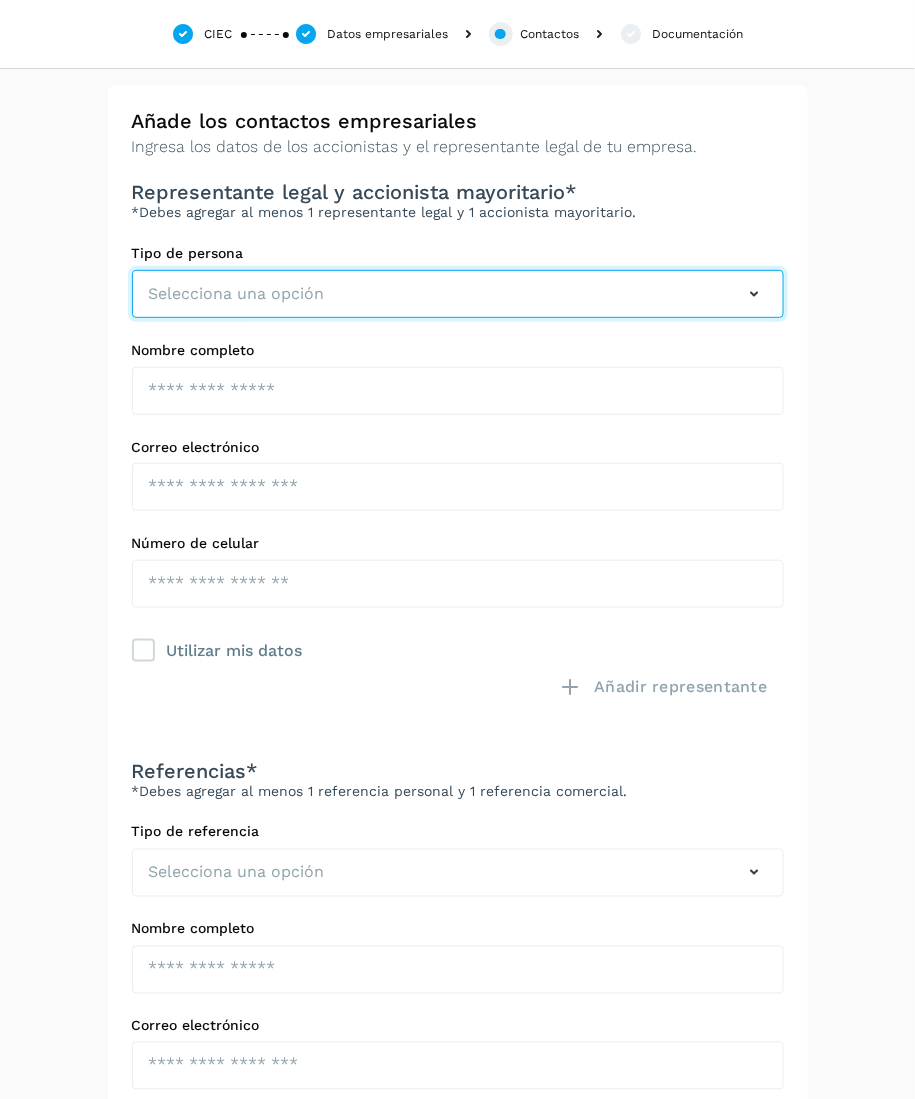 click at bounding box center [755, 294] 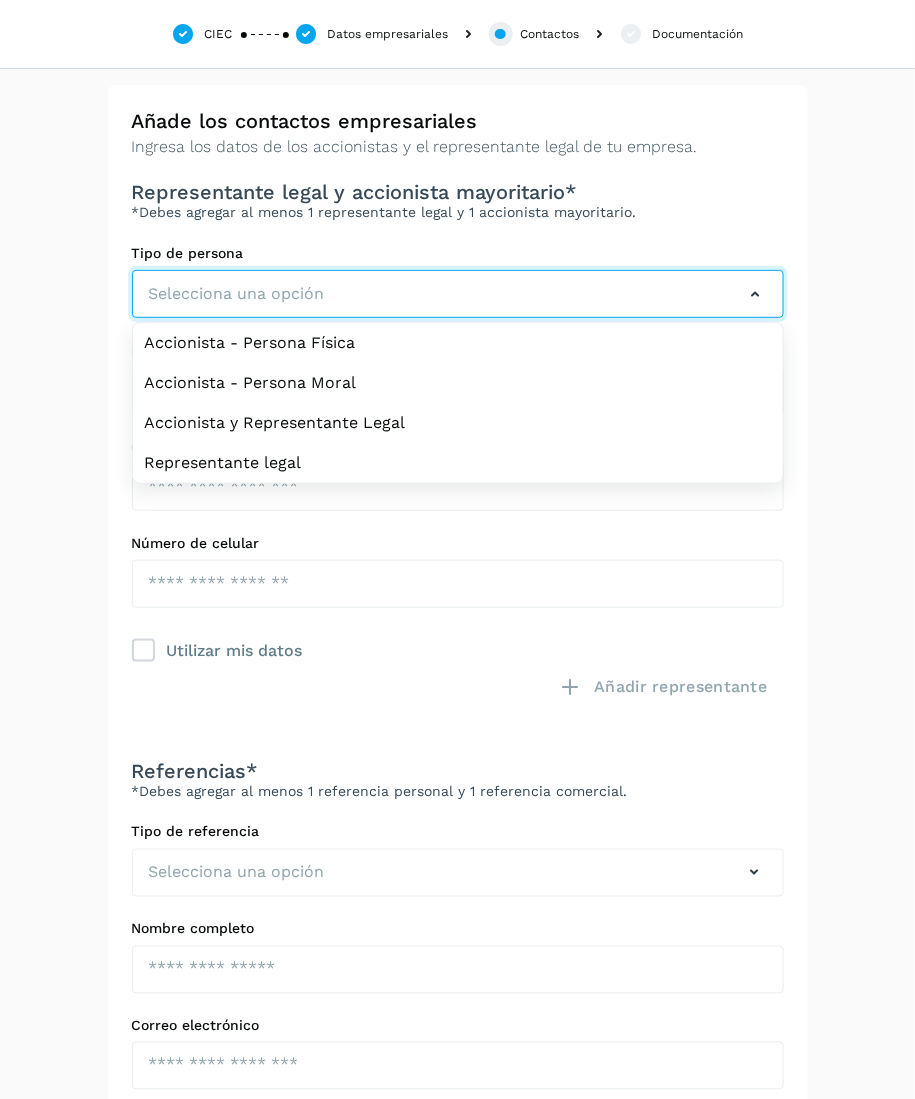 click at bounding box center [755, 294] 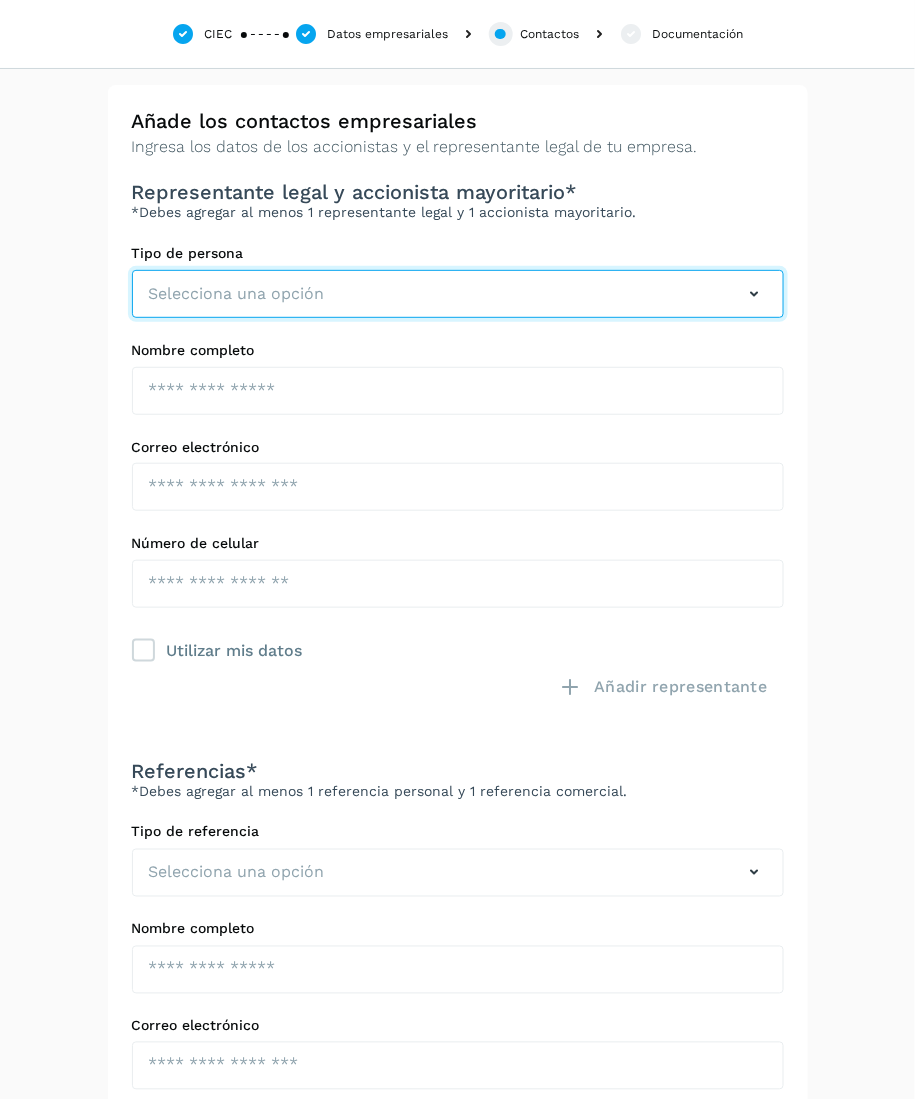 click at bounding box center (755, 294) 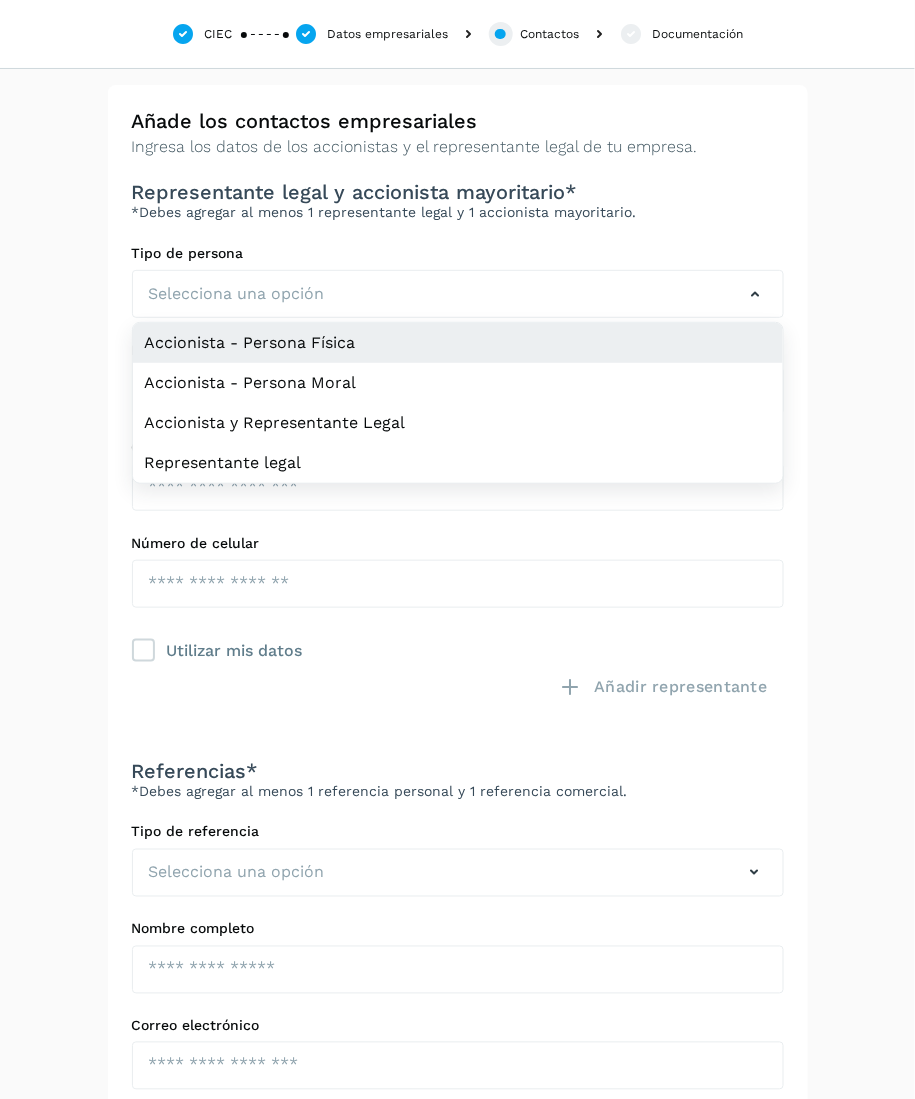 click on "Accionista - Persona Física" 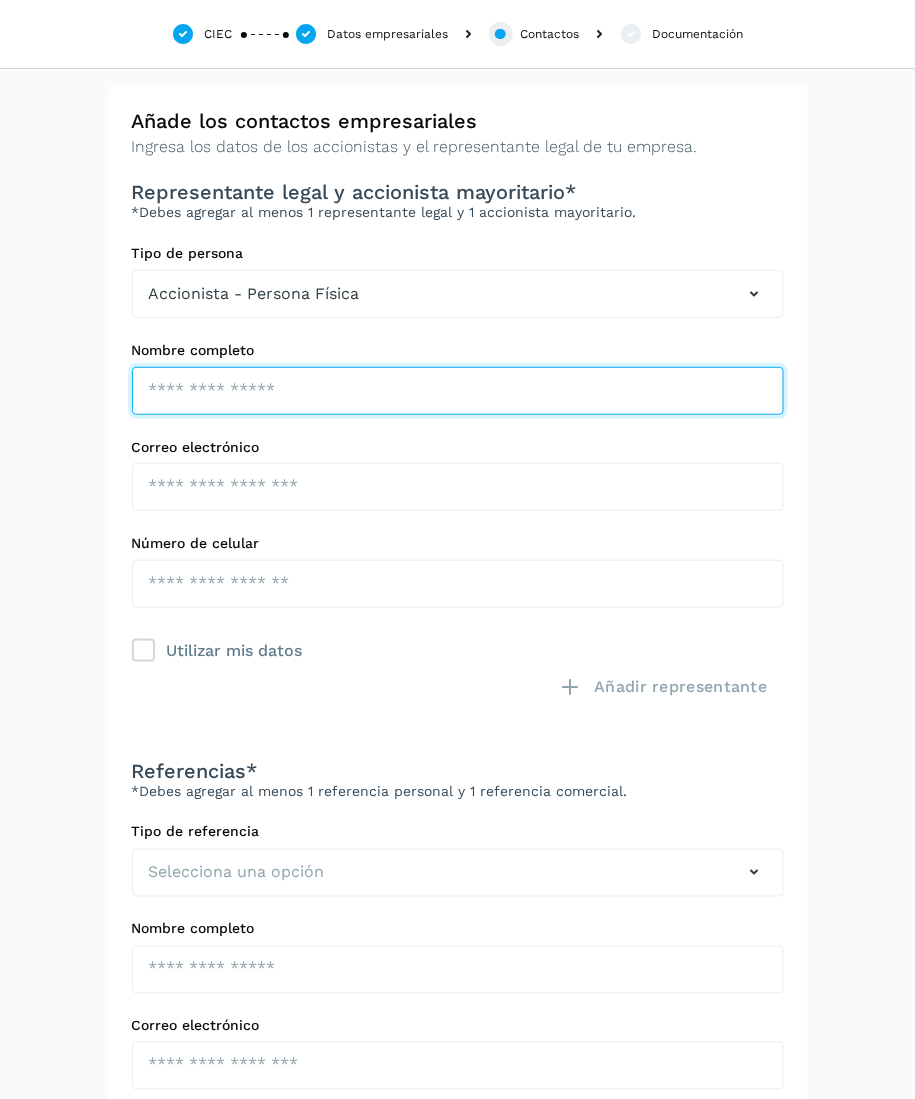 click at bounding box center (458, 391) 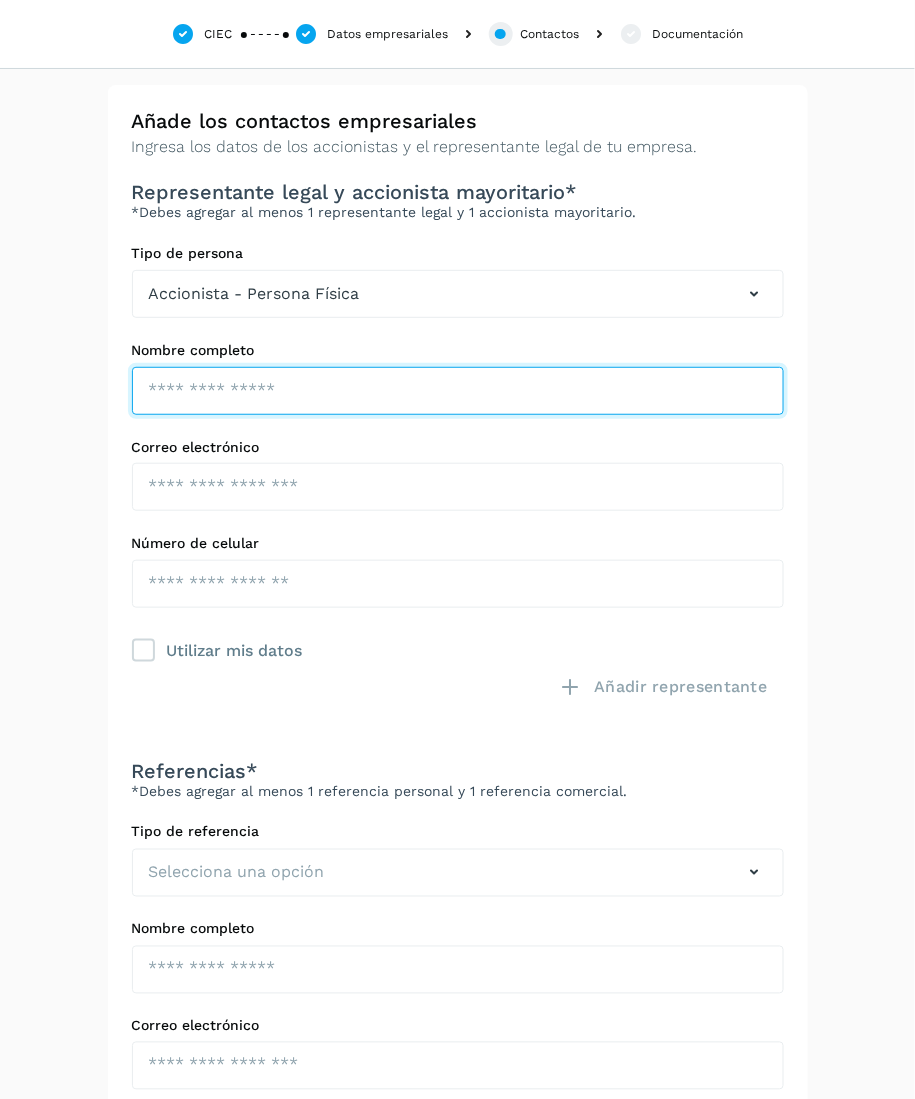 paste on "**********" 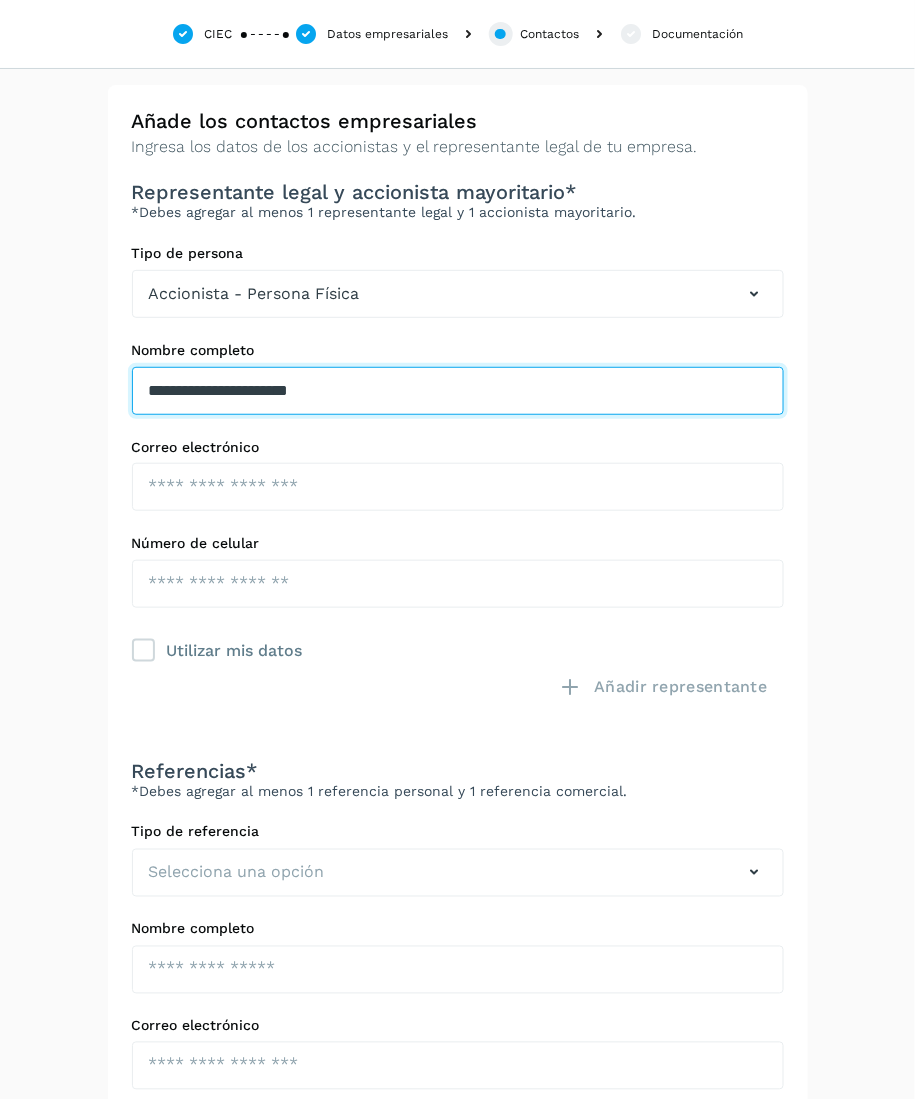 type on "**********" 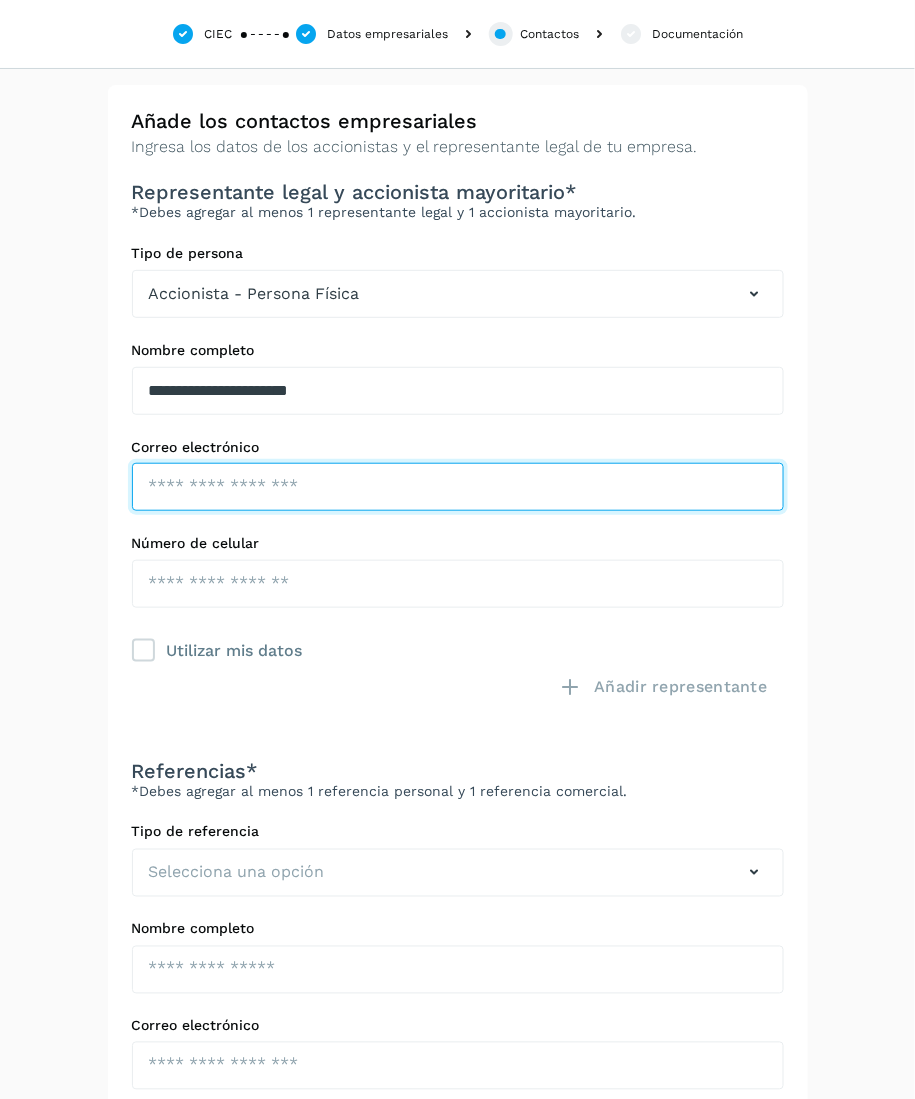 click at bounding box center (458, 487) 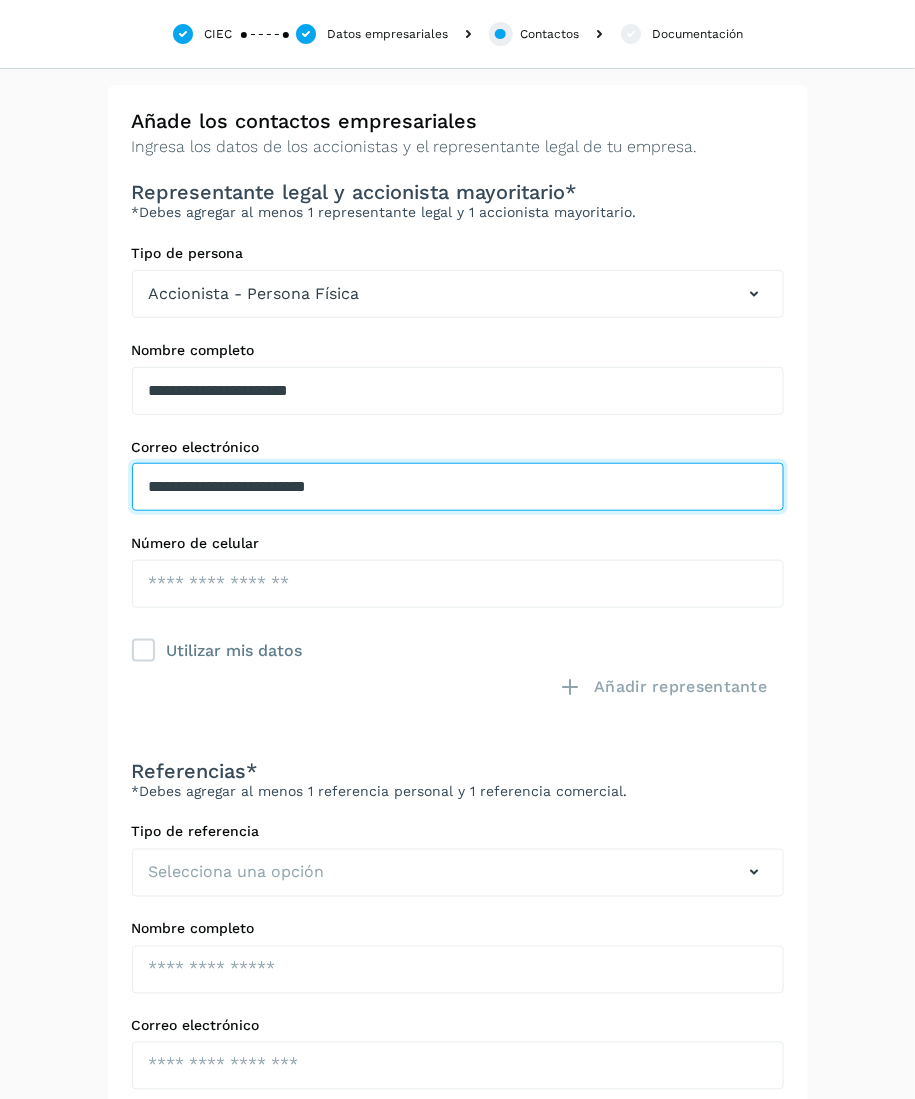 type on "**********" 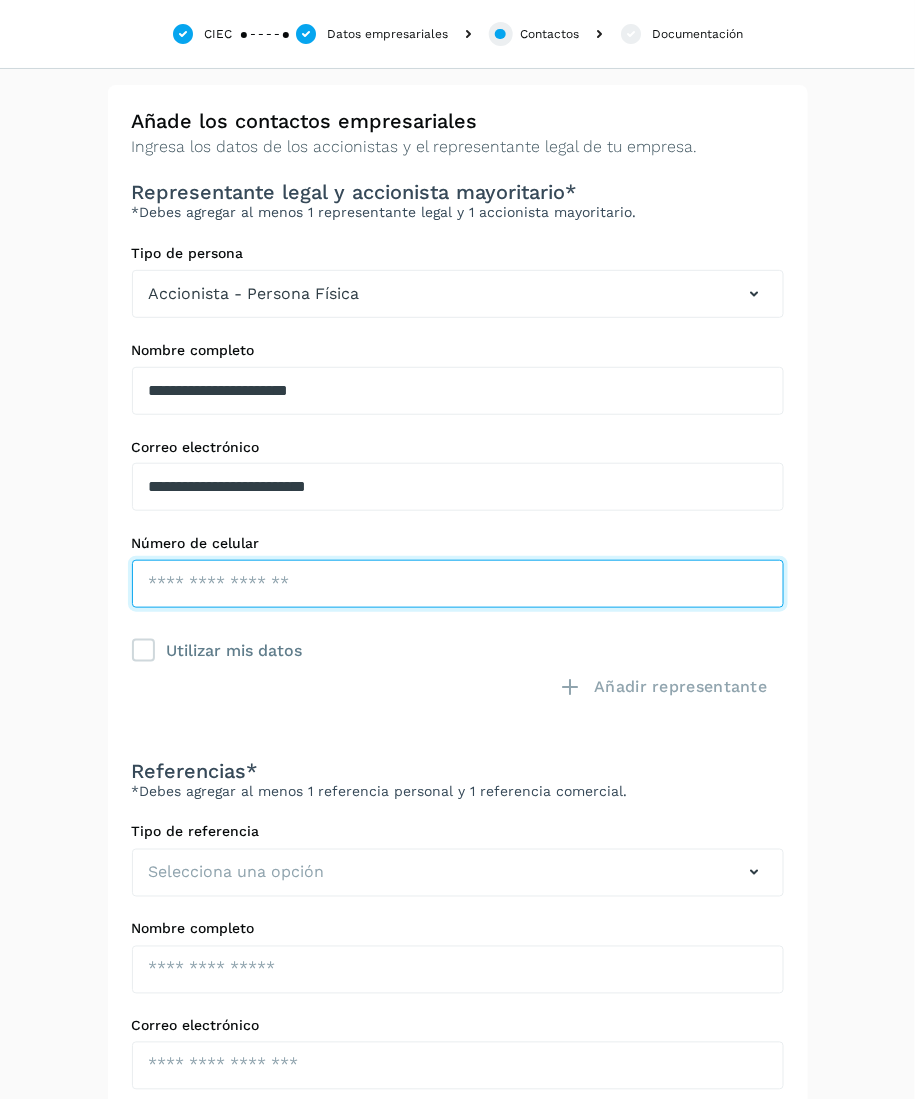 click at bounding box center [458, 584] 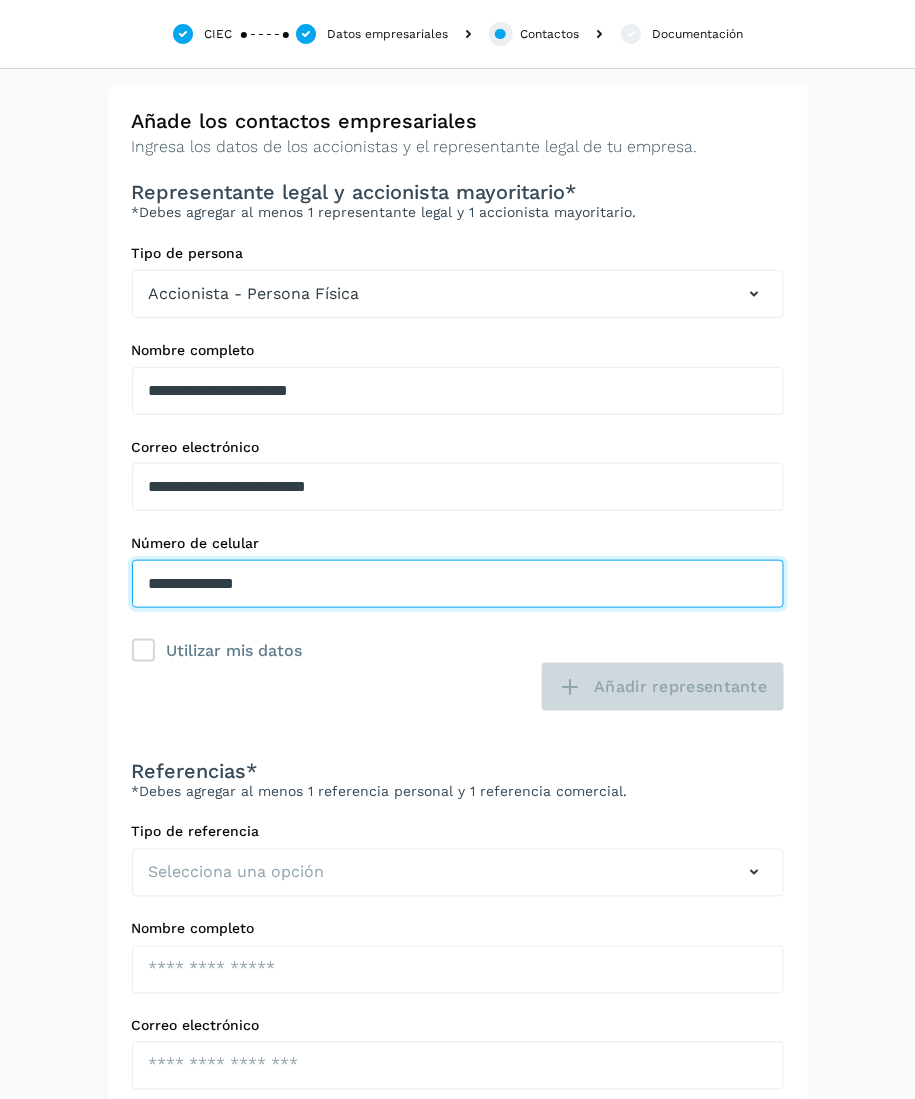 type on "**********" 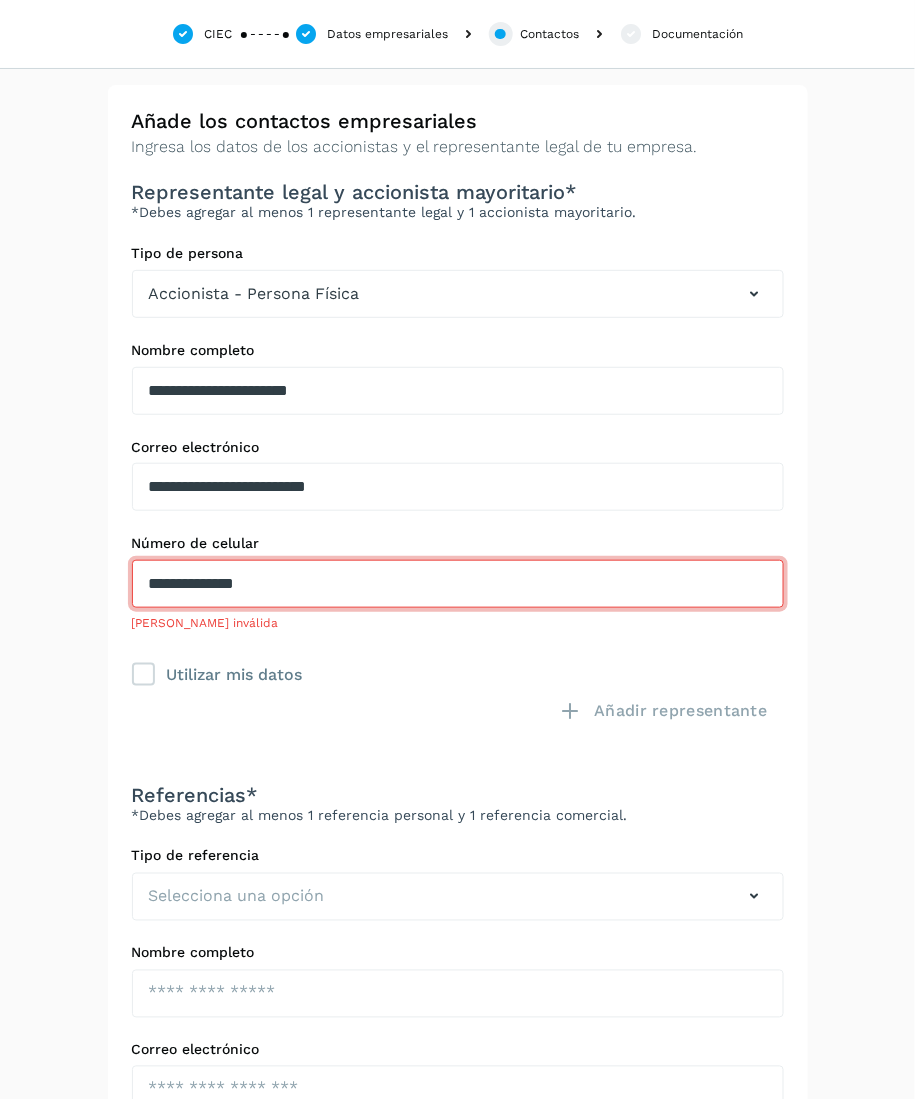 click on "**********" at bounding box center [458, 584] 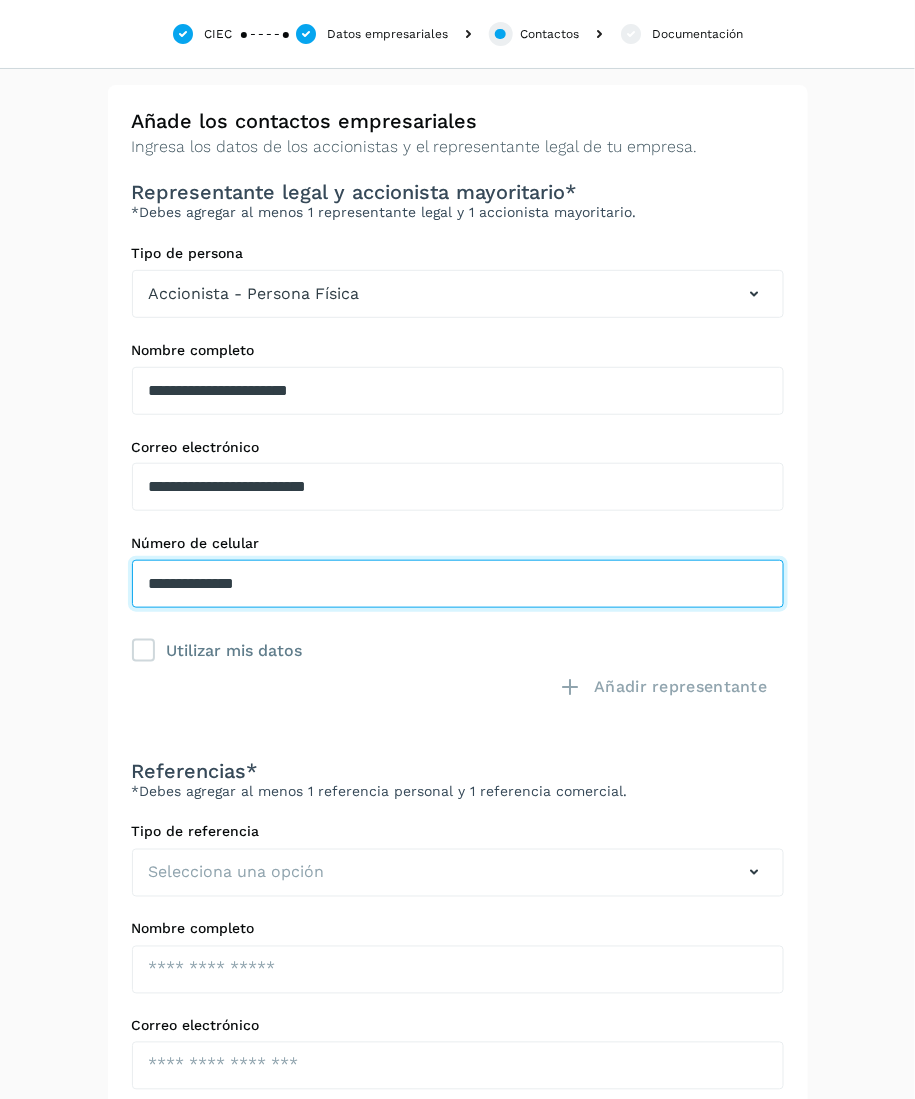 click on "**********" at bounding box center [458, 584] 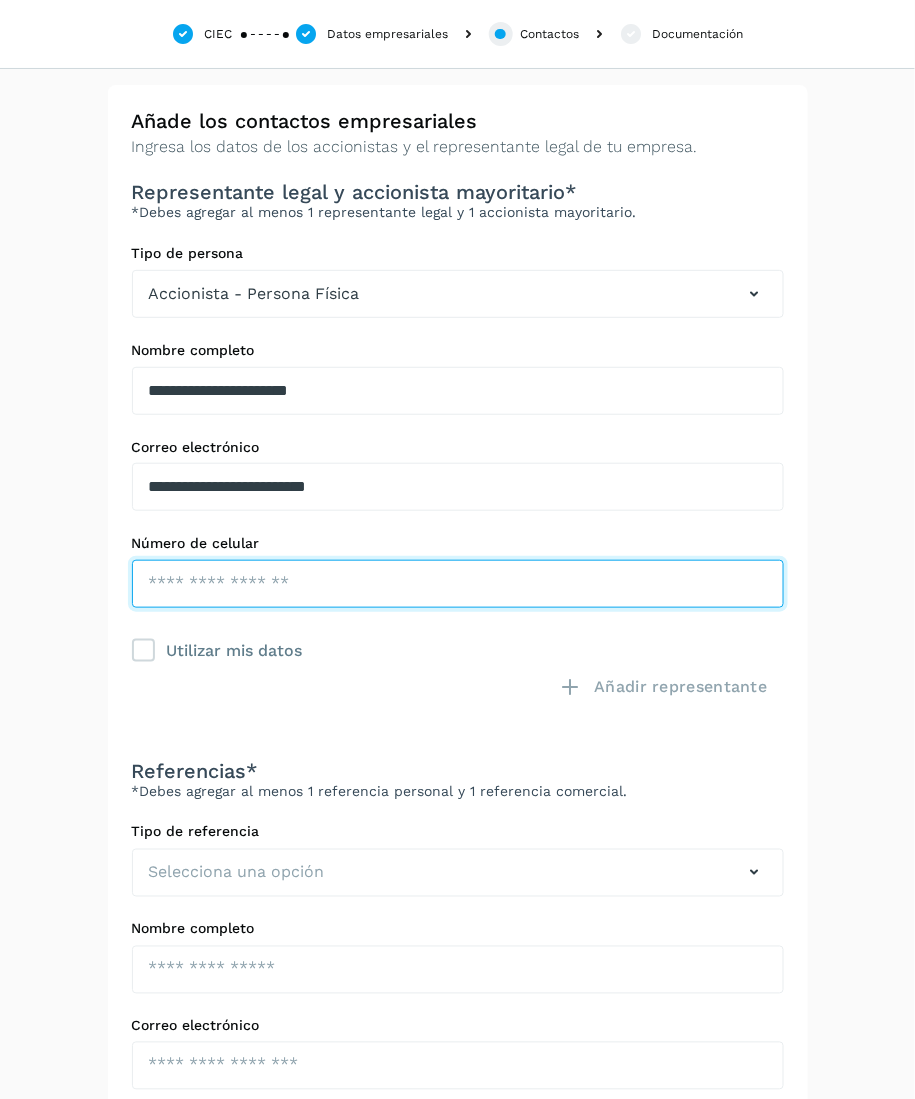 paste on "**********" 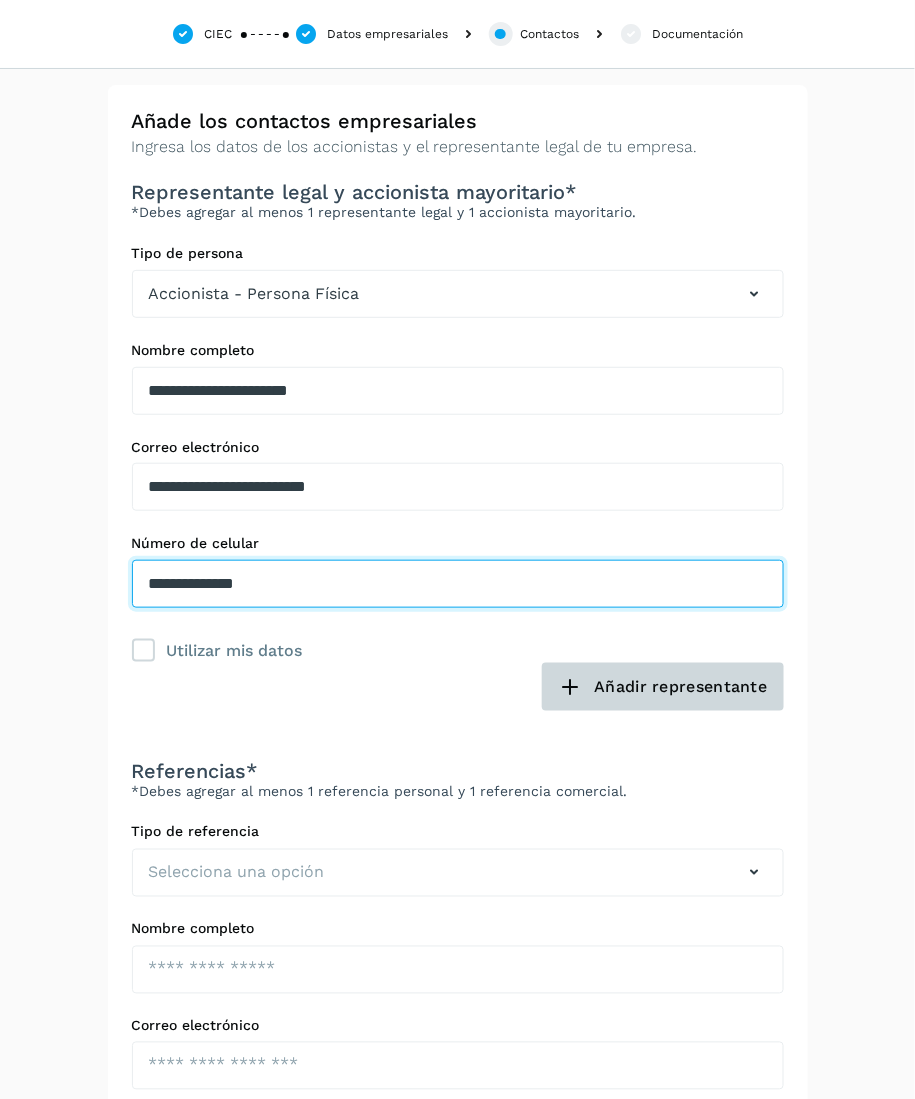 type on "**********" 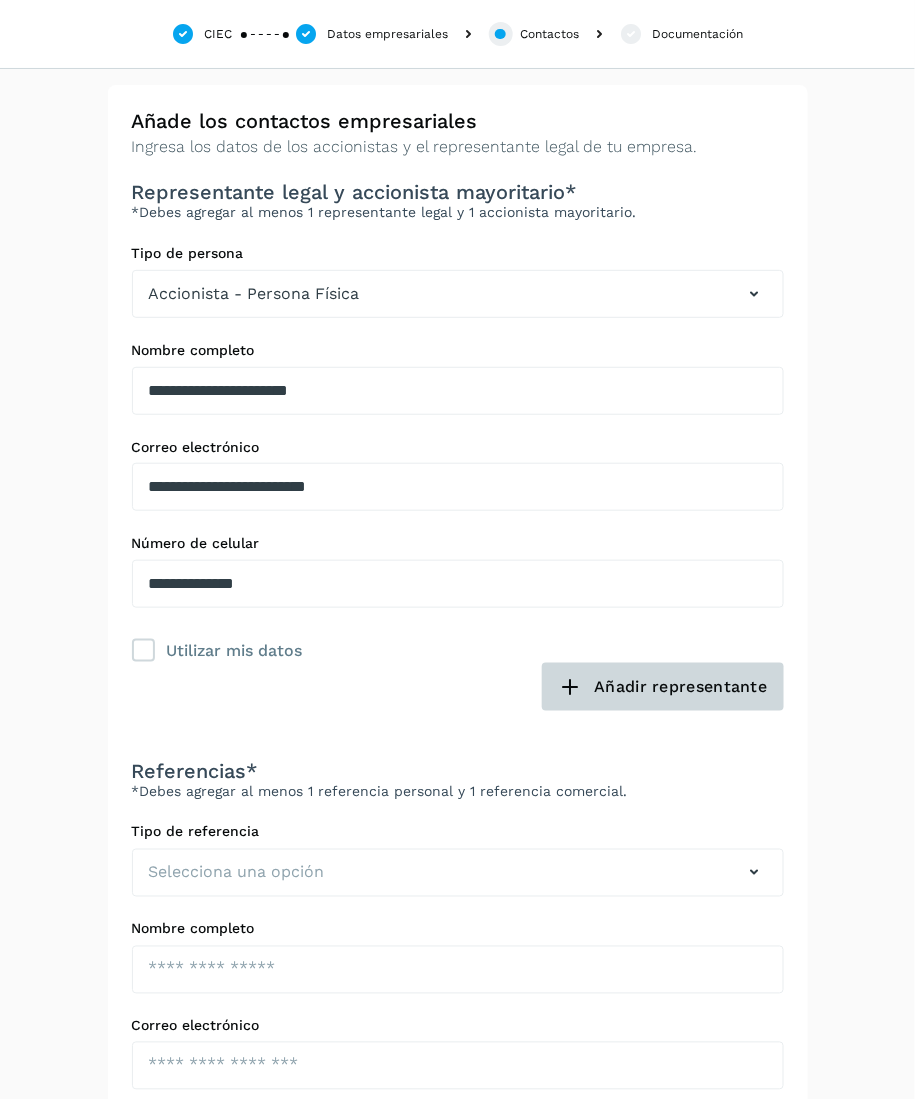 click on "Añadir representante" 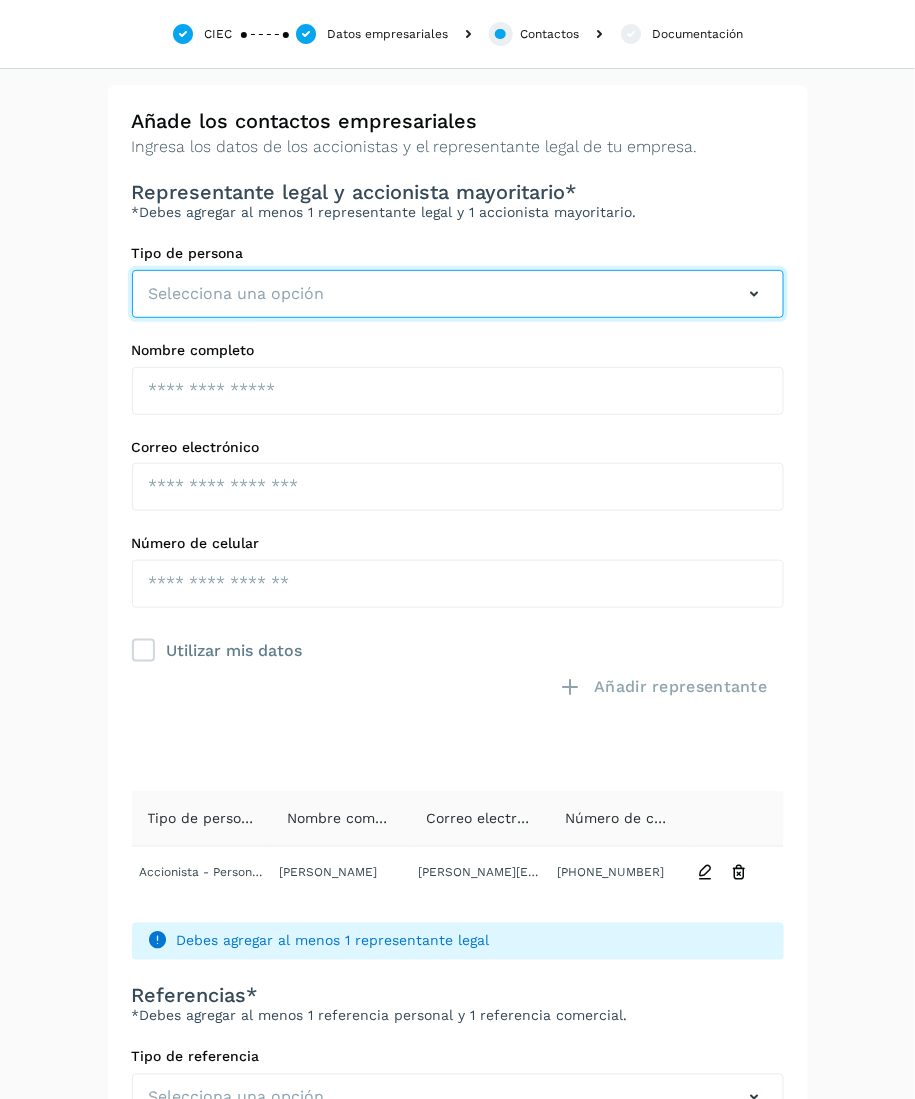 click on "Selecciona una opción" at bounding box center (237, 294) 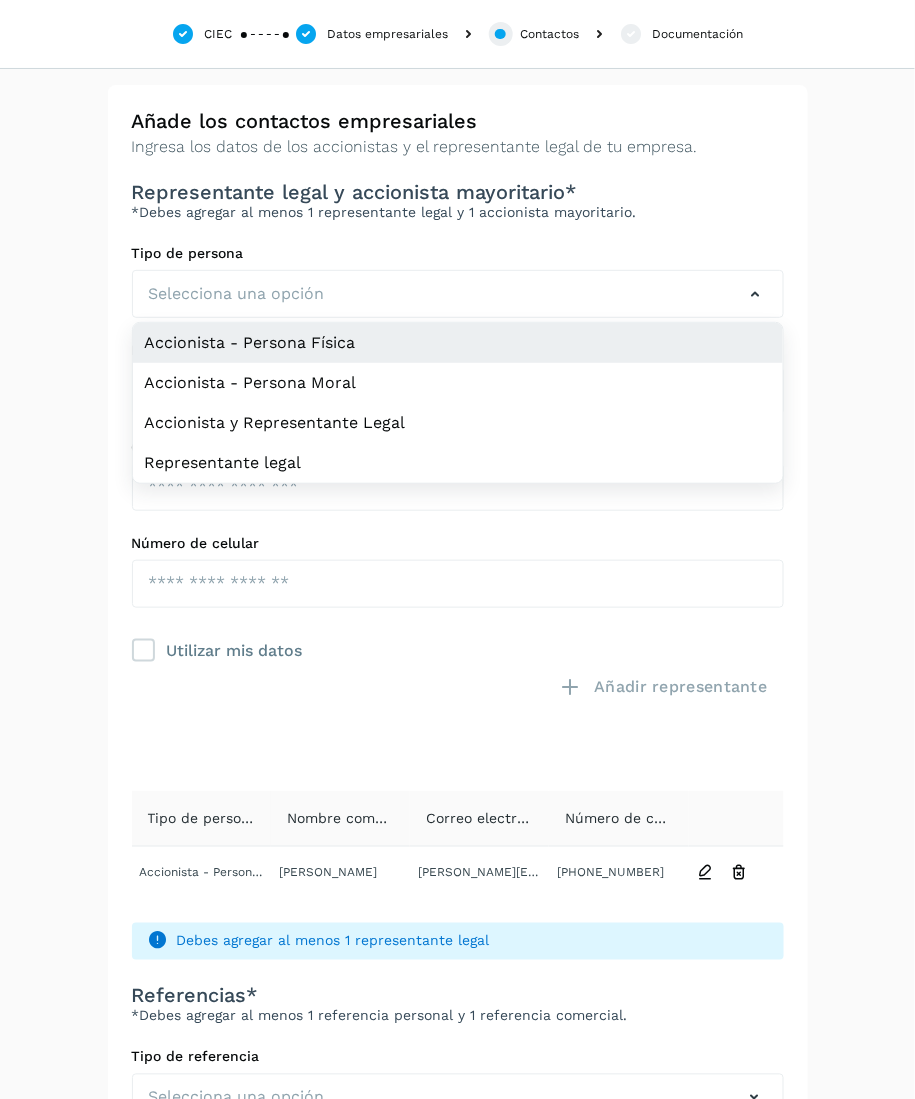 click on "Accionista - Persona Física" 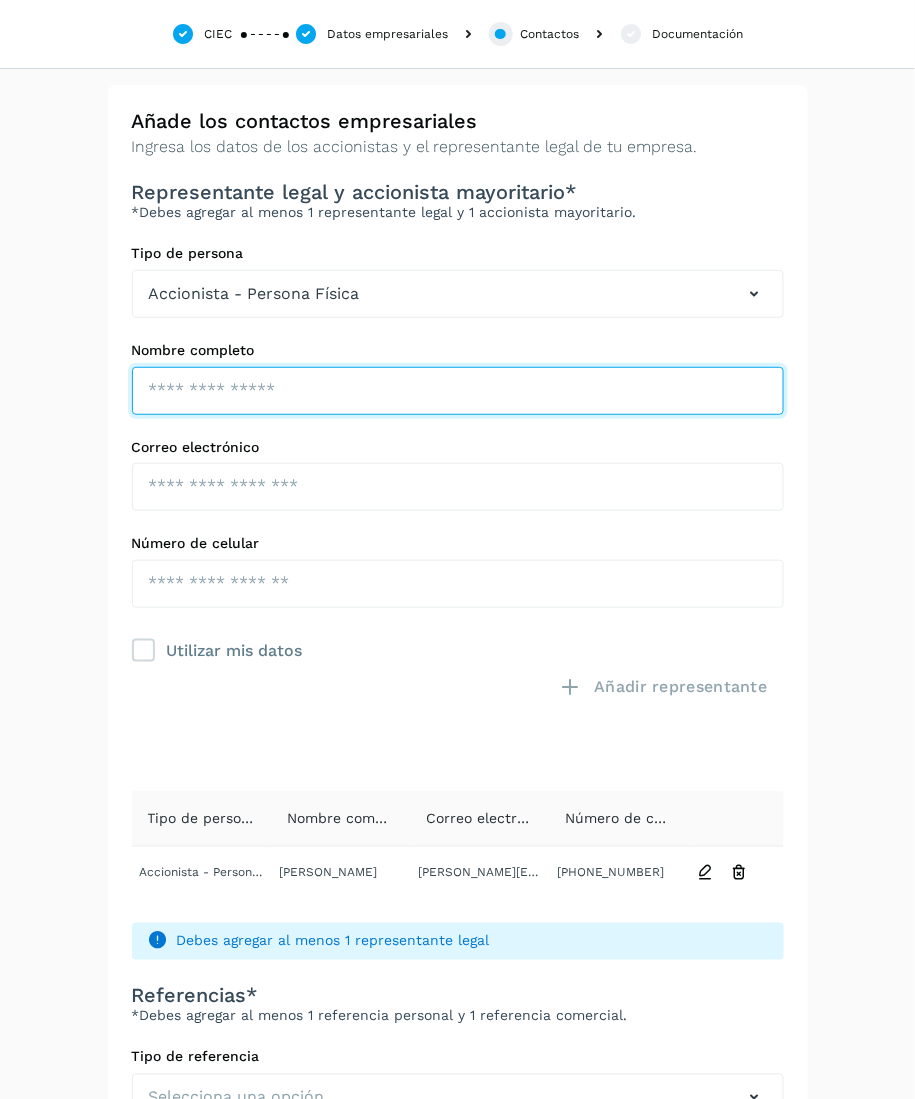 click at bounding box center [458, 391] 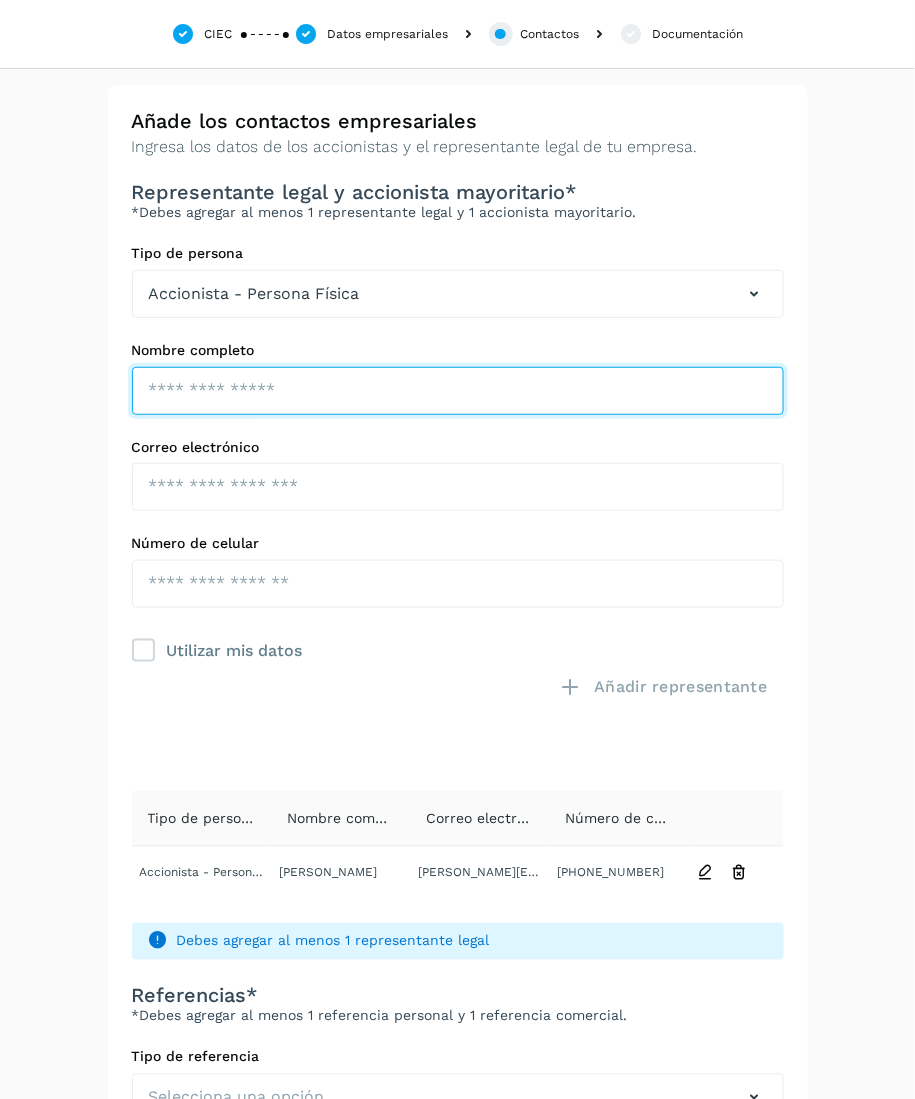 paste on "**********" 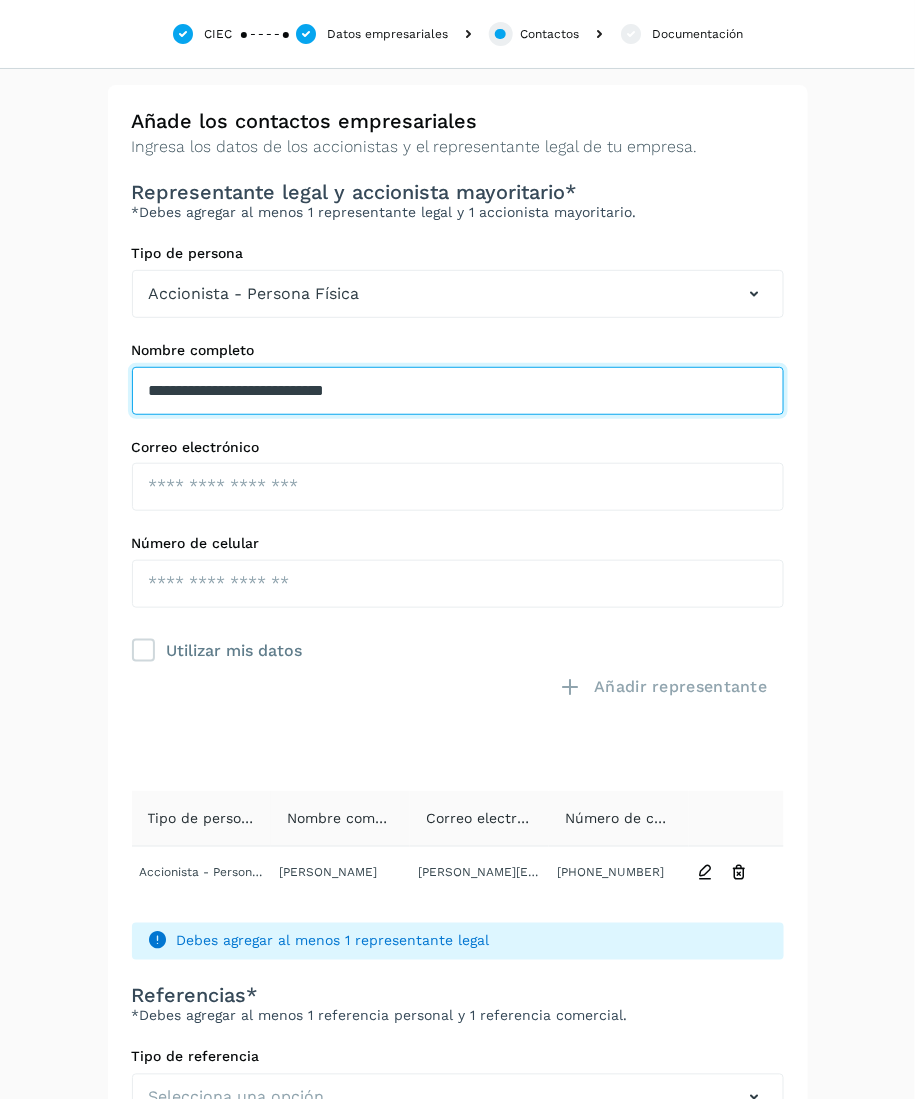 type on "**********" 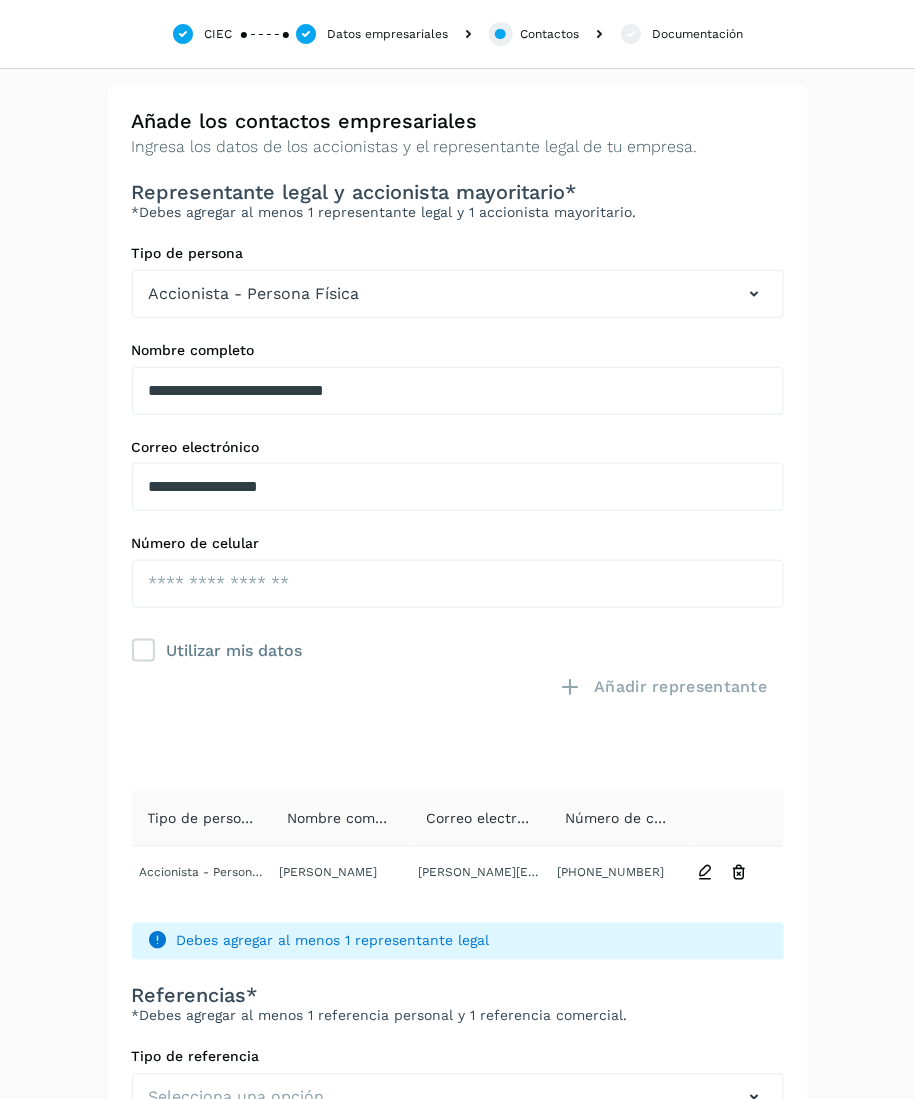 type on "**********" 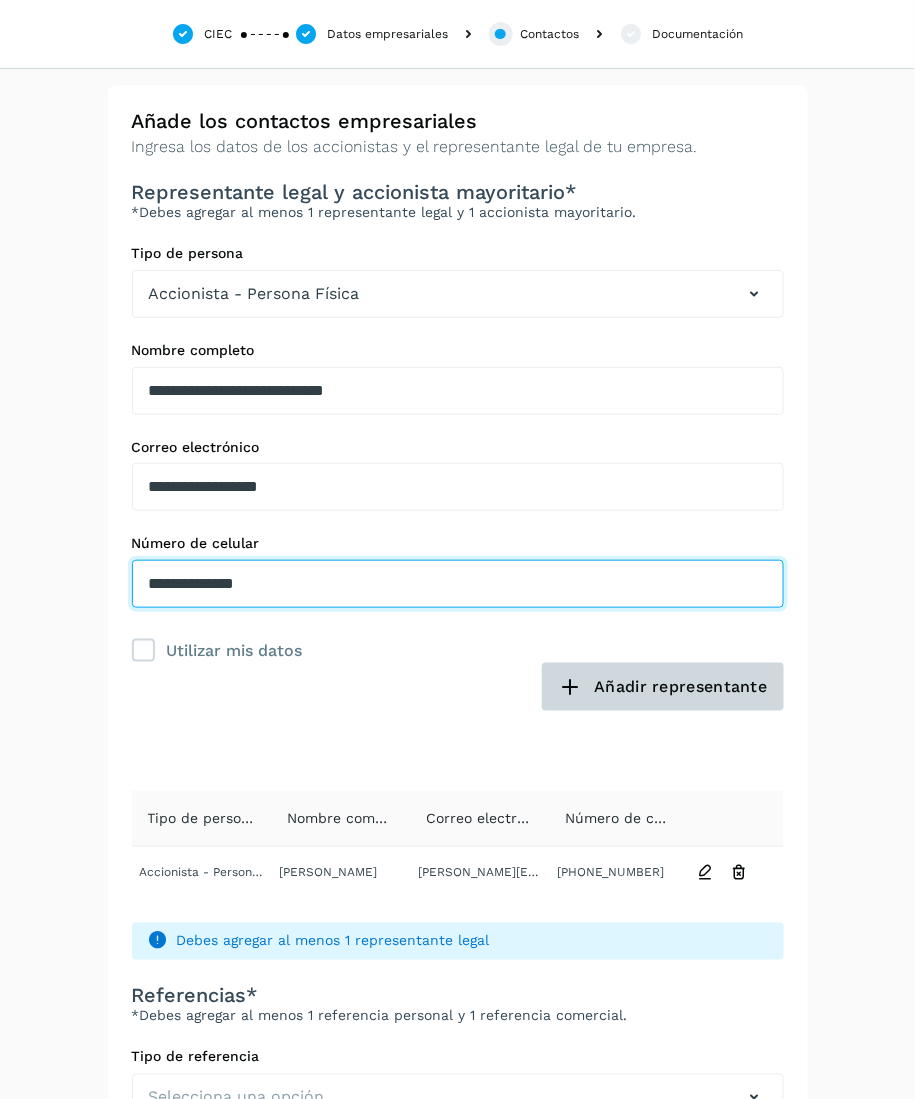 type on "**********" 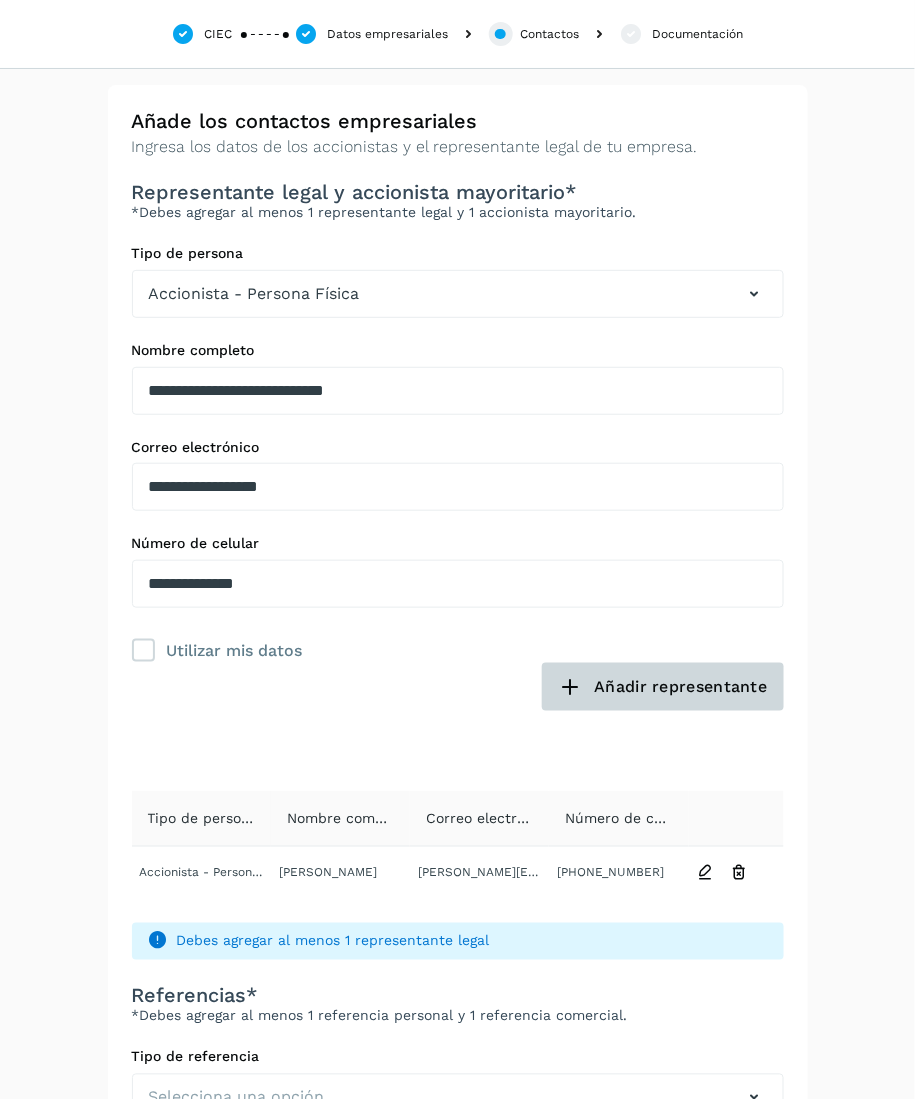 click on "Añadir representante" 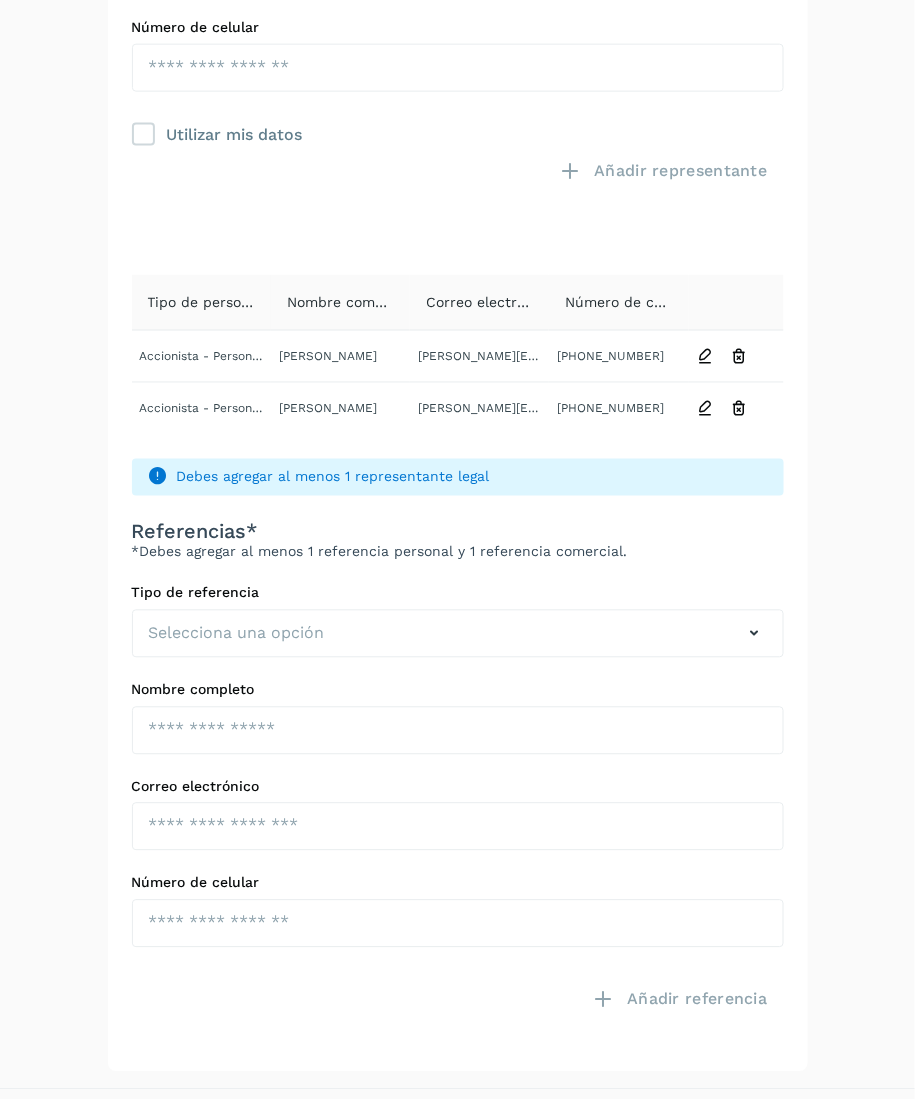 scroll, scrollTop: 571, scrollLeft: 0, axis: vertical 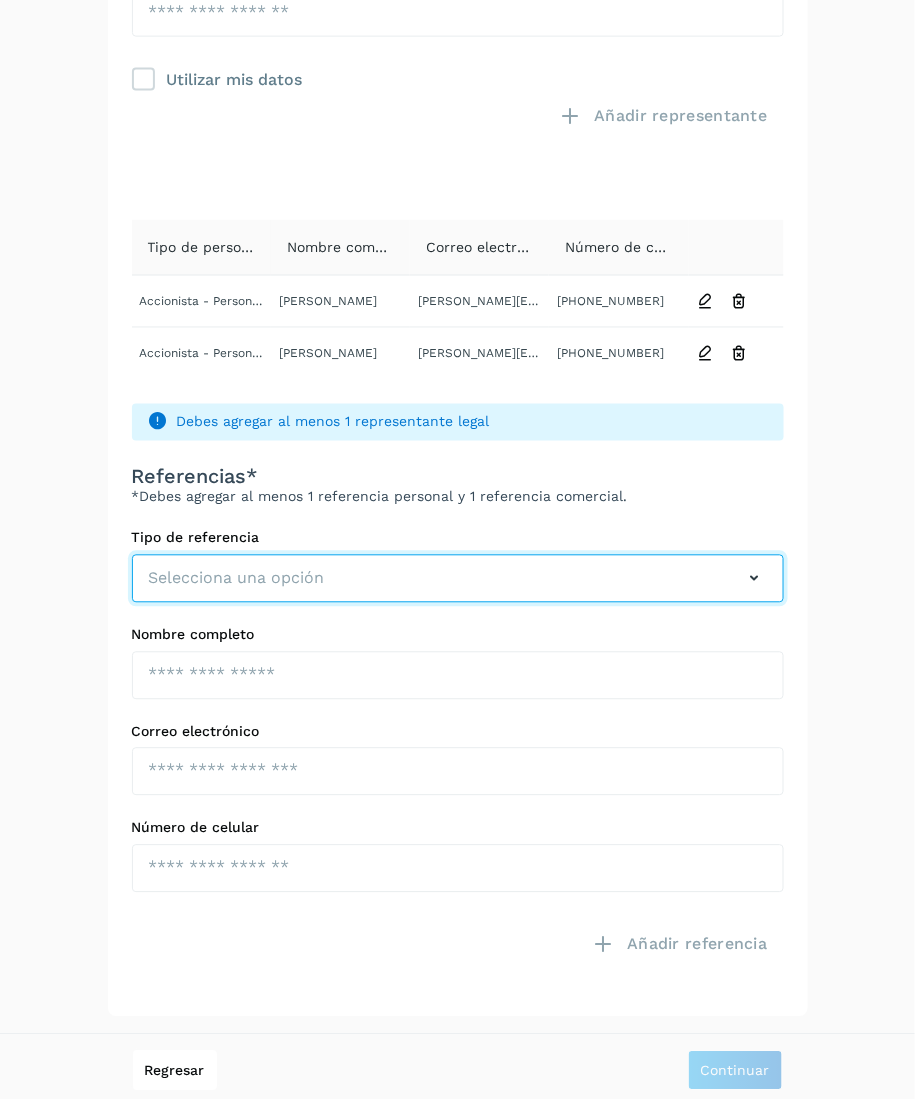 click on "Selecciona una opción" at bounding box center [458, 579] 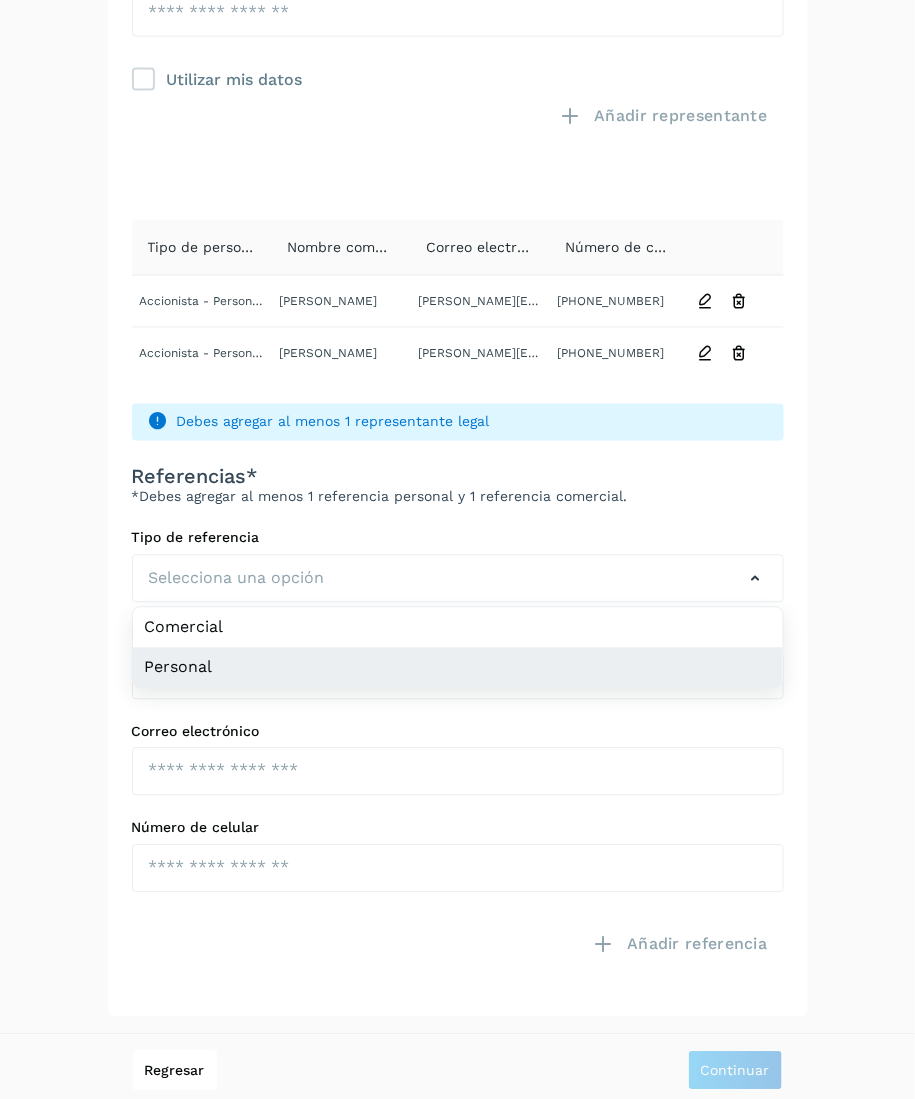 click on "Personal" 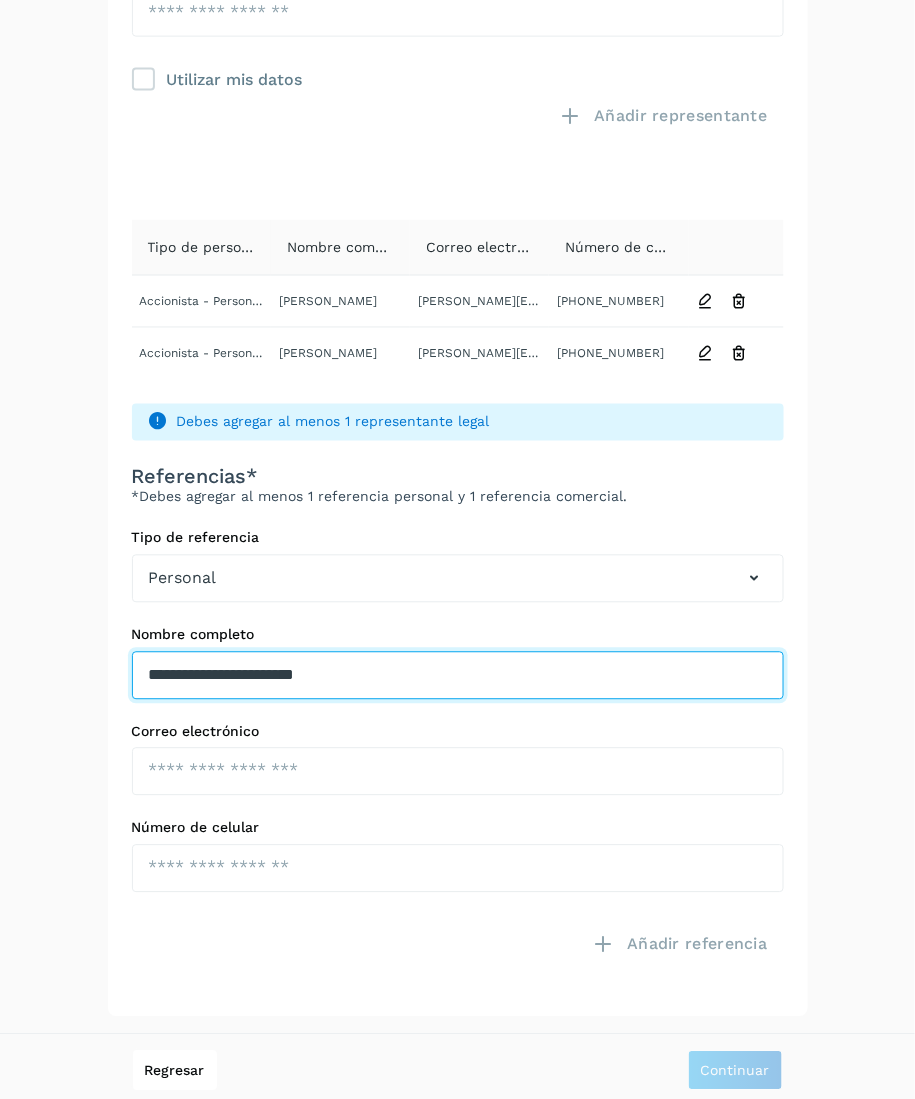 type on "**********" 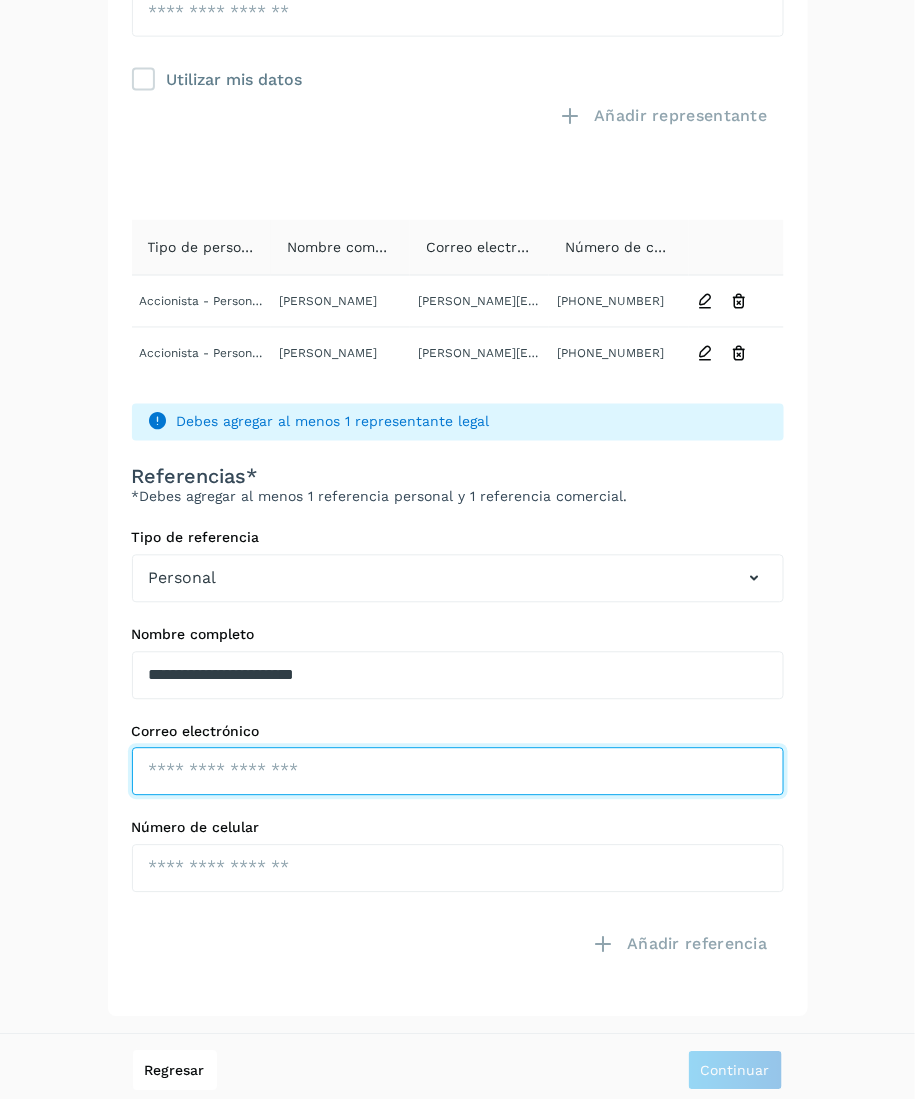 click at bounding box center [458, -84] 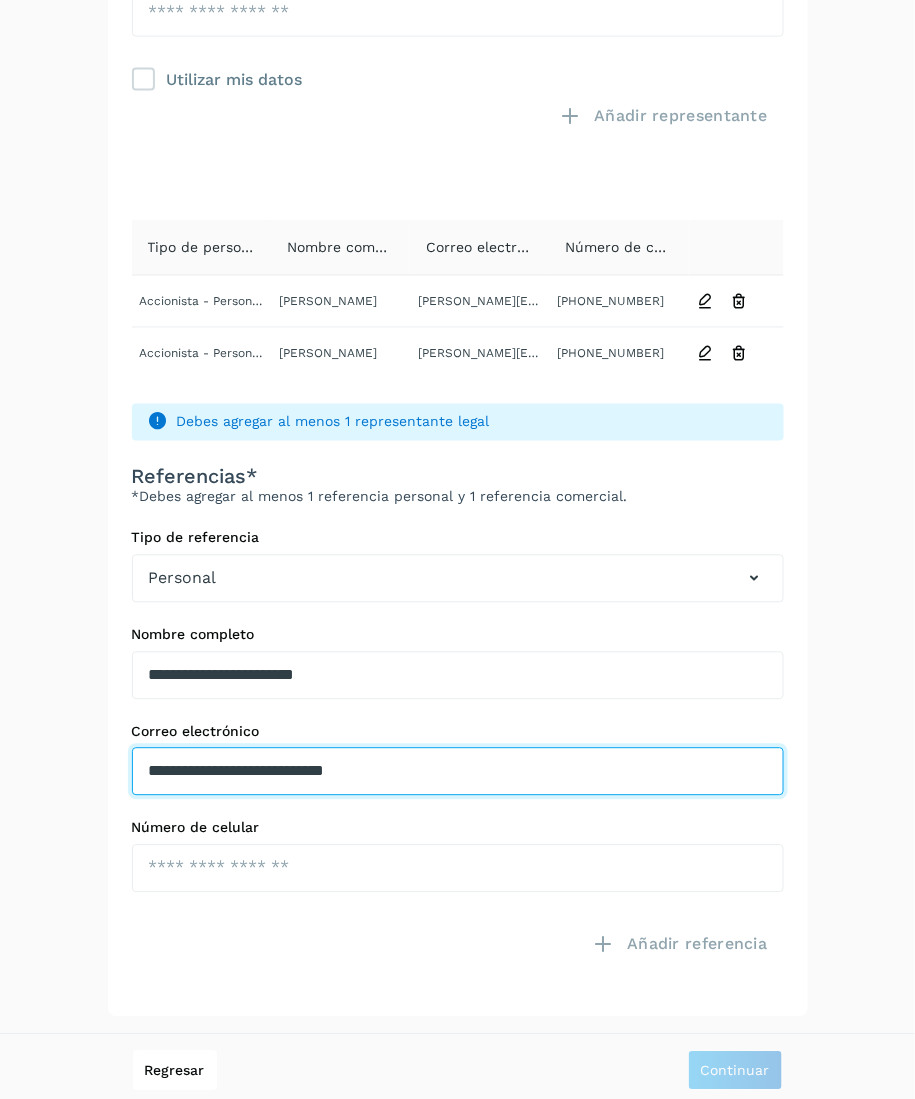 type on "**********" 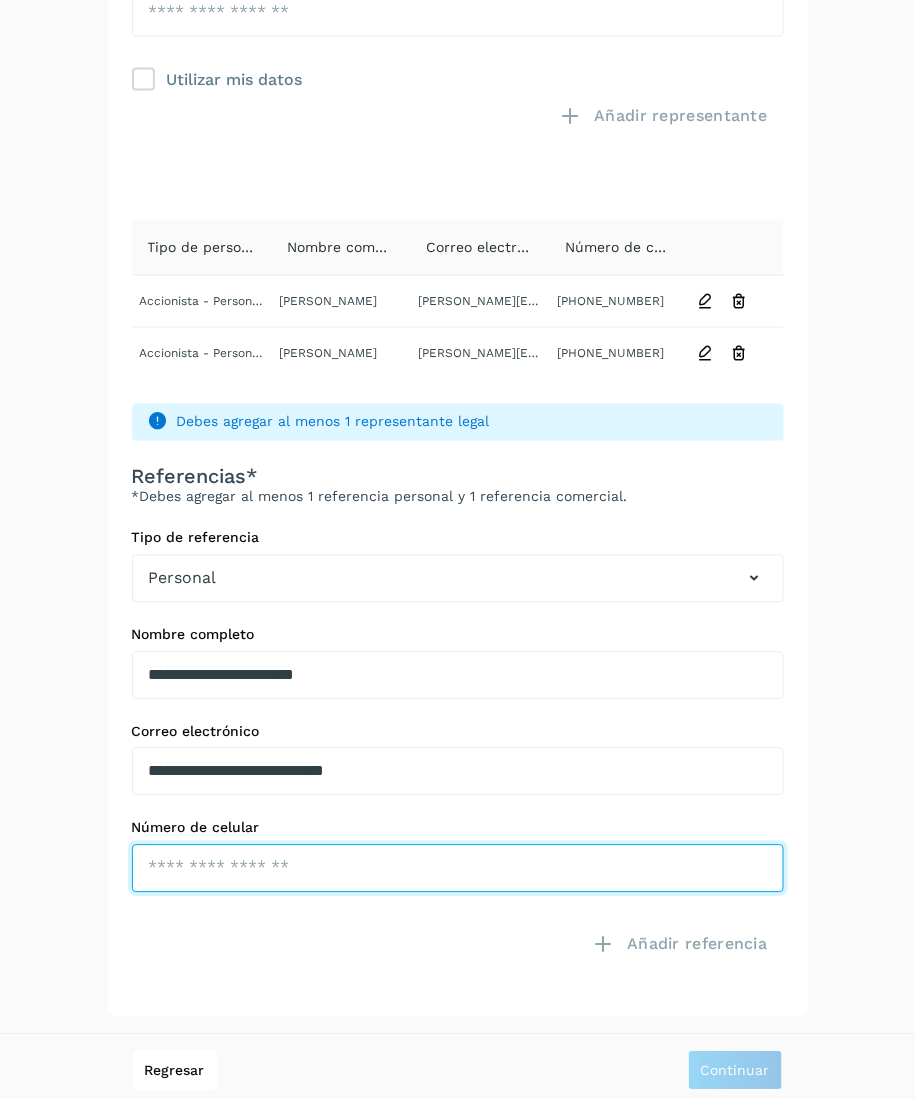click at bounding box center (458, 13) 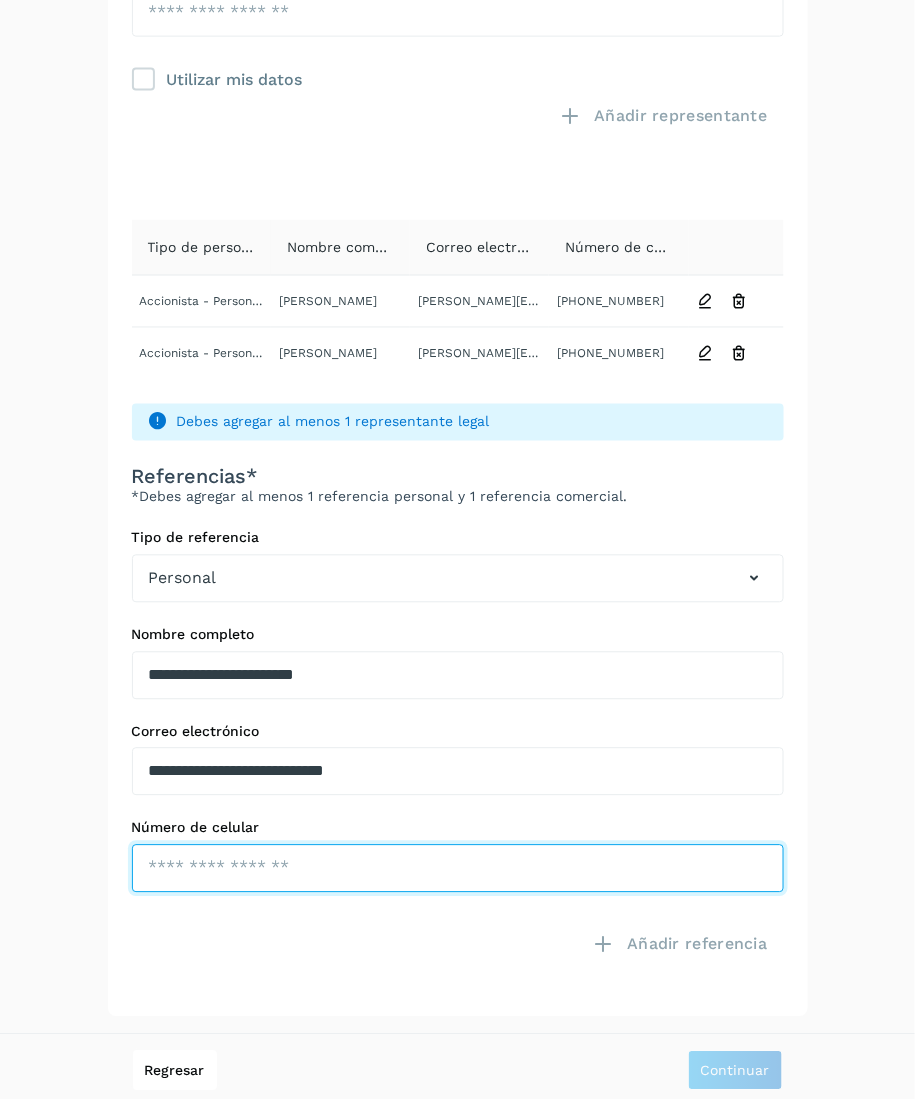 paste on "**********" 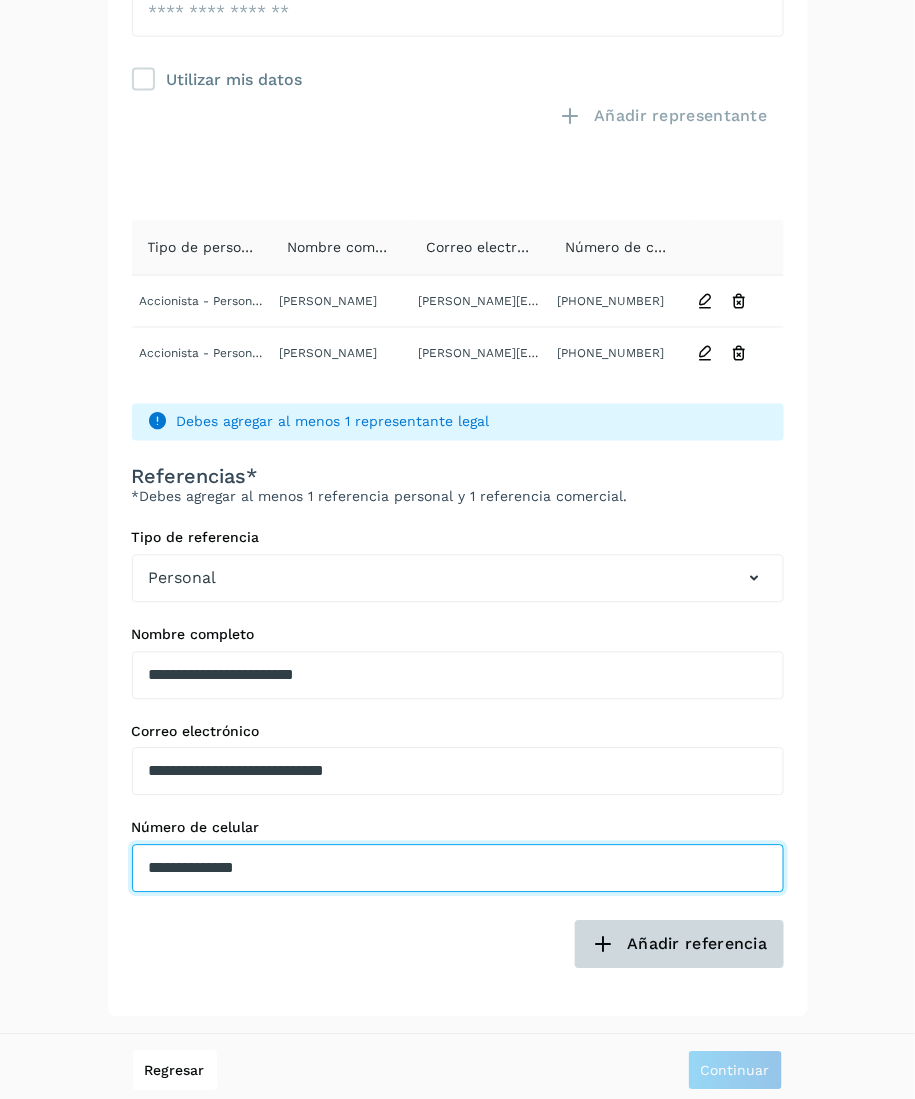 type on "**********" 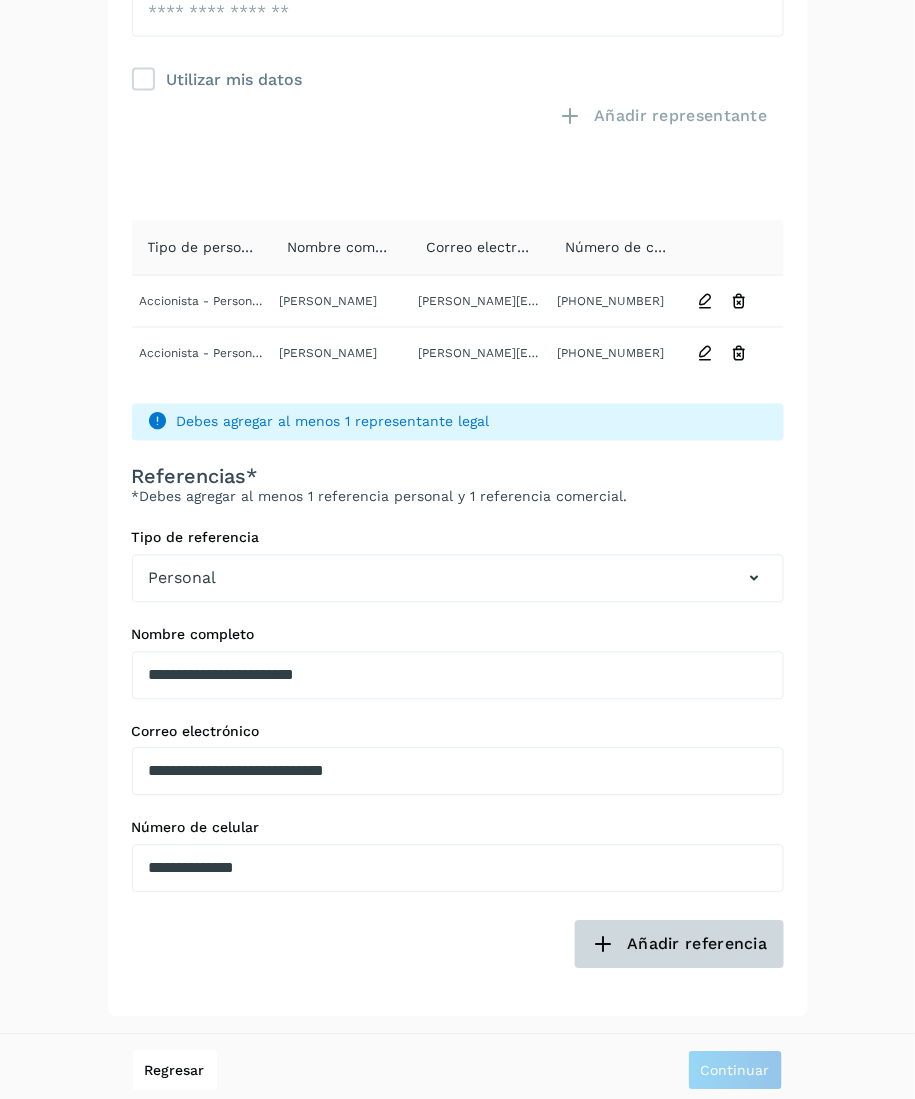 click on "Añadir referencia" 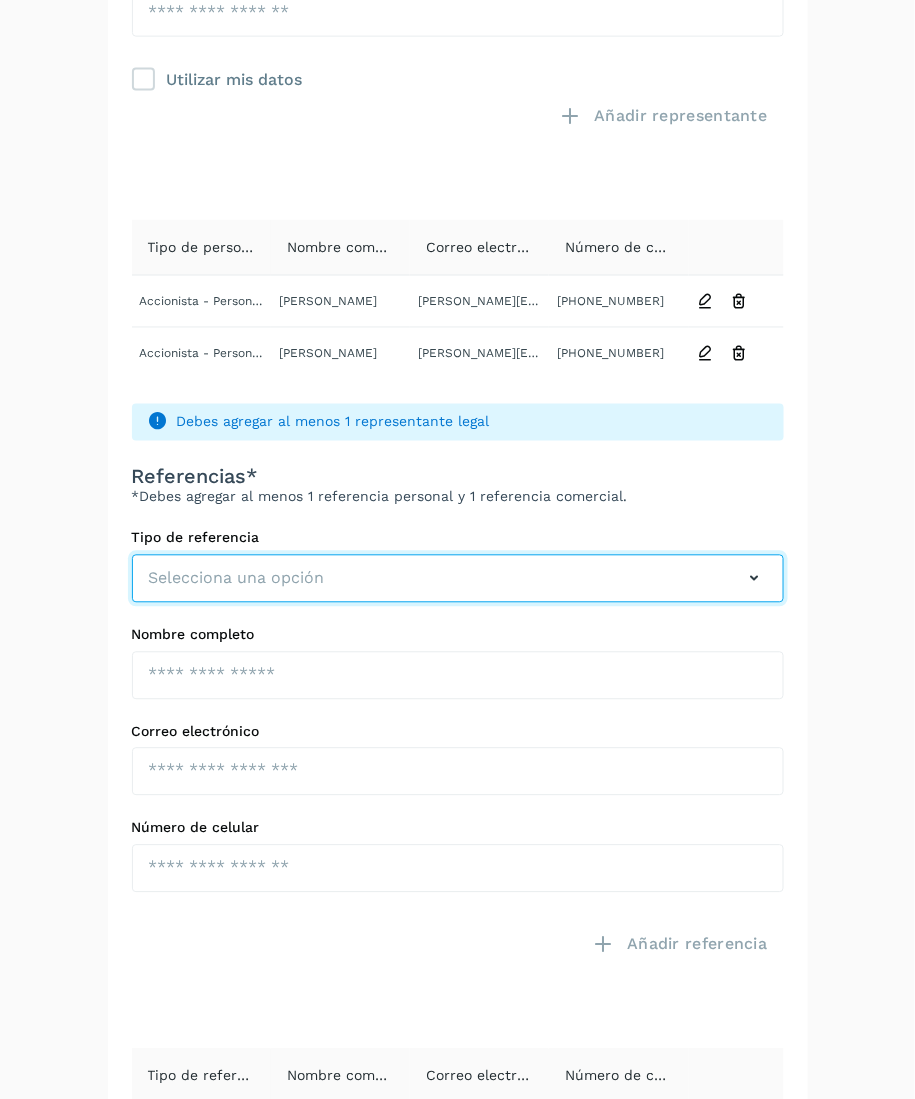 click at bounding box center [755, 579] 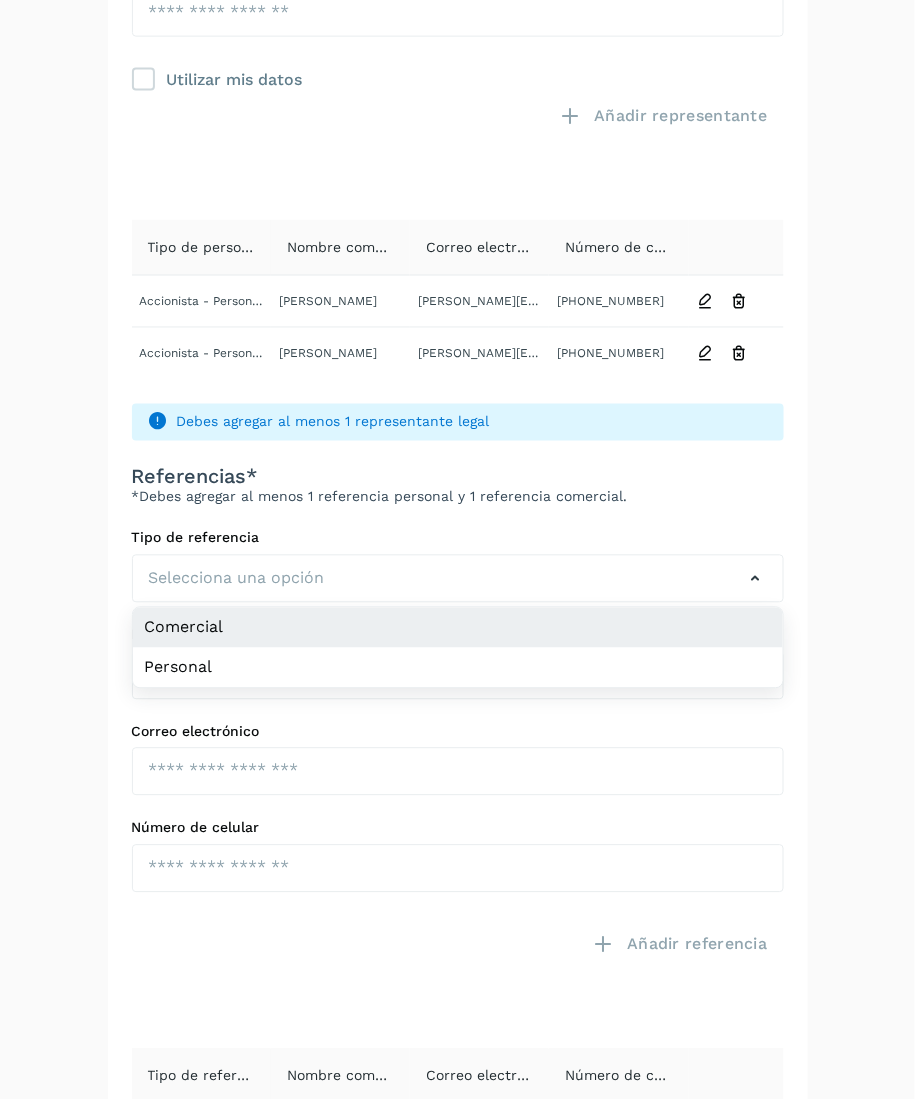 click on "Comercial" 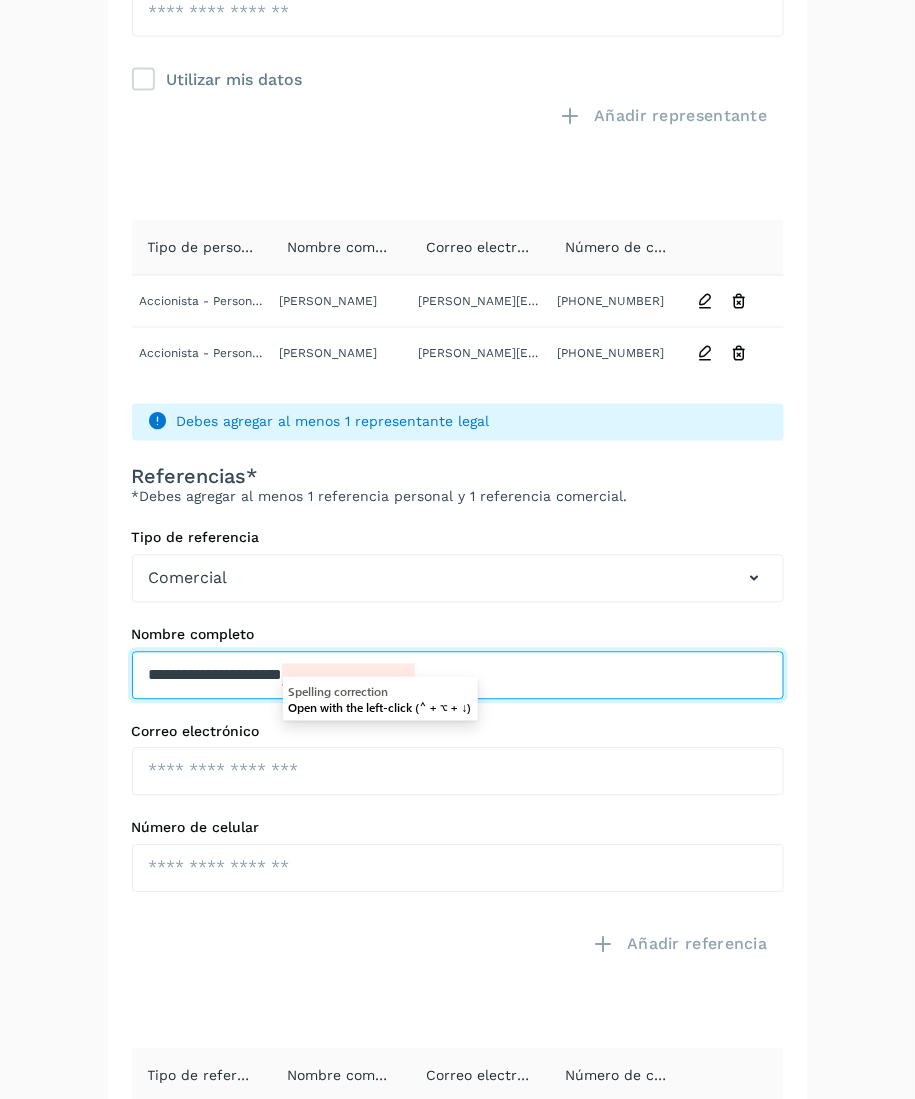 type on "**********" 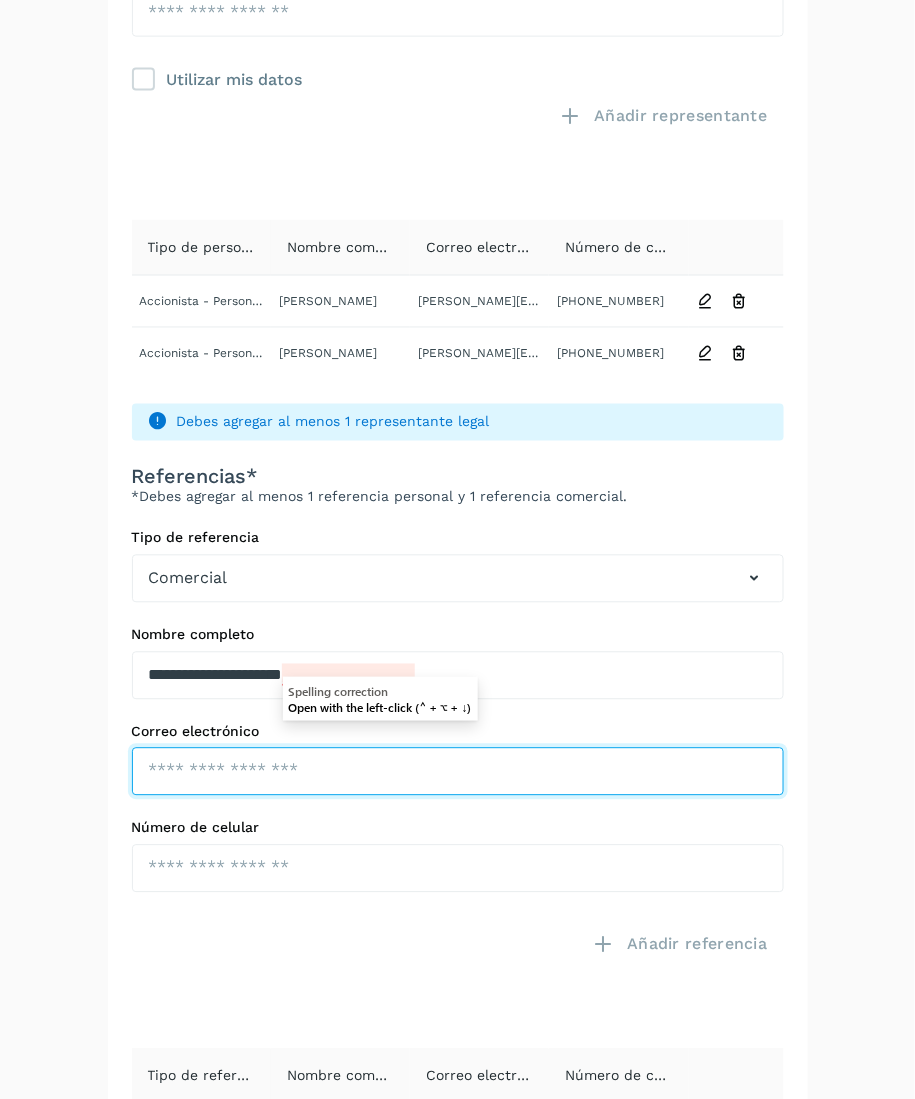 click at bounding box center [458, -84] 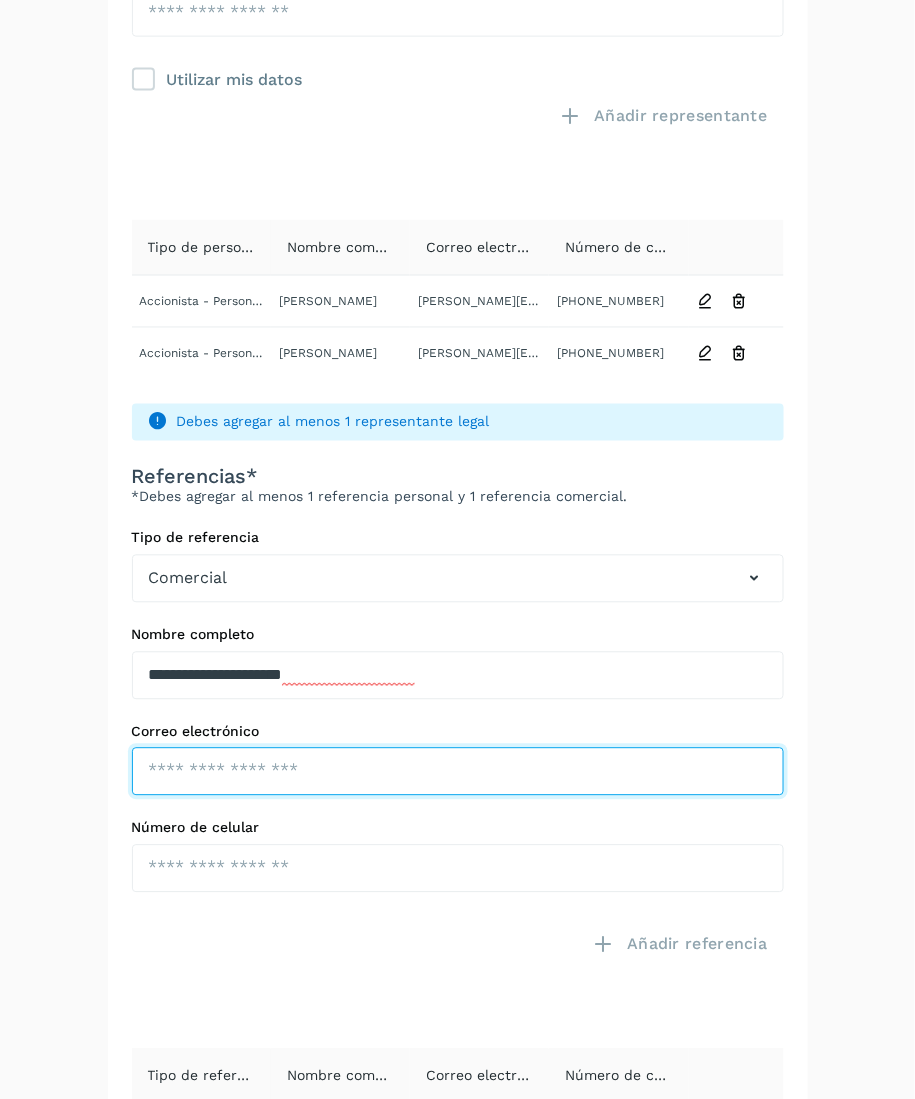 paste on "**********" 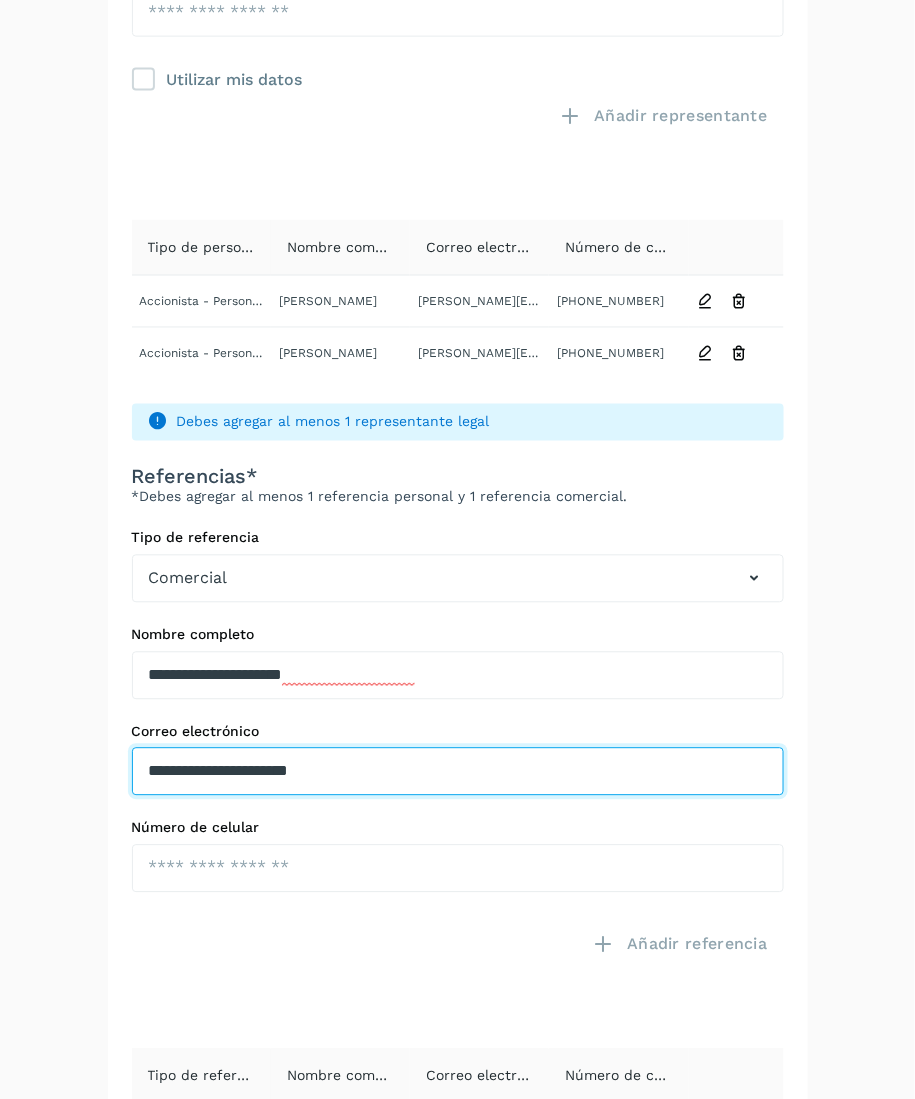 type on "**********" 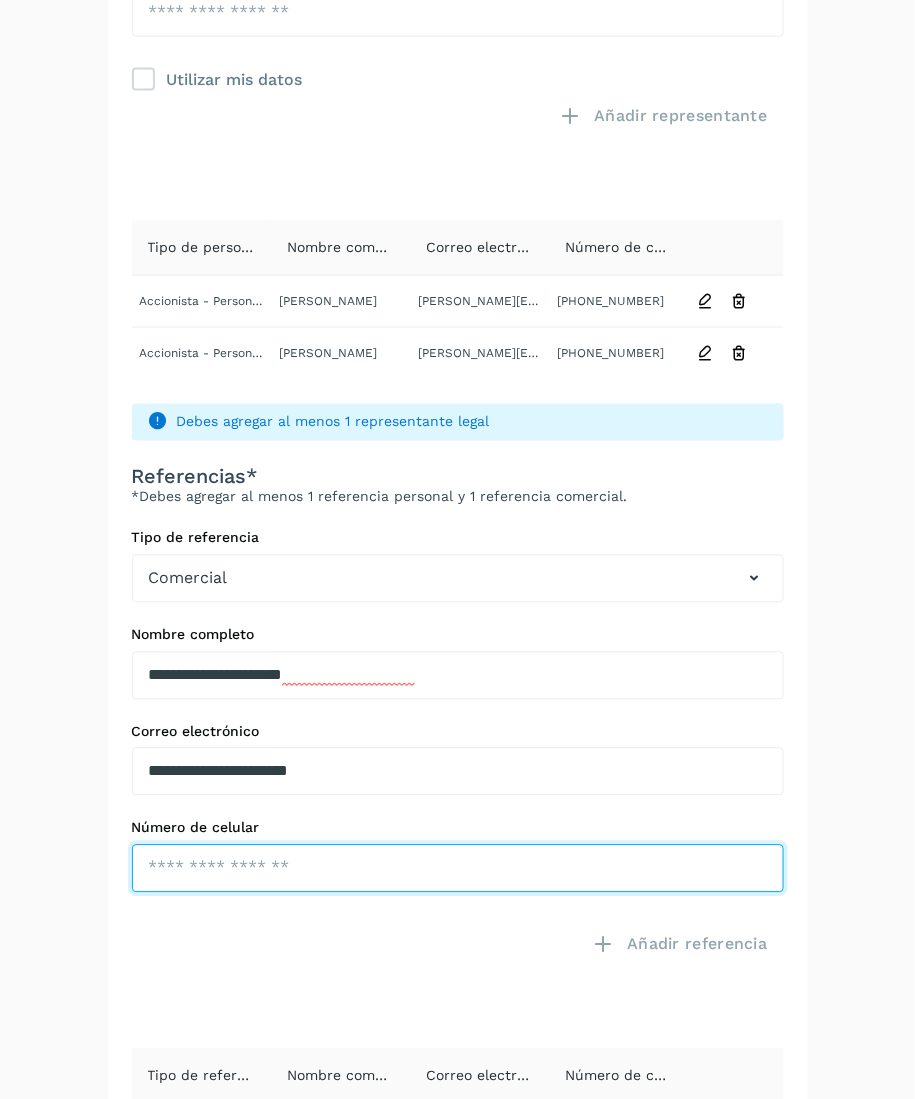 click at bounding box center (458, 13) 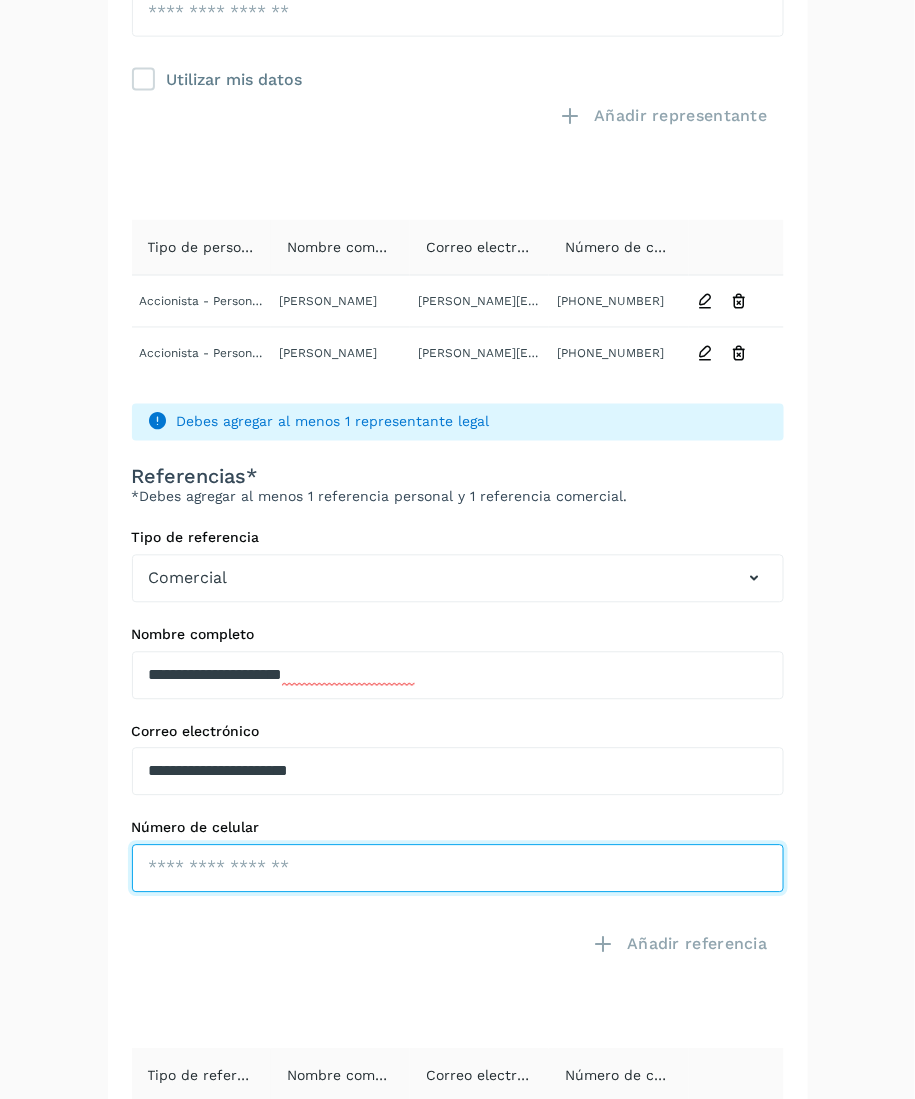 paste on "**********" 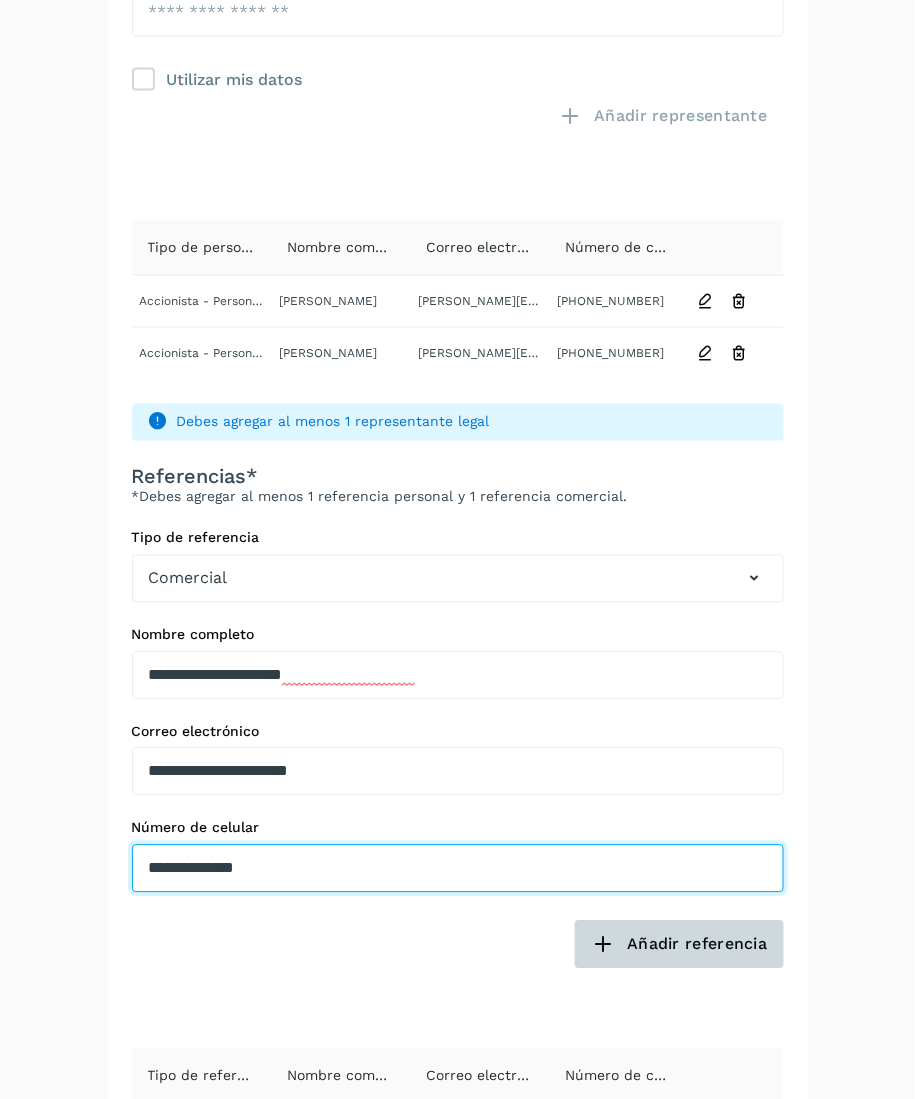 type on "**********" 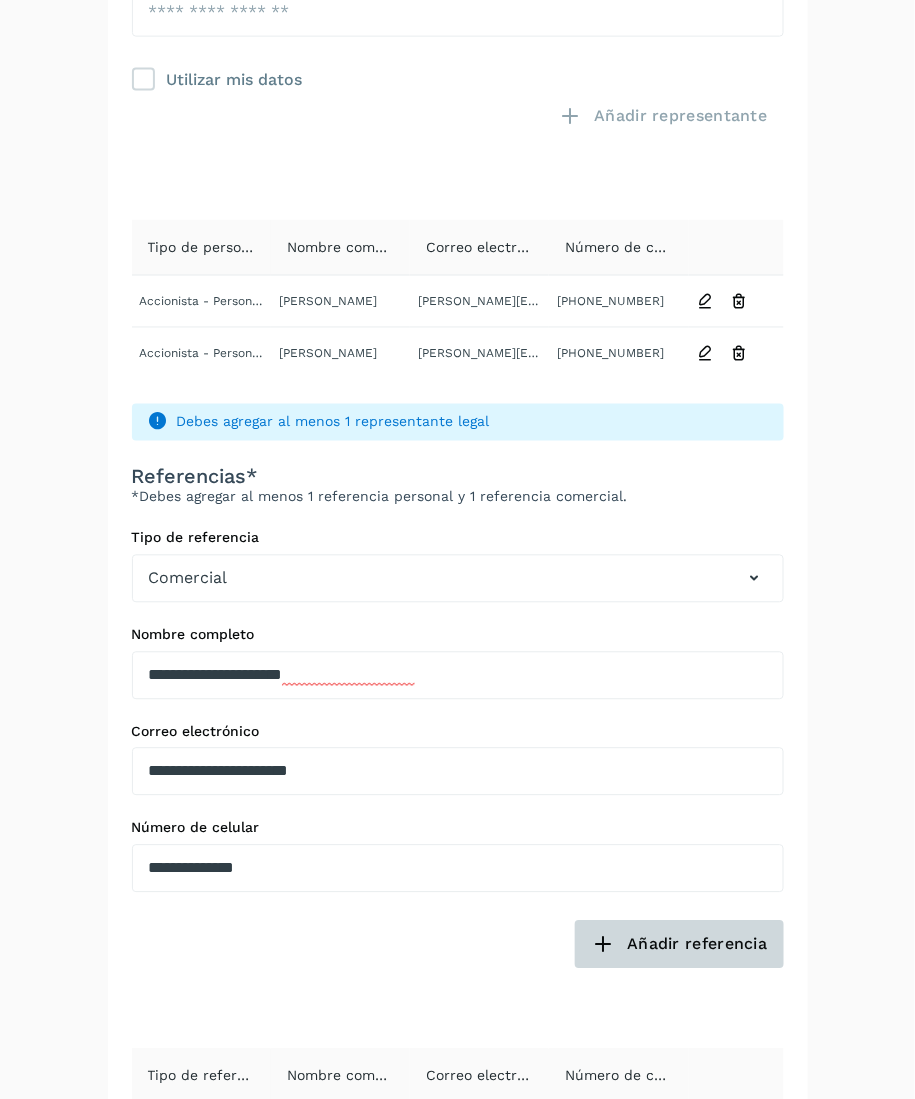 click on "Añadir referencia" 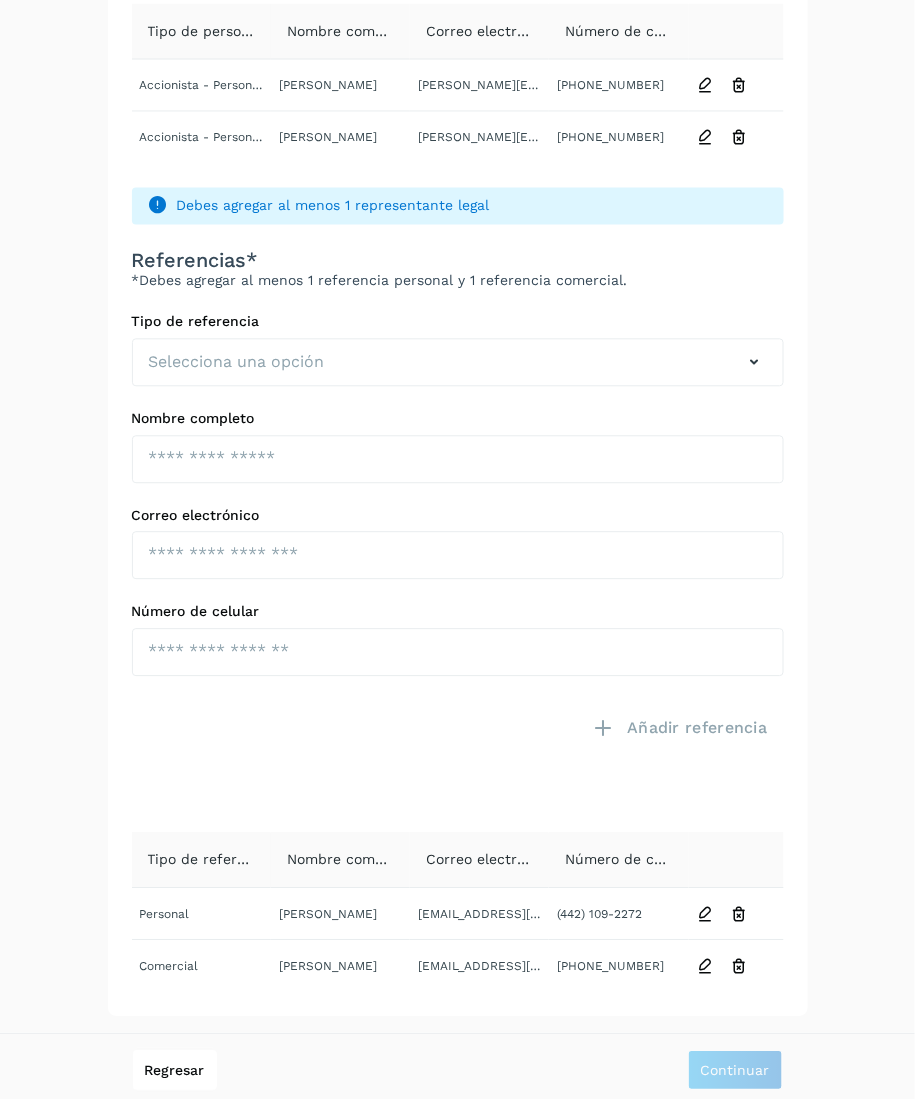 scroll, scrollTop: 787, scrollLeft: 0, axis: vertical 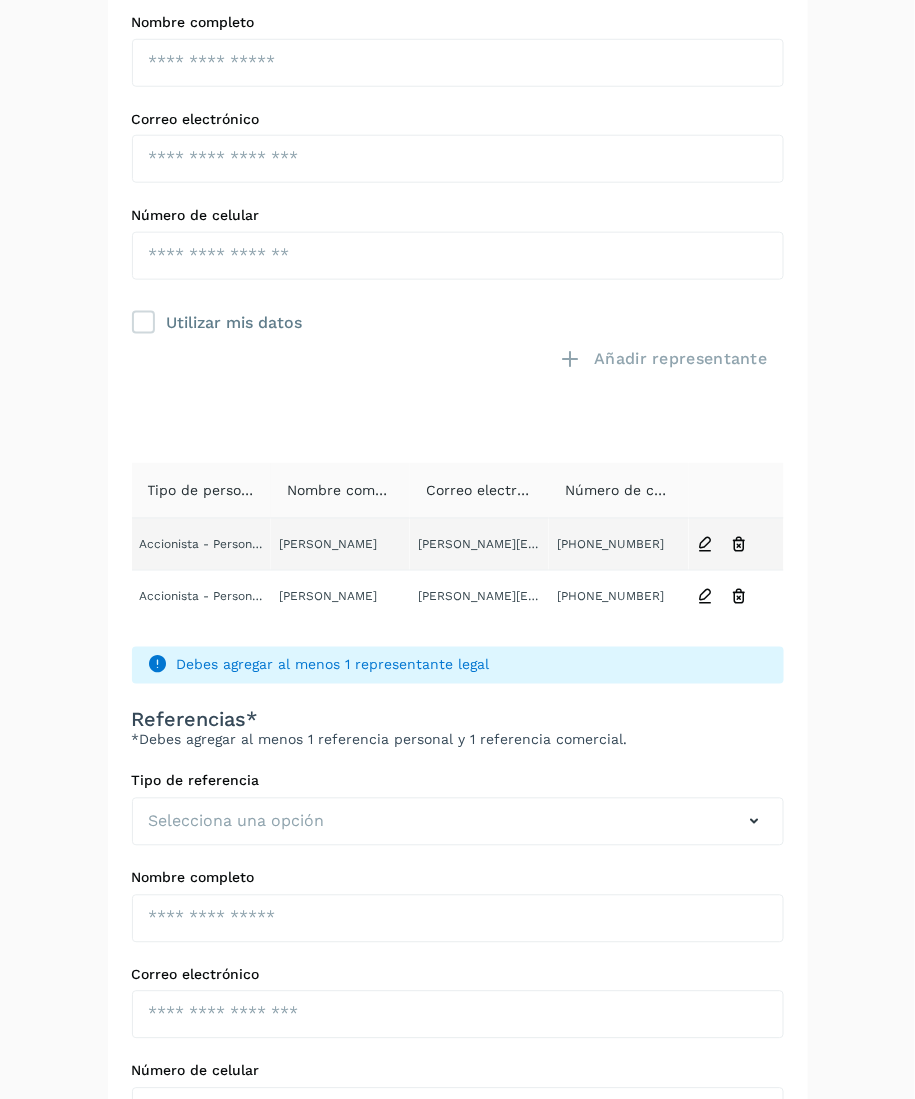 click at bounding box center (706, 545) 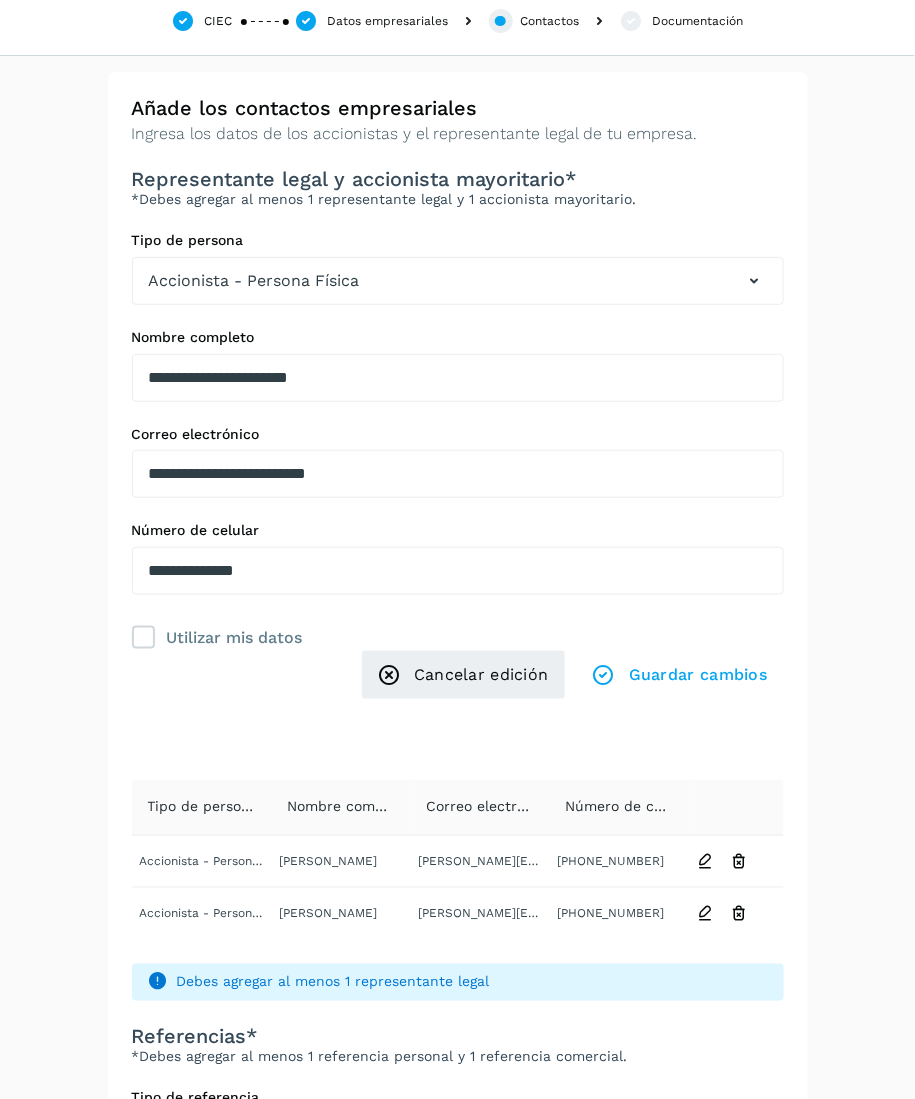 scroll, scrollTop: 8, scrollLeft: 0, axis: vertical 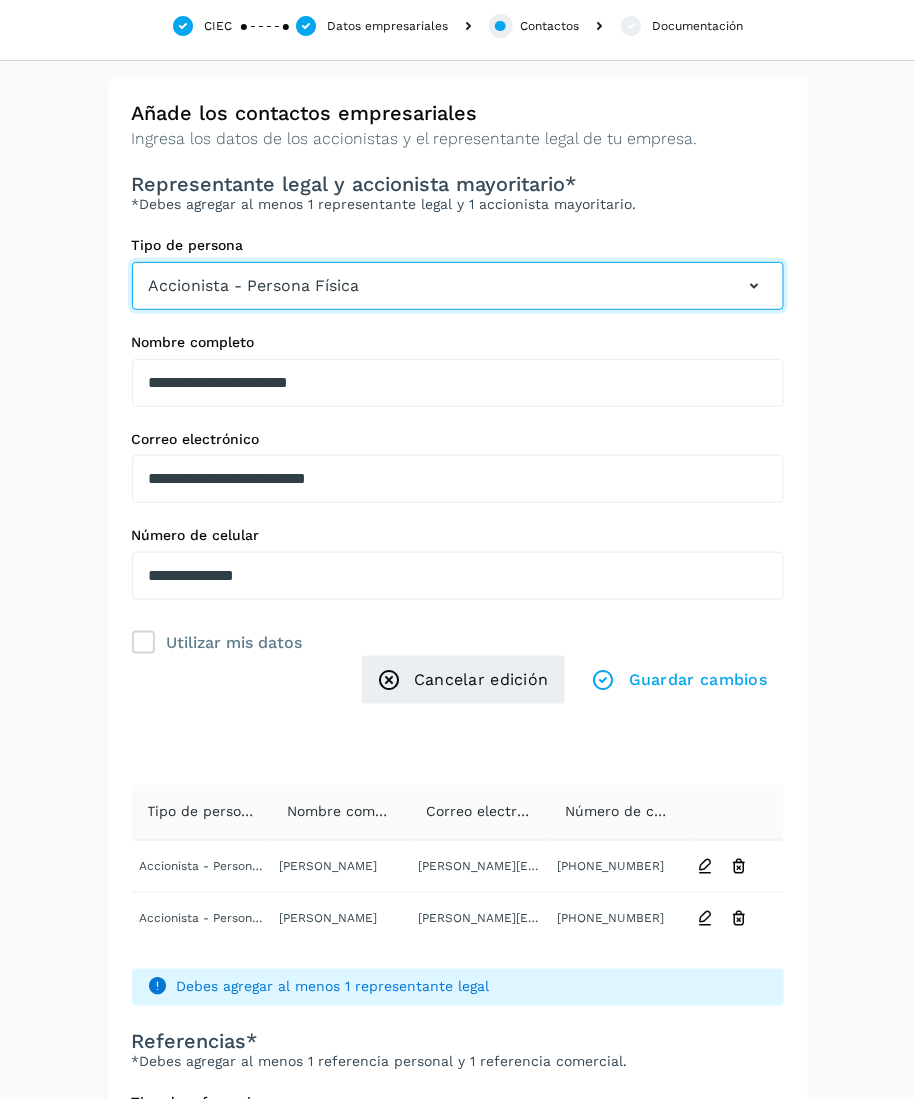 click at bounding box center [755, 286] 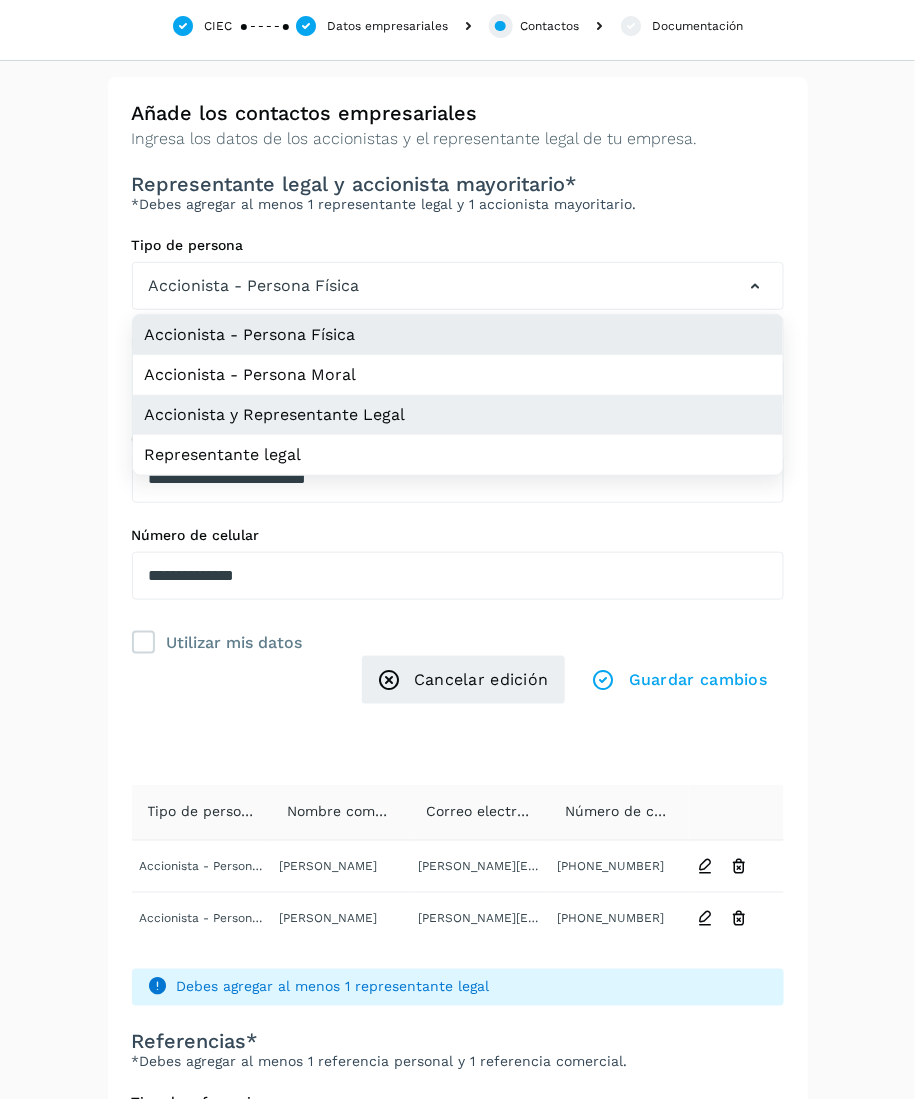 click on "Accionista y Representante Legal" 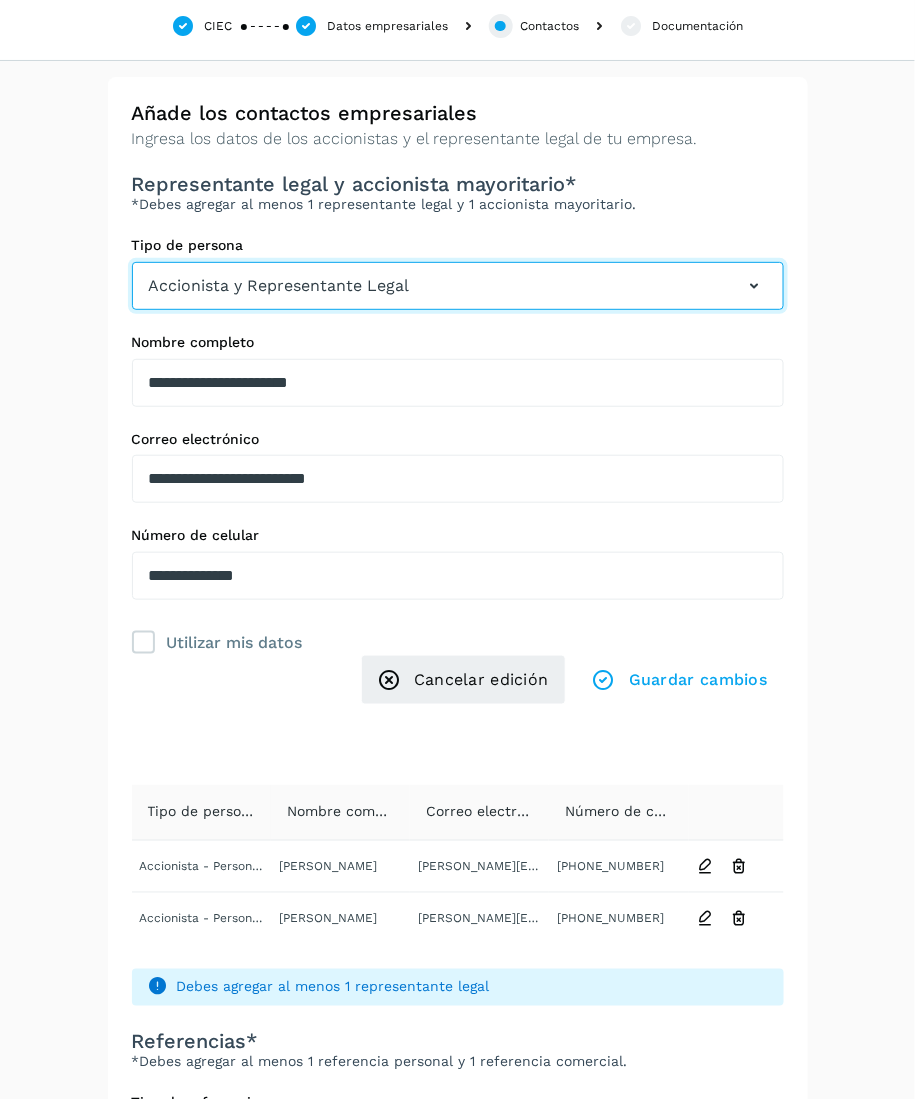 click at bounding box center [755, 286] 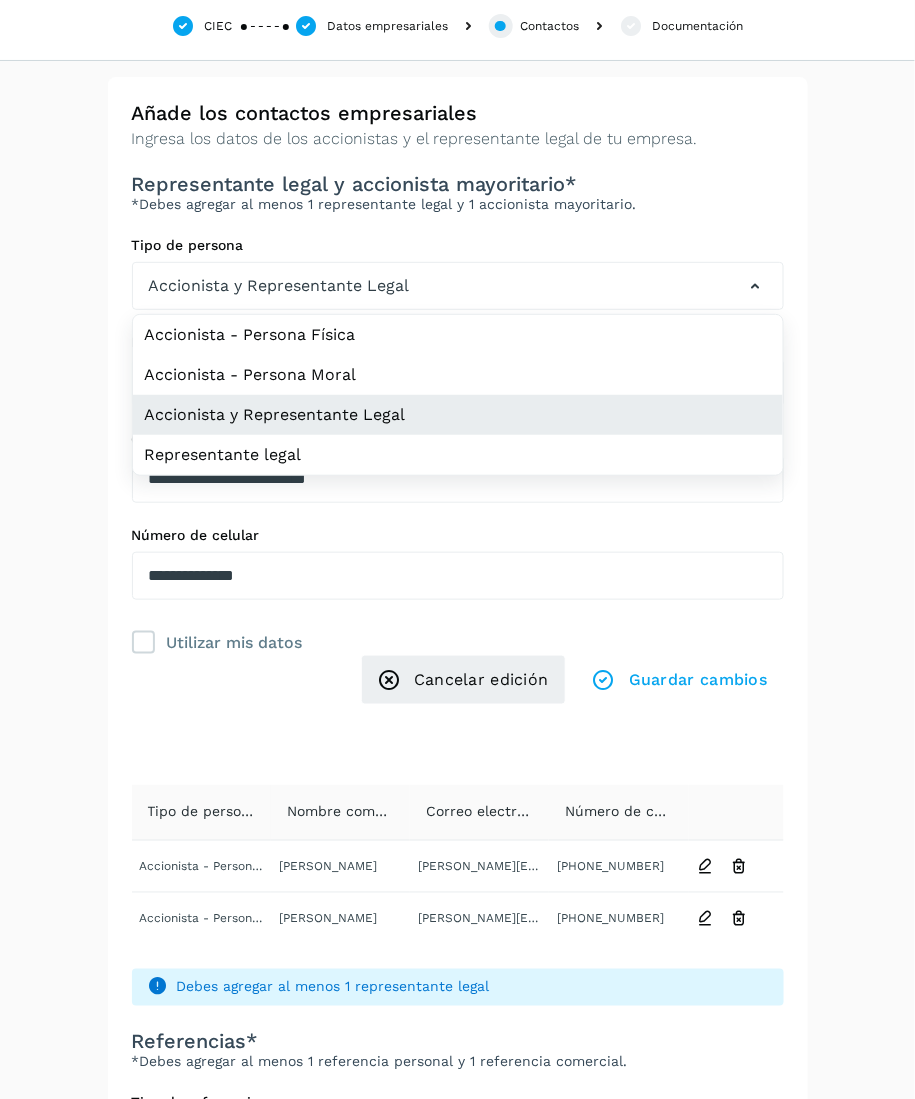 click on "Accionista y Representante Legal" 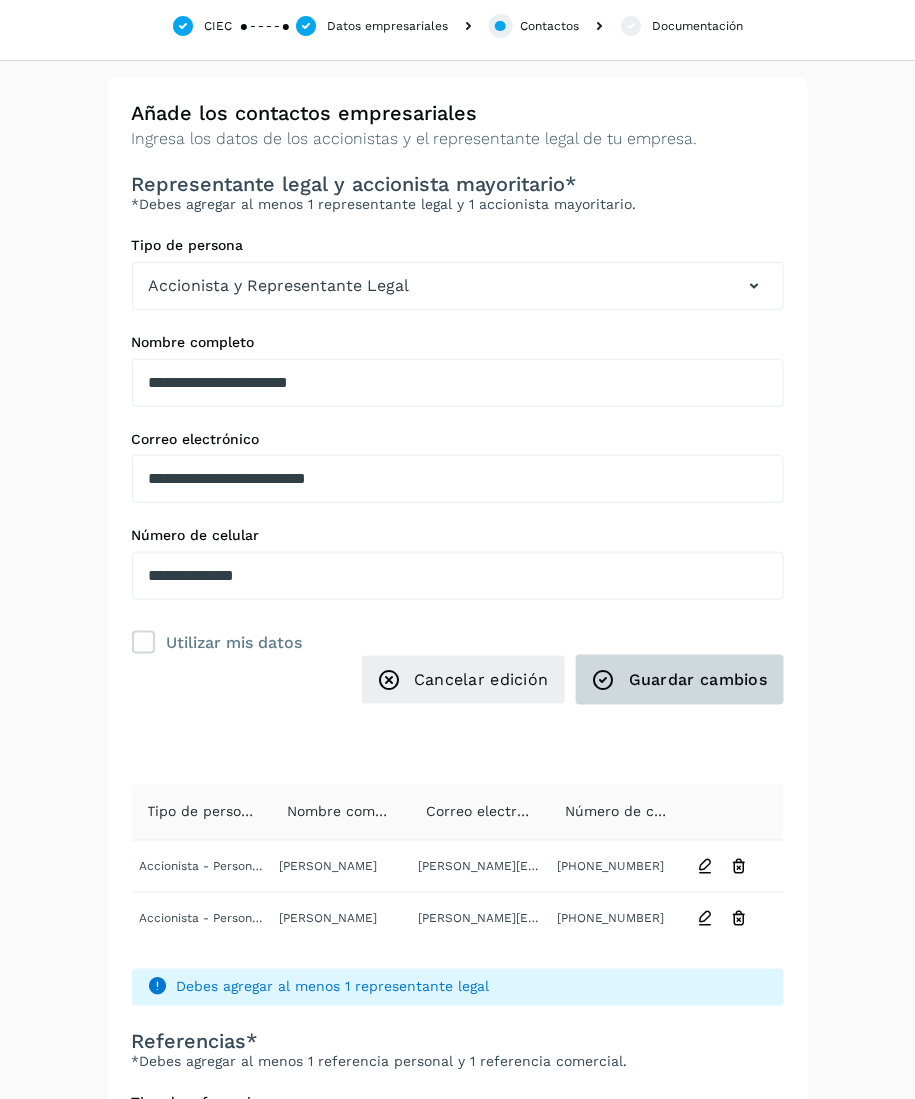 click on "Guardar cambios" 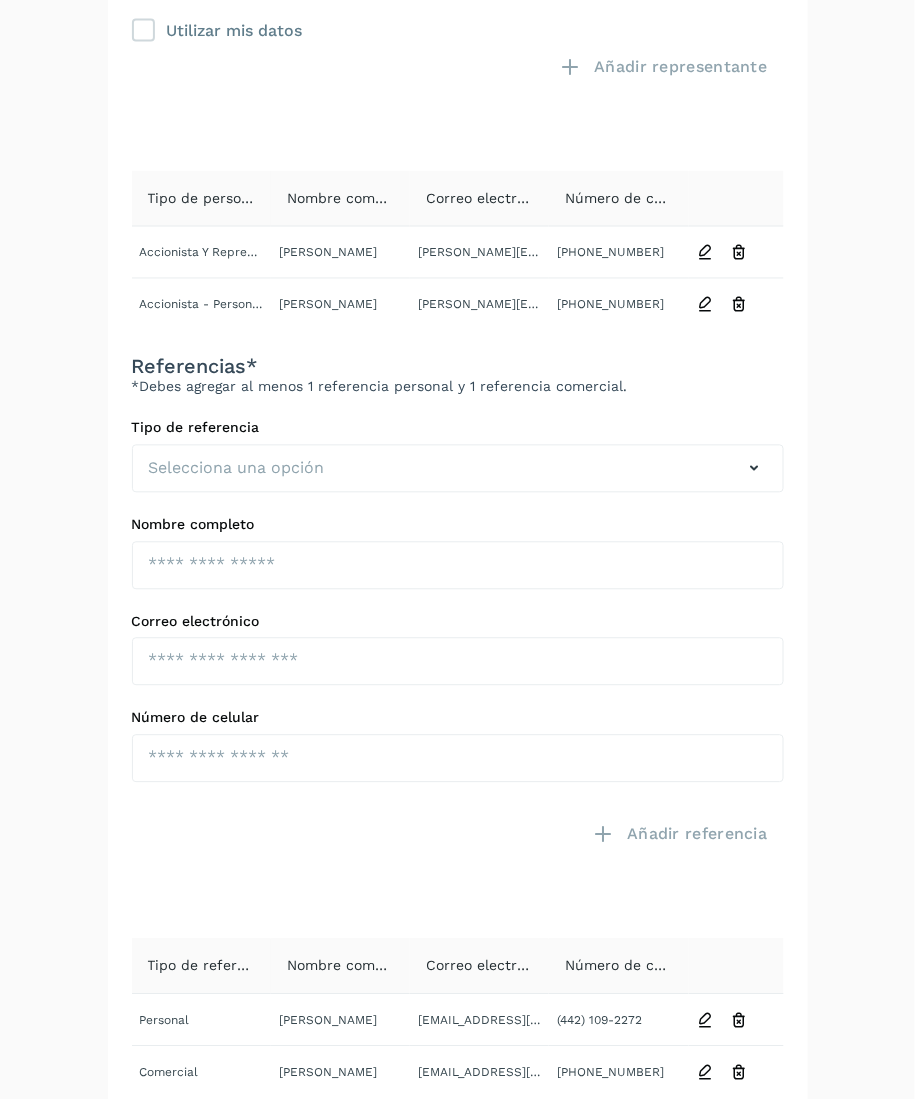 scroll, scrollTop: 726, scrollLeft: 0, axis: vertical 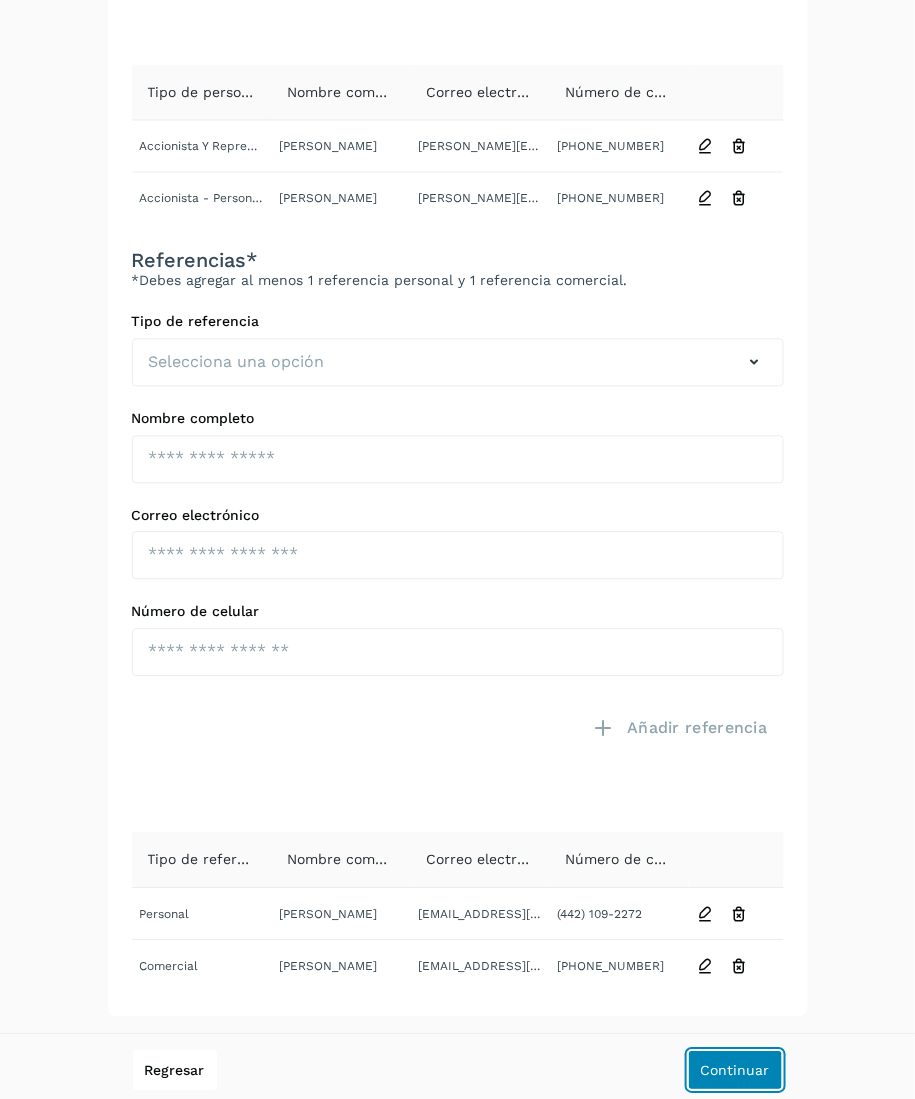 click on "Continuar" 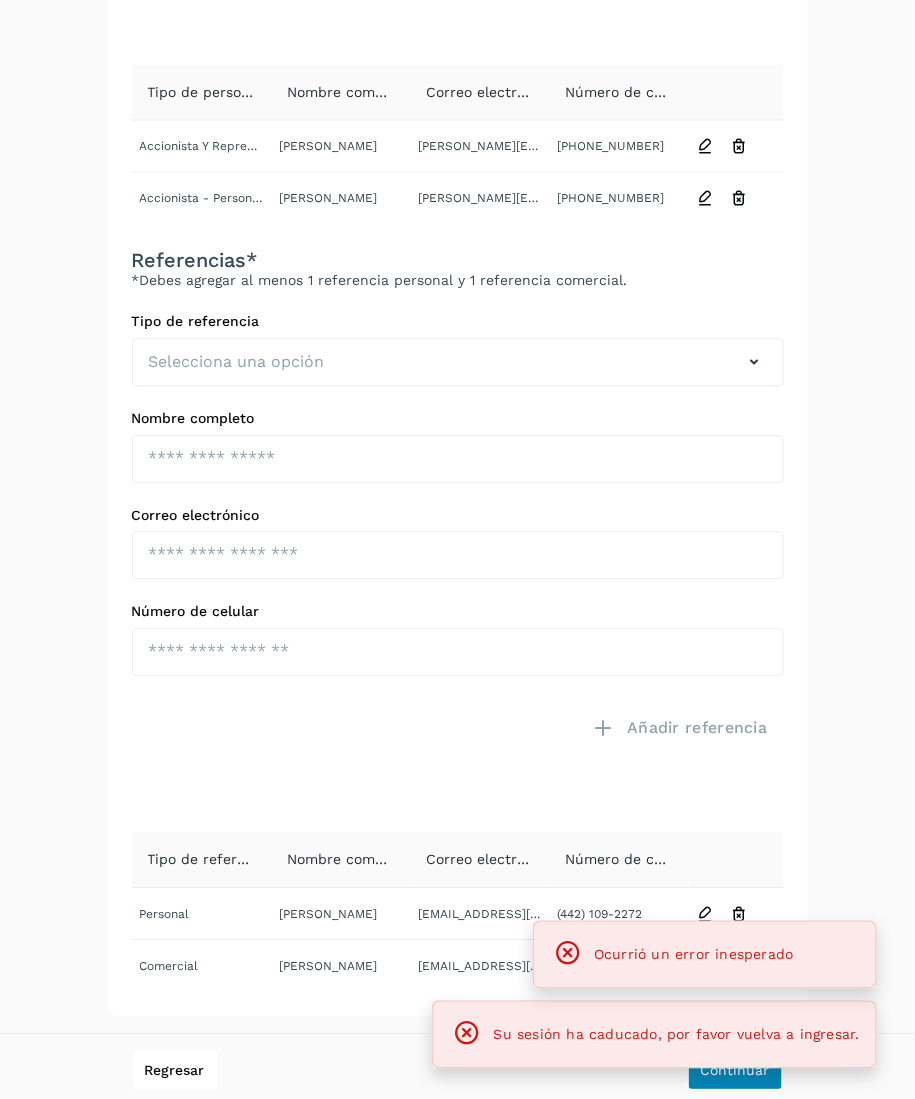 scroll, scrollTop: 0, scrollLeft: 0, axis: both 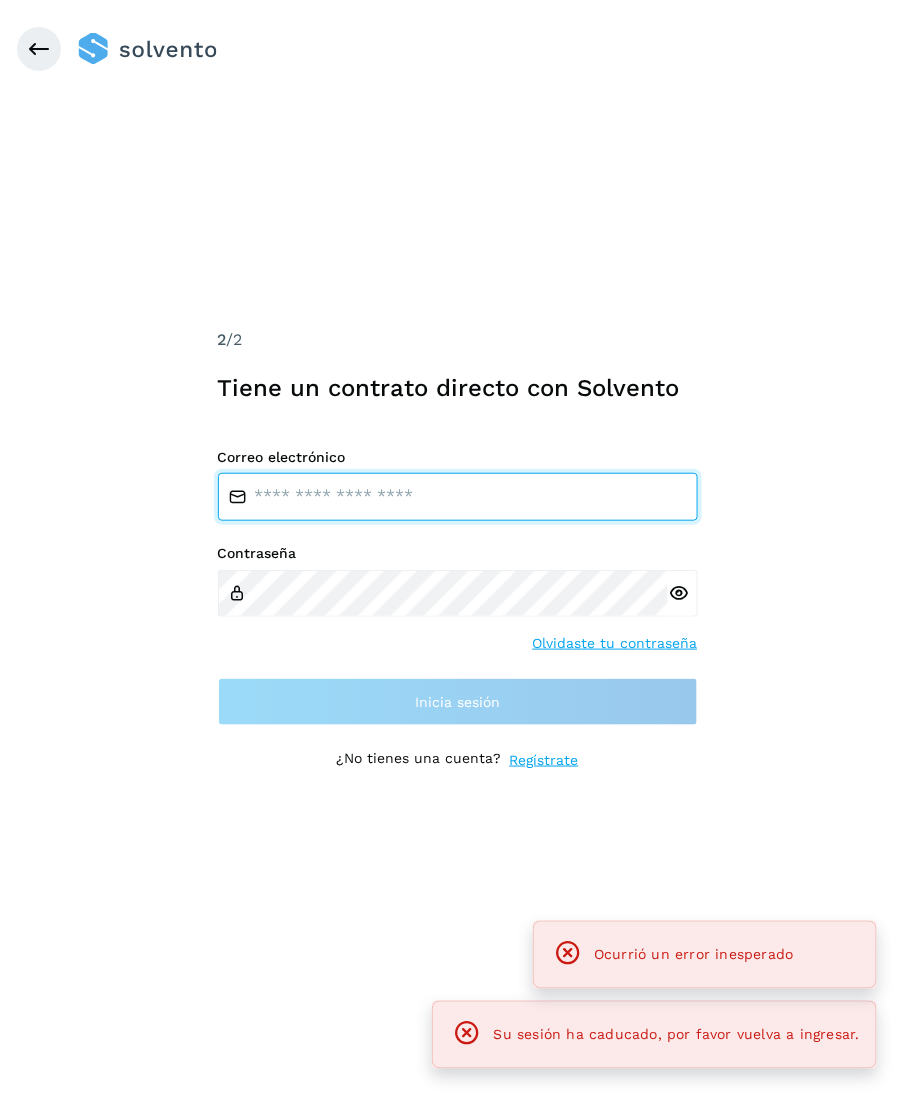 click at bounding box center [458, 497] 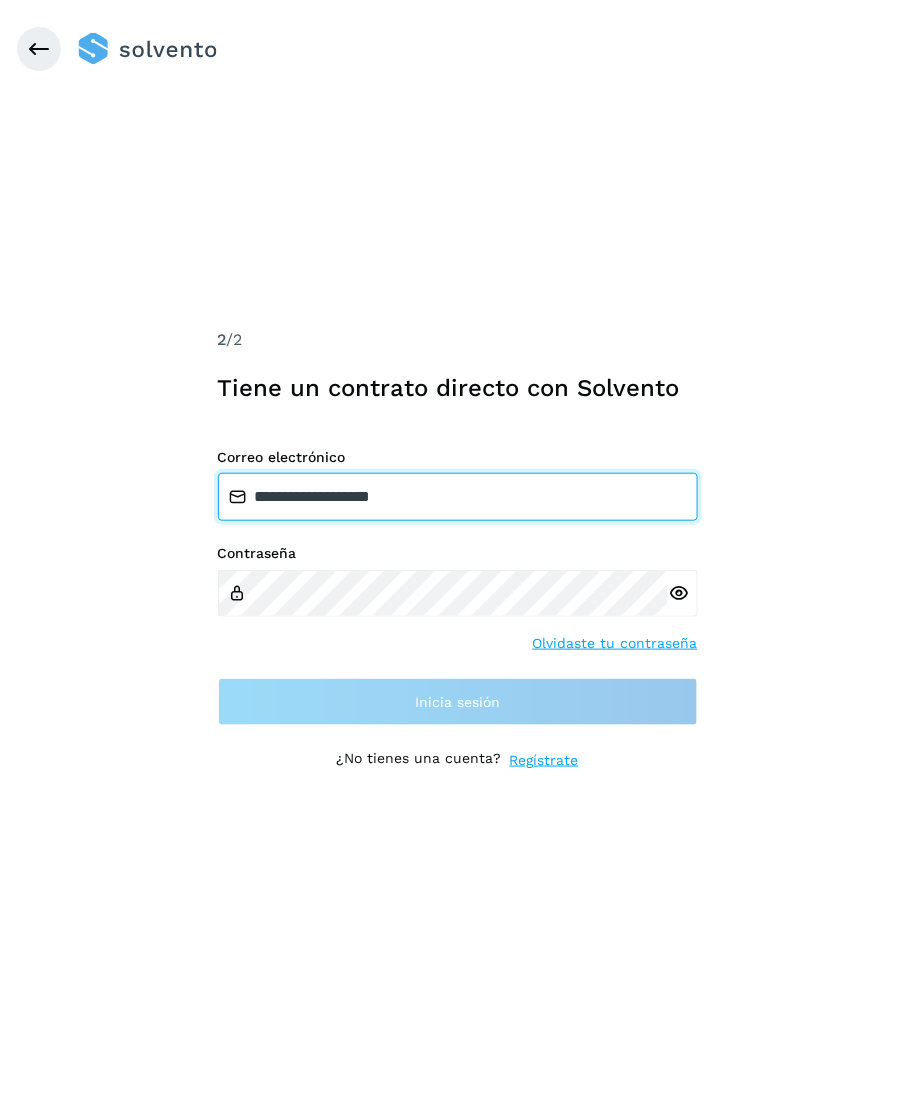 type on "**********" 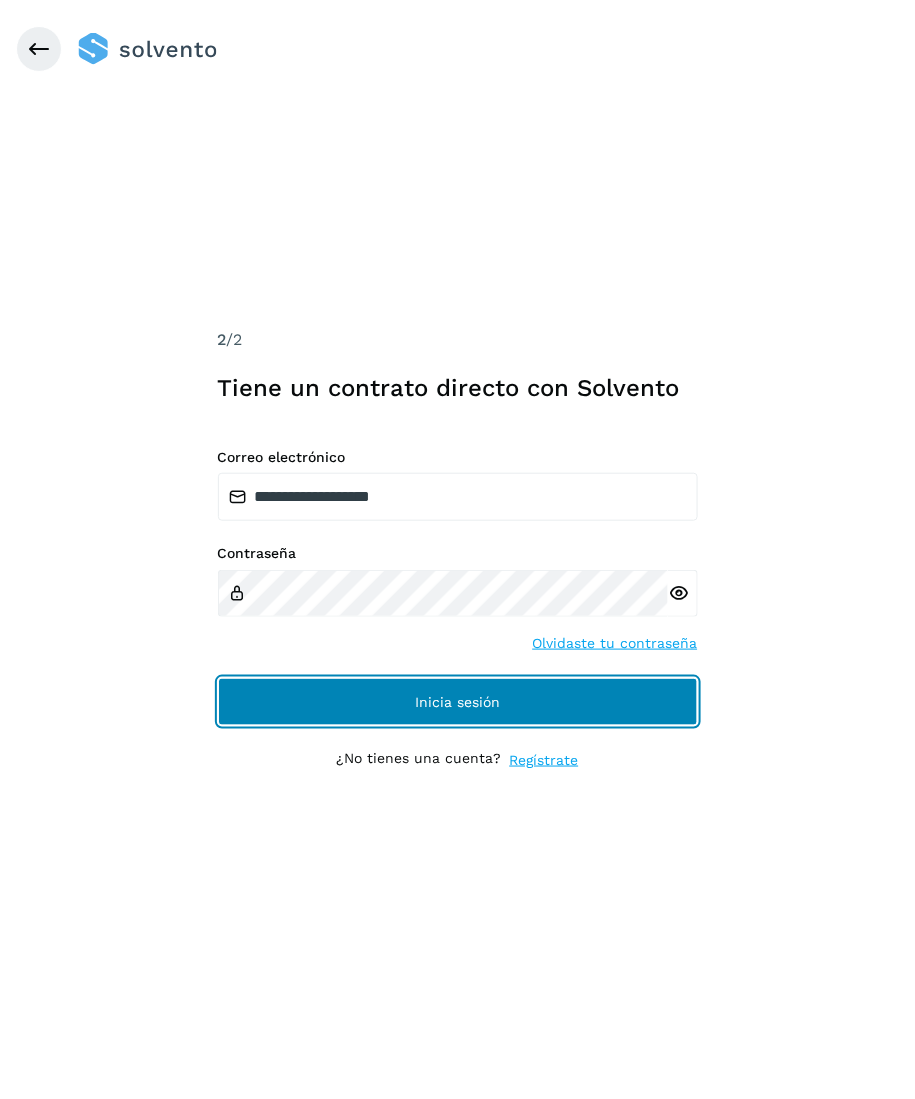 click on "Inicia sesión" 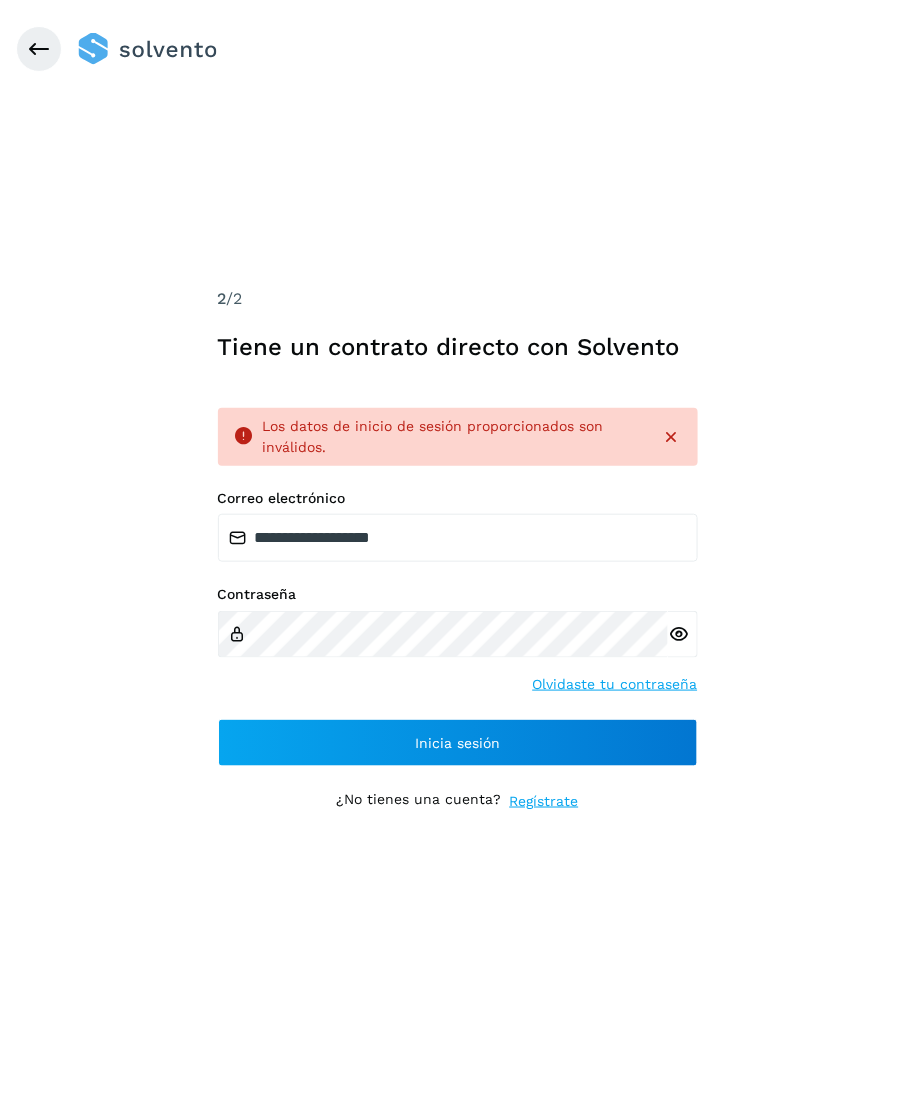 click at bounding box center [678, 634] 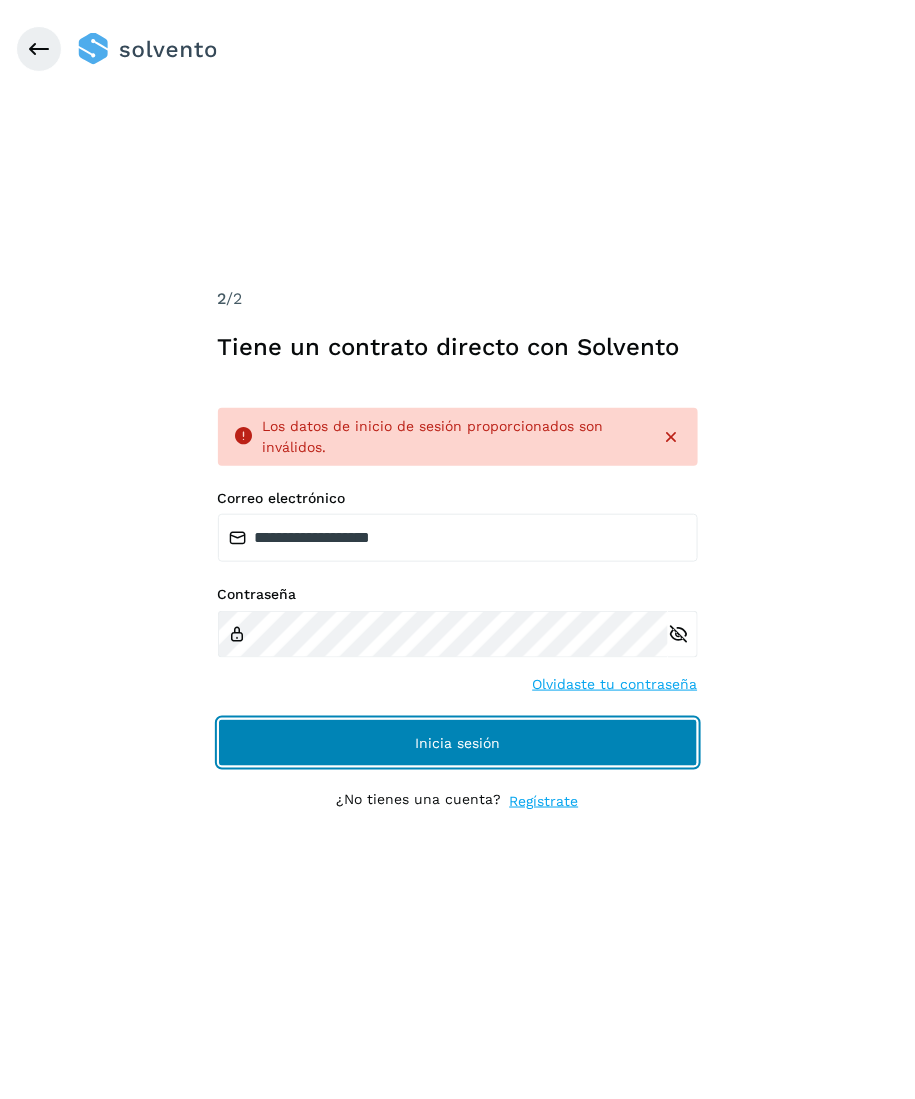 click on "Inicia sesión" 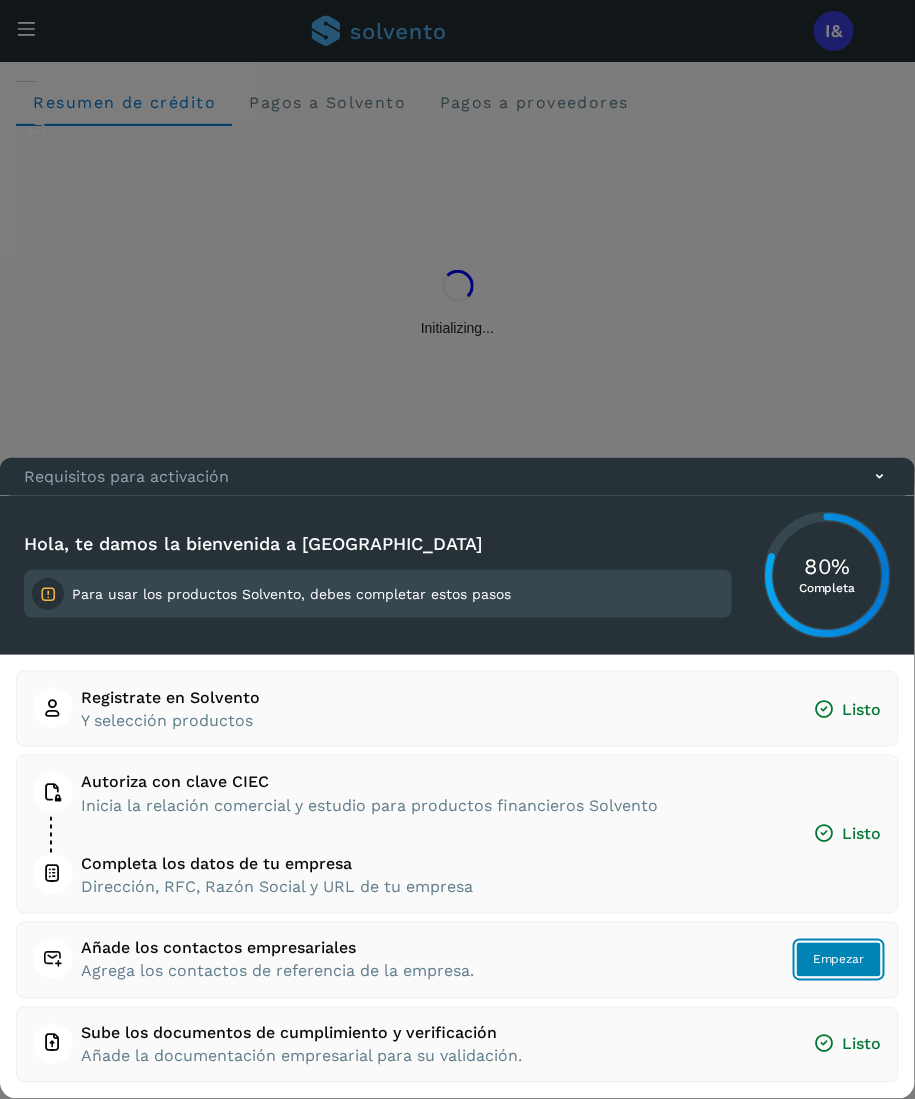 click on "Empezar" 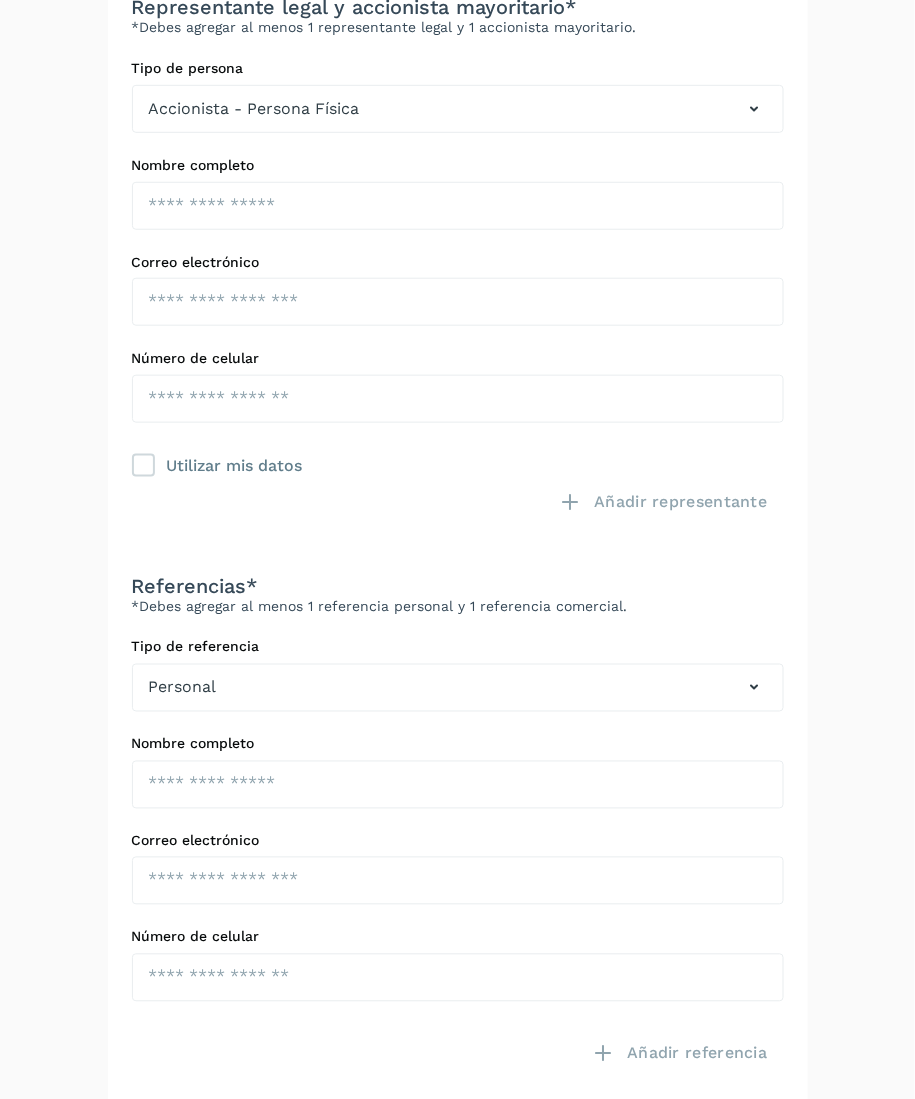 scroll, scrollTop: 0, scrollLeft: 0, axis: both 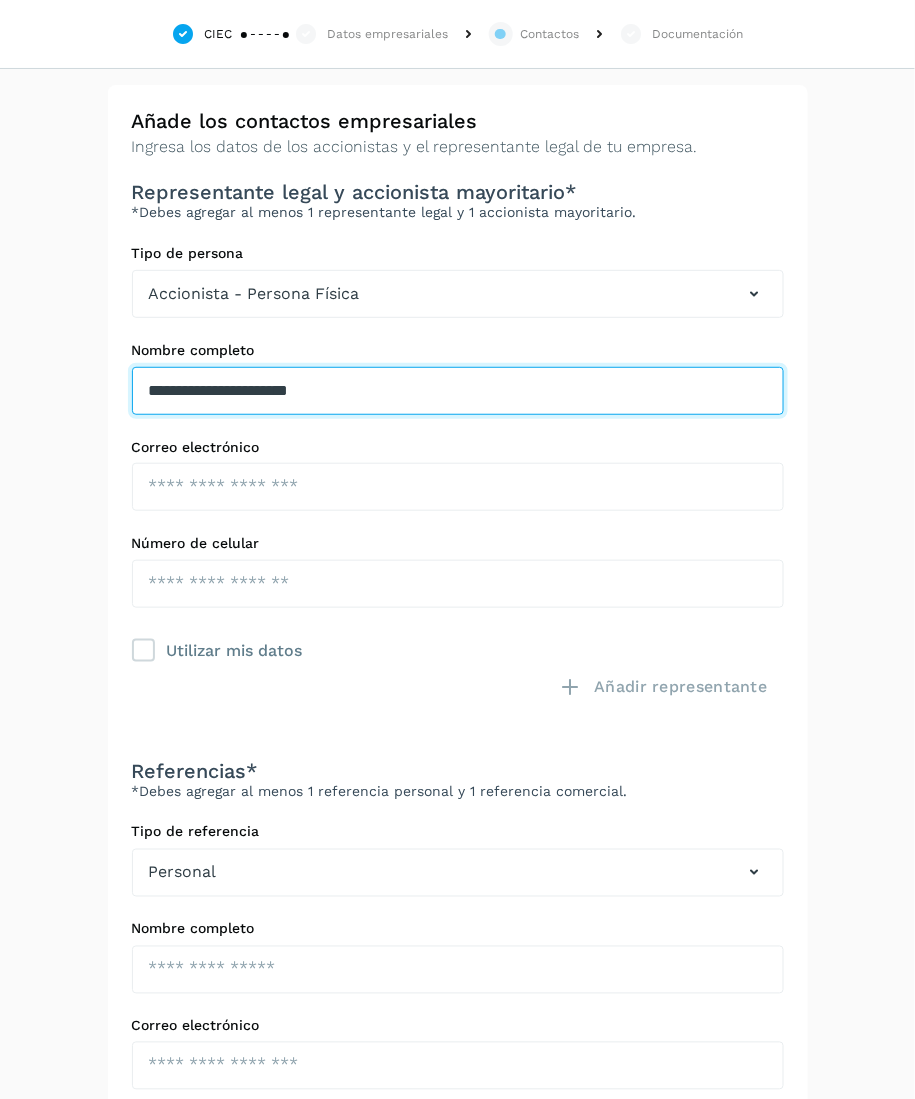 click on "**********" at bounding box center (458, 391) 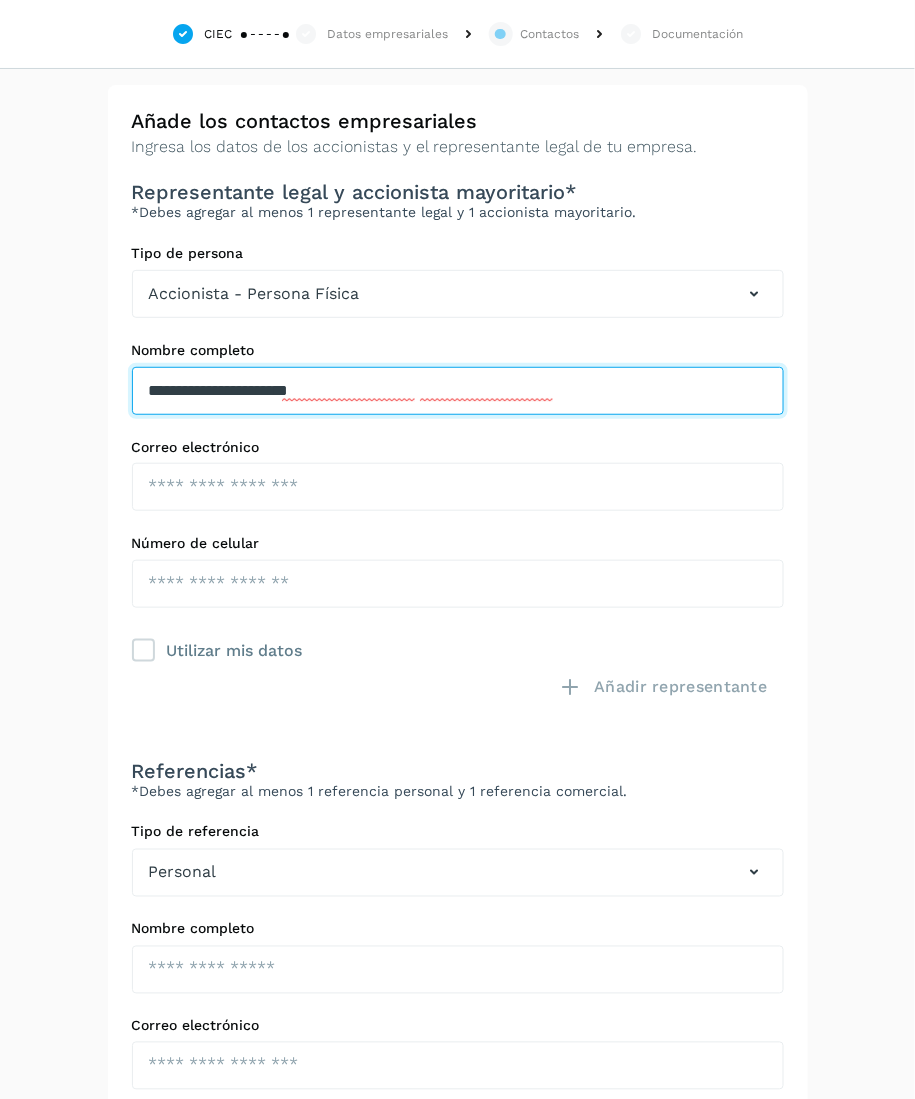 type on "**********" 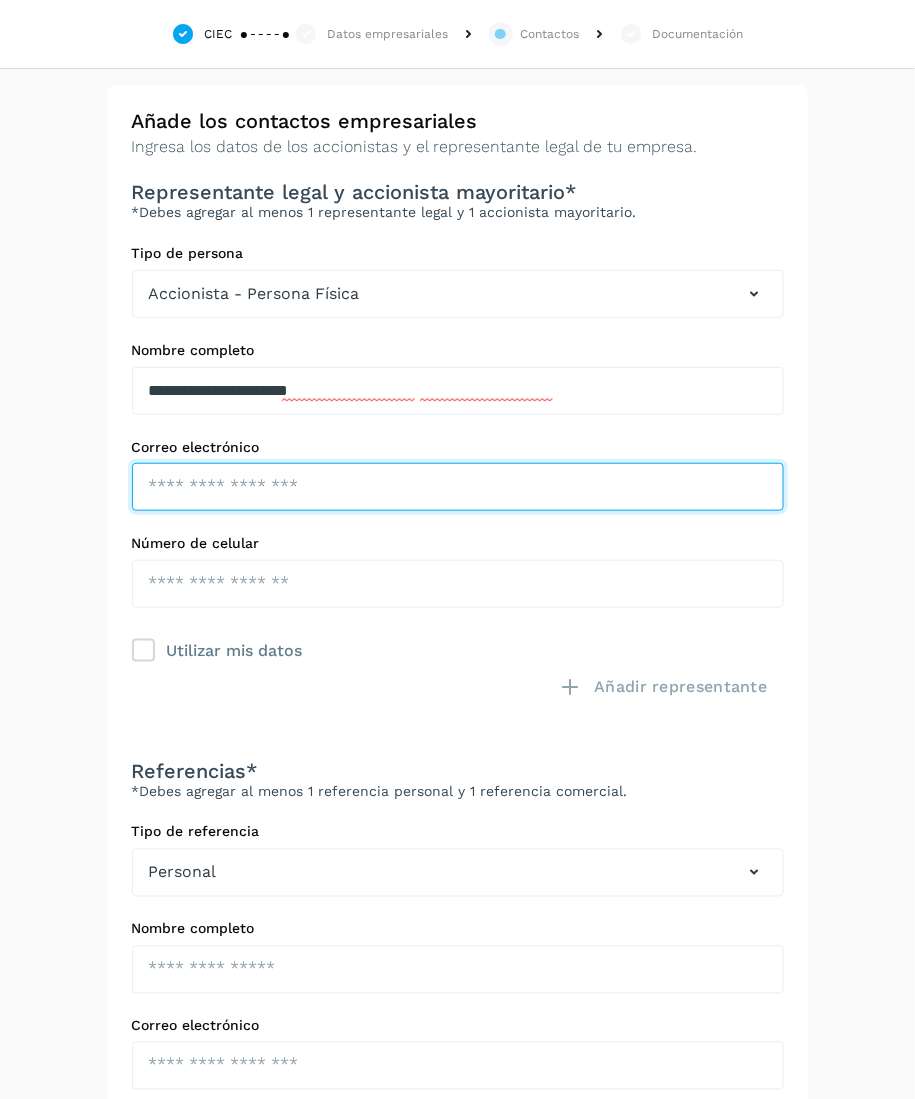 click at bounding box center [458, 487] 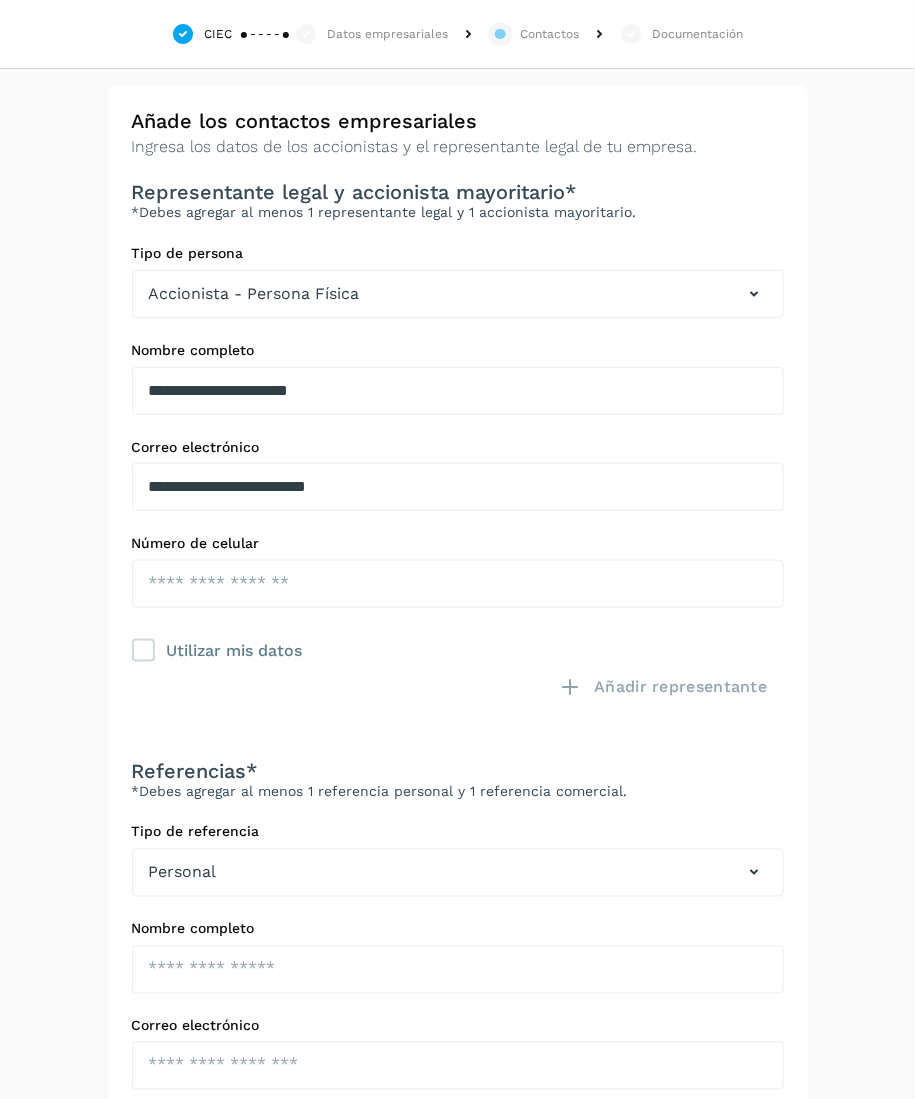 type on "**********" 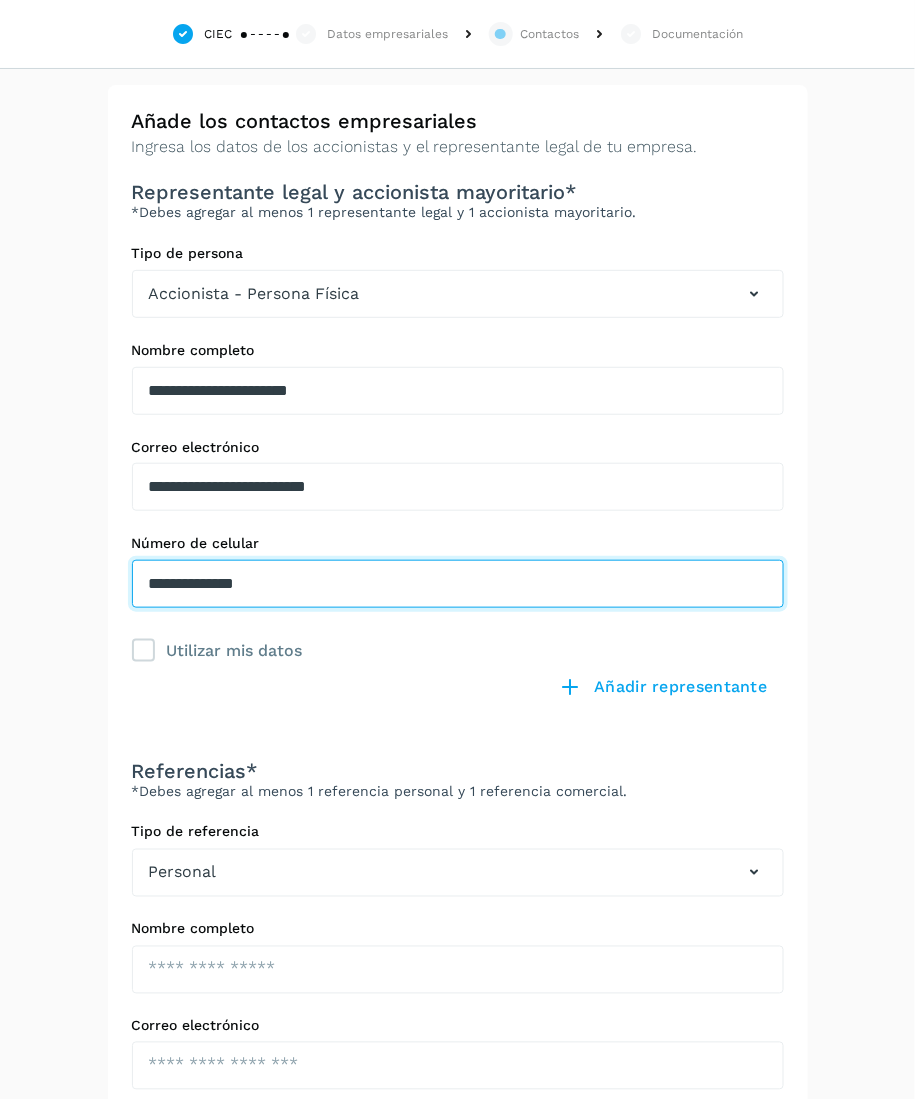 type on "**********" 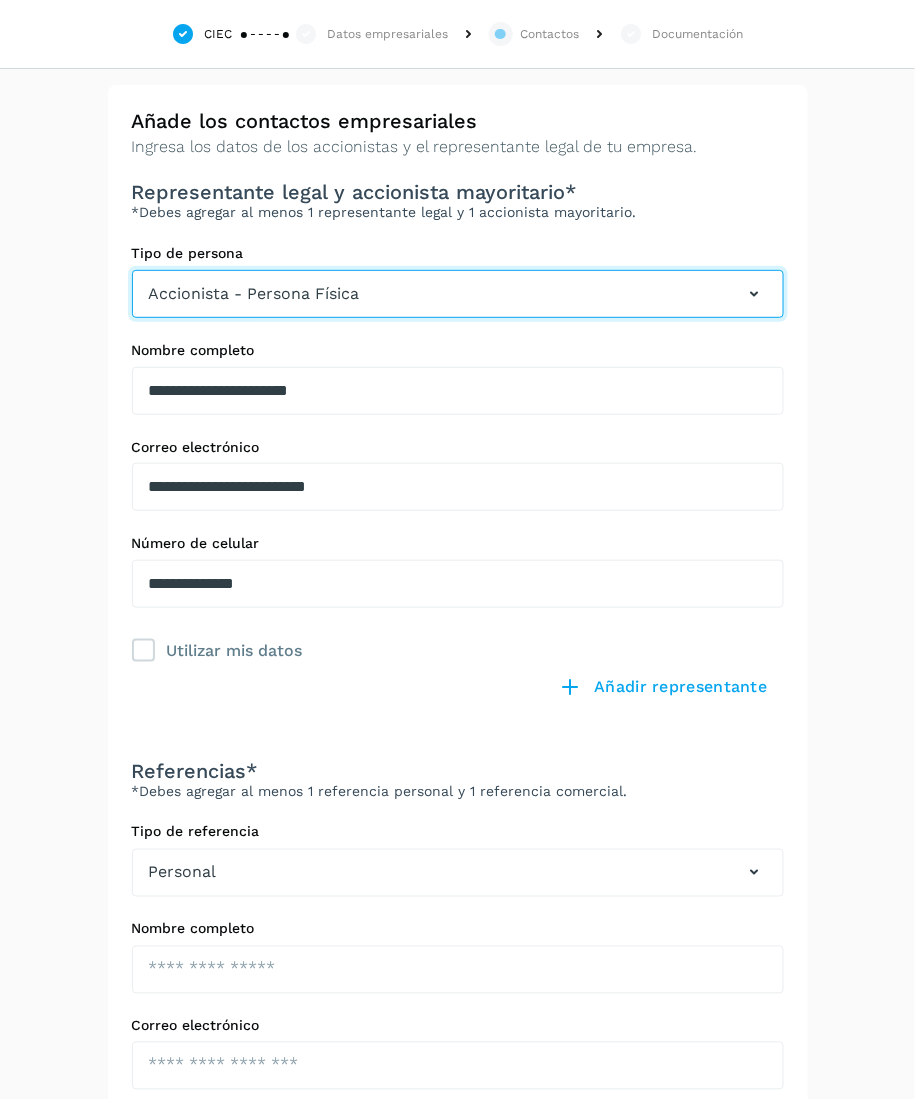 click at bounding box center [755, 294] 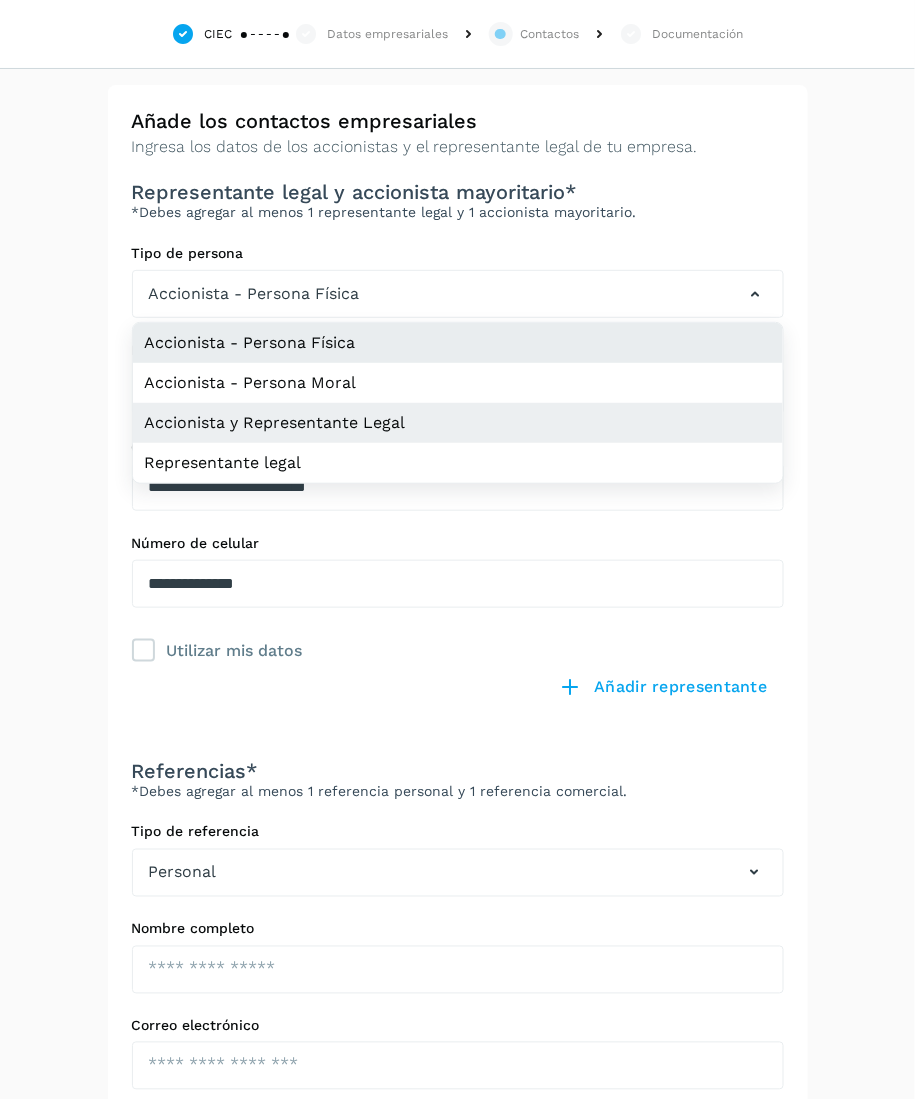 click on "Accionista y Representante Legal" 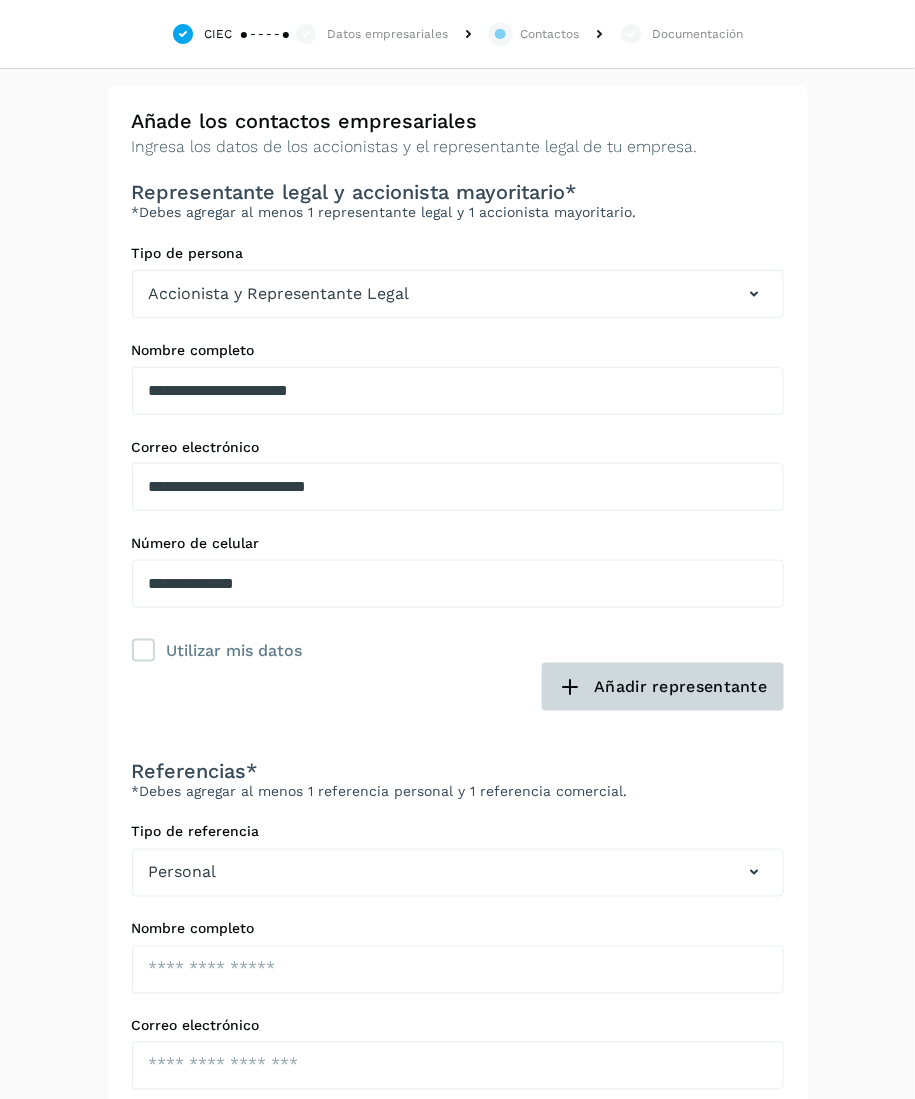 click on "Añadir representante" 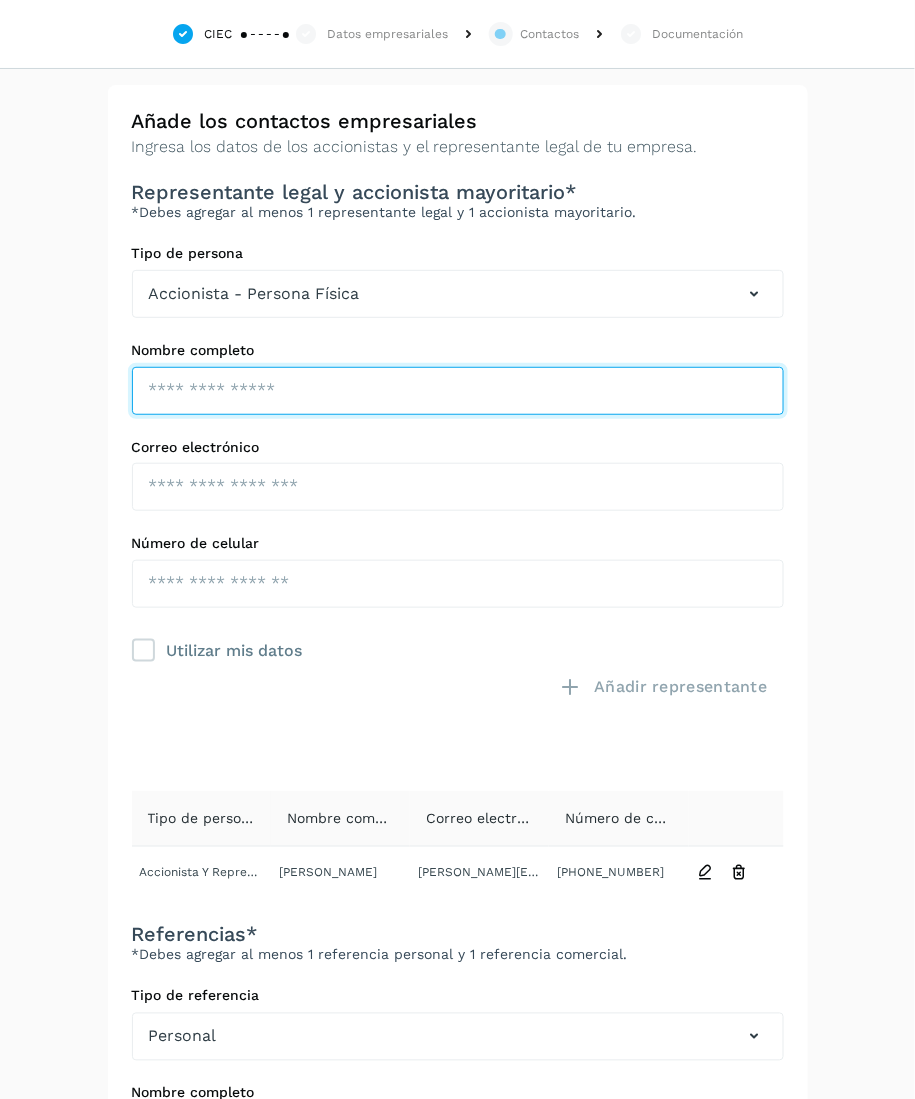 click at bounding box center (458, 391) 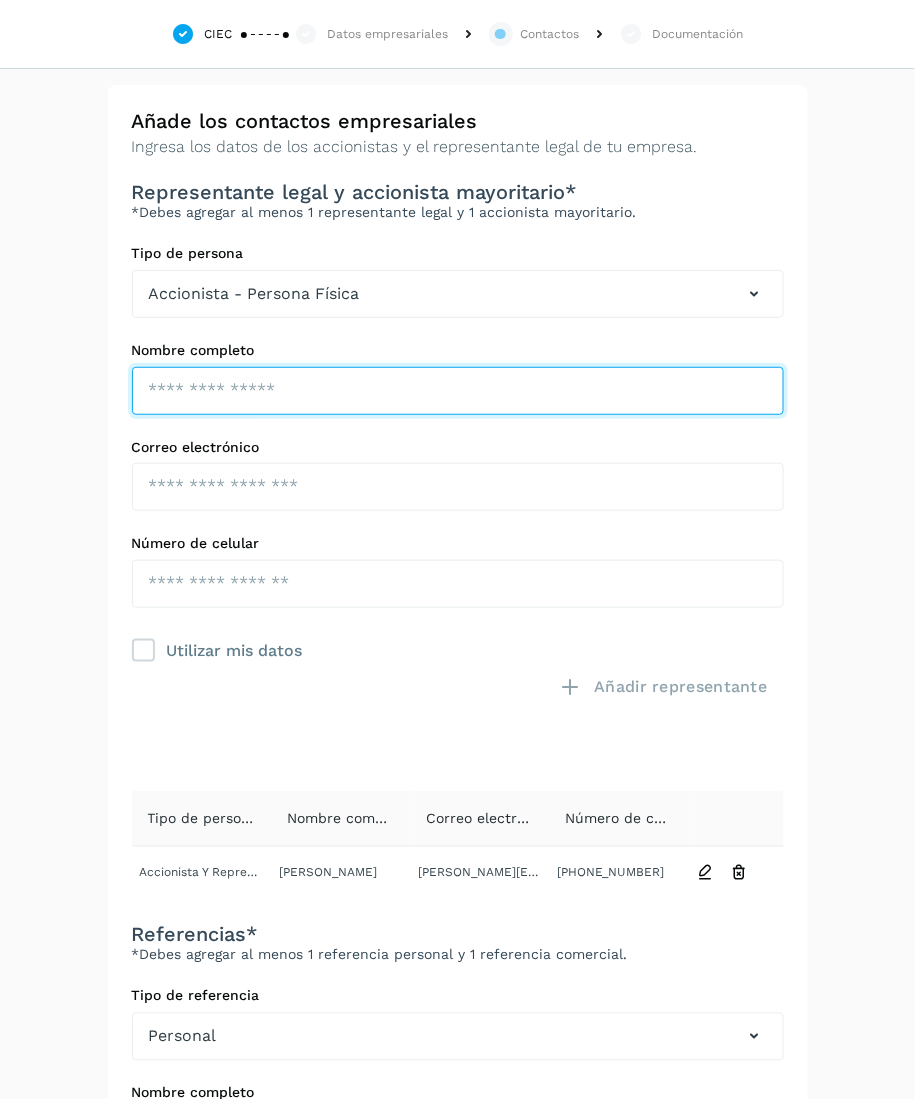 paste on "**********" 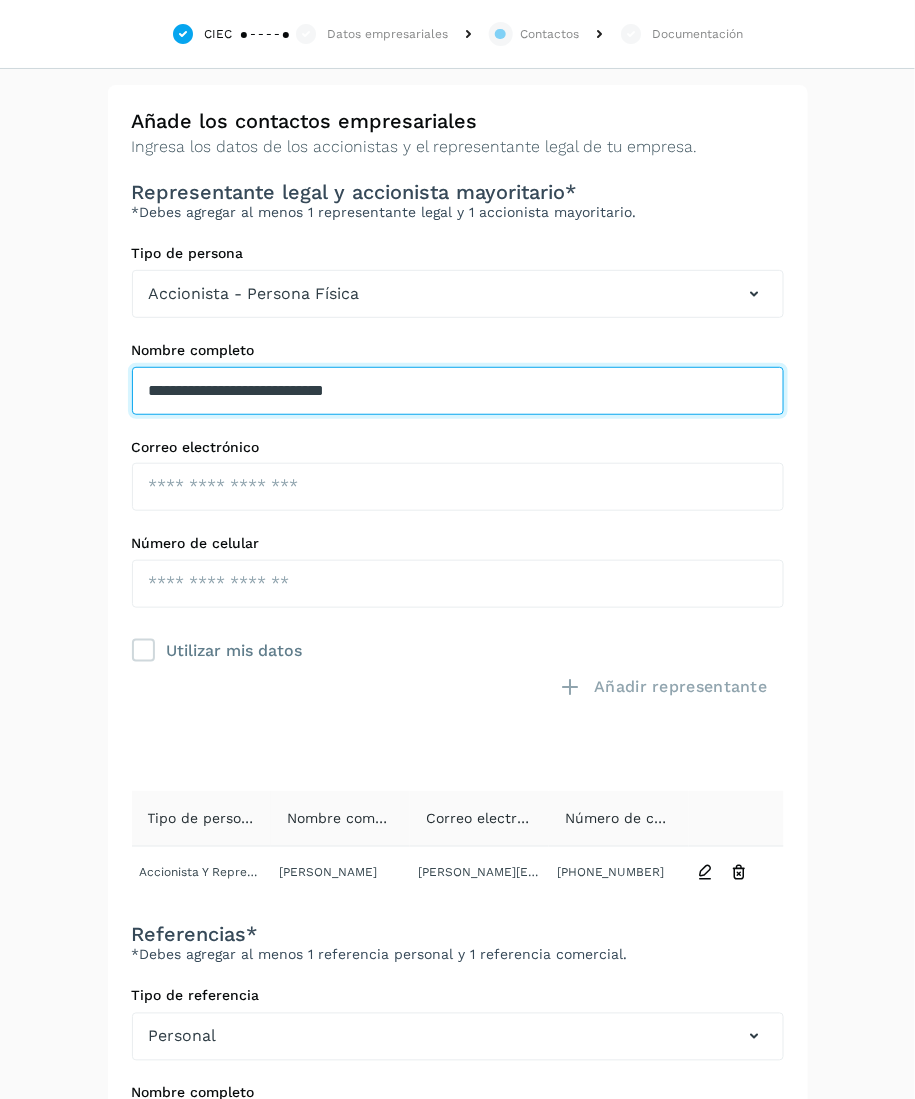 type on "**********" 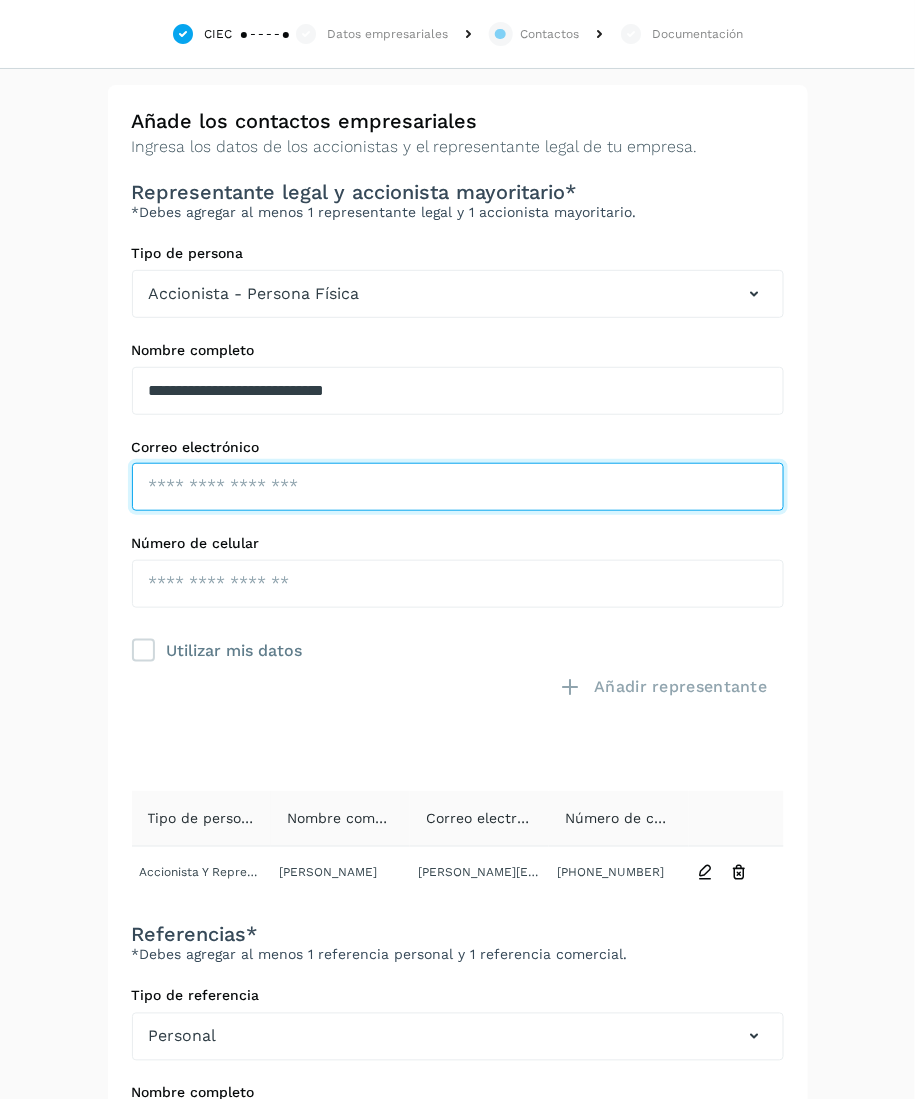 click at bounding box center (458, 487) 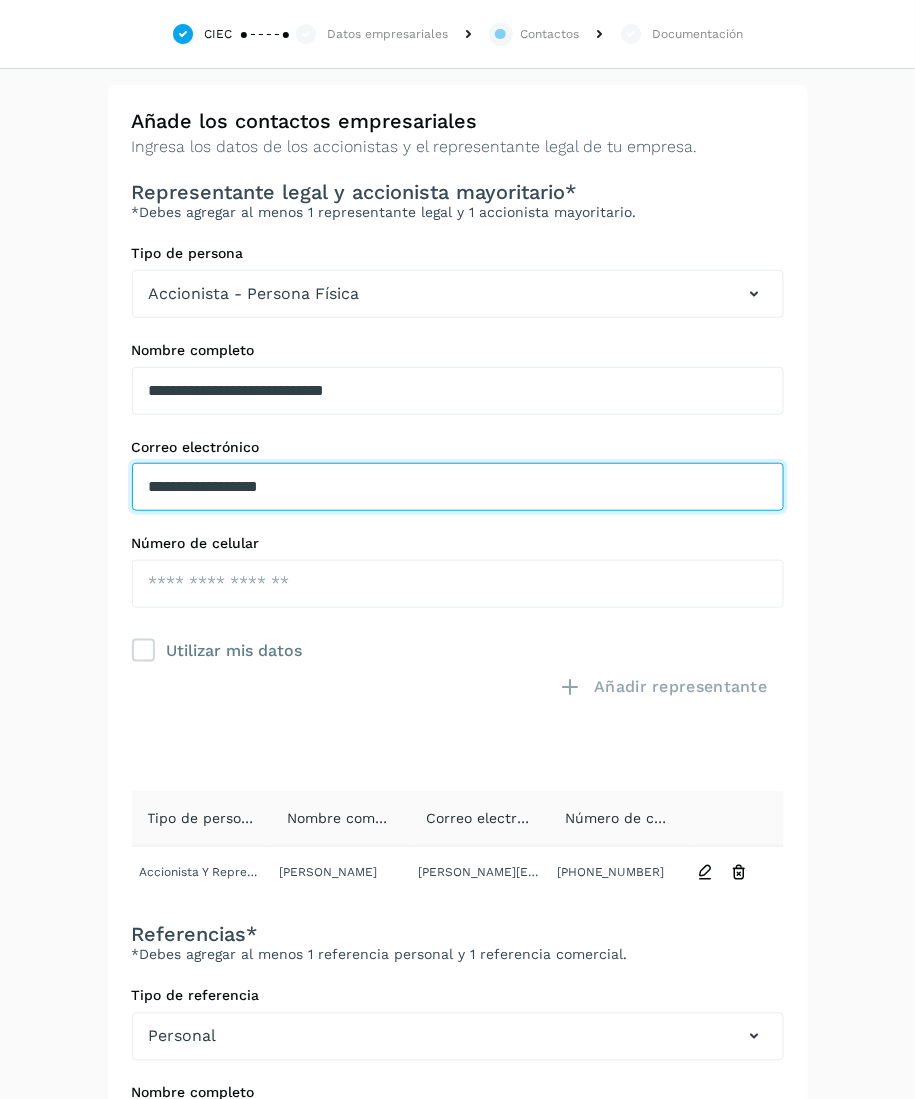 type on "**********" 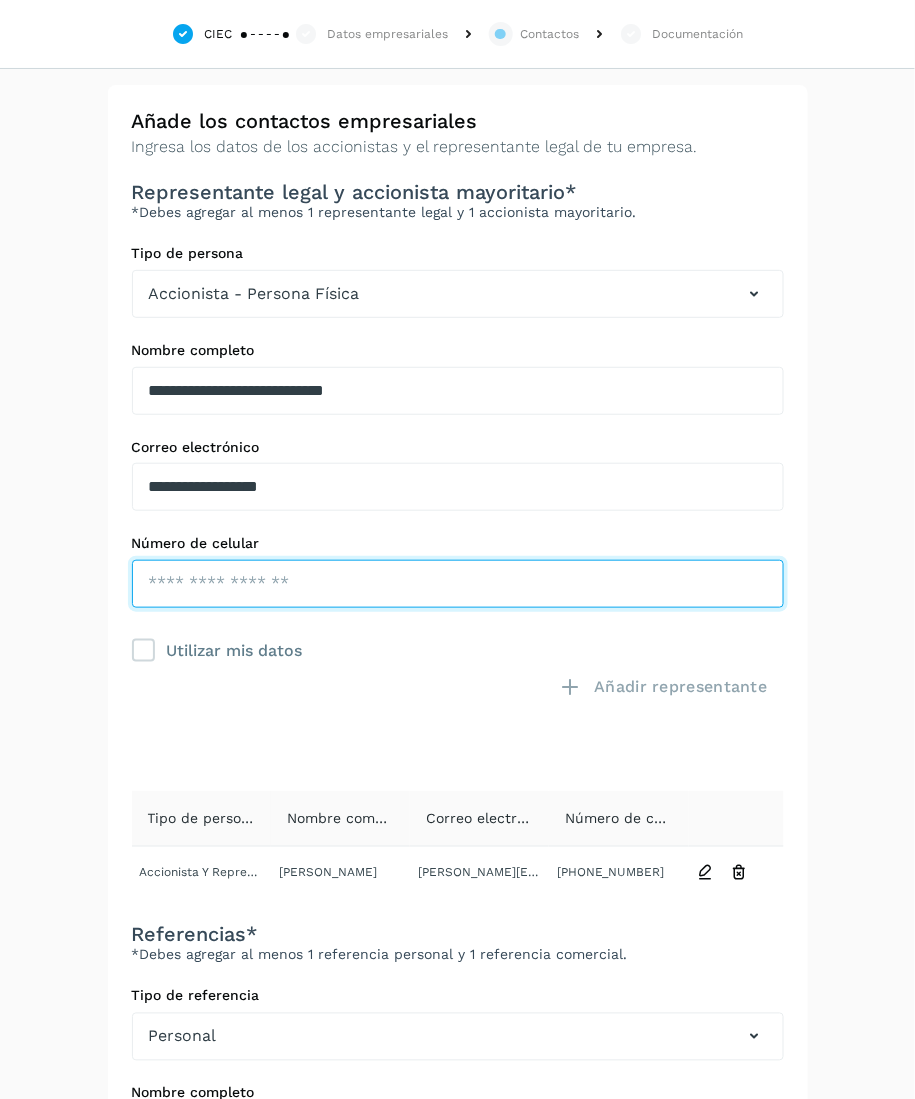 click at bounding box center (458, 584) 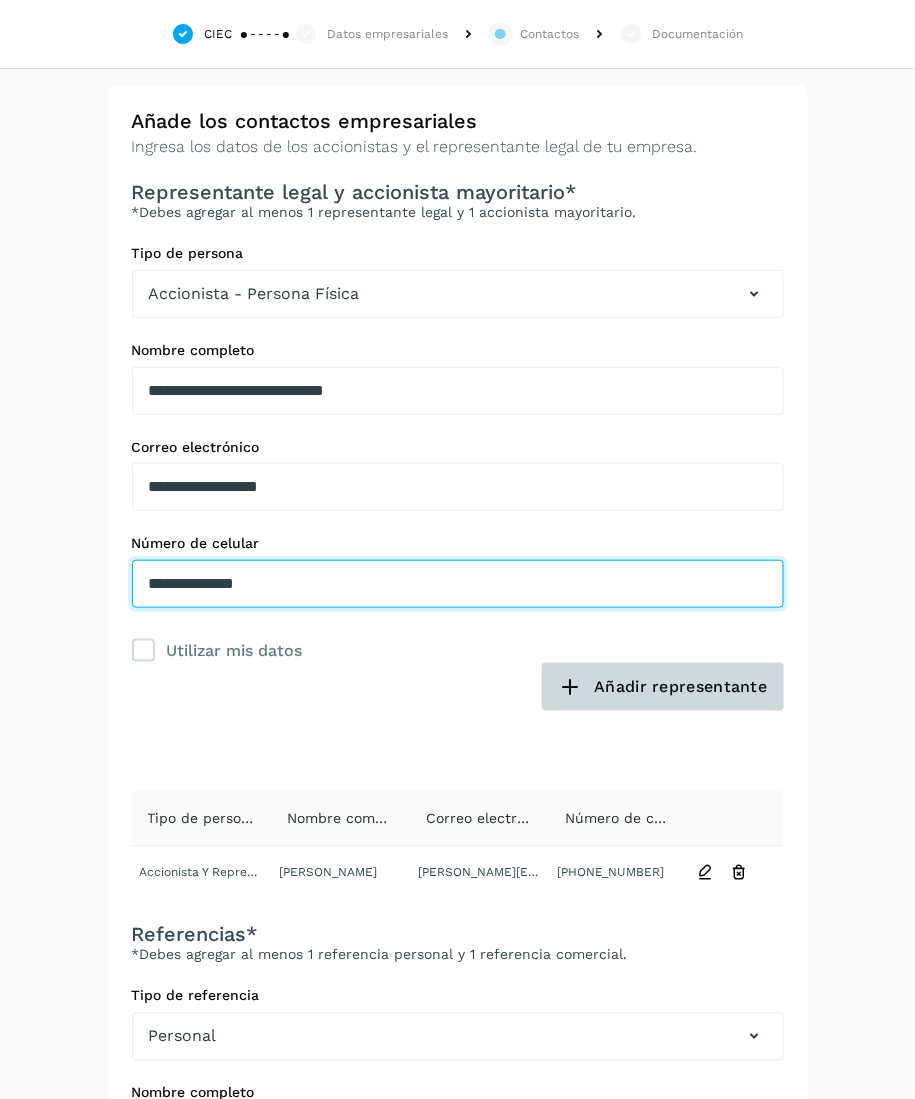 type on "**********" 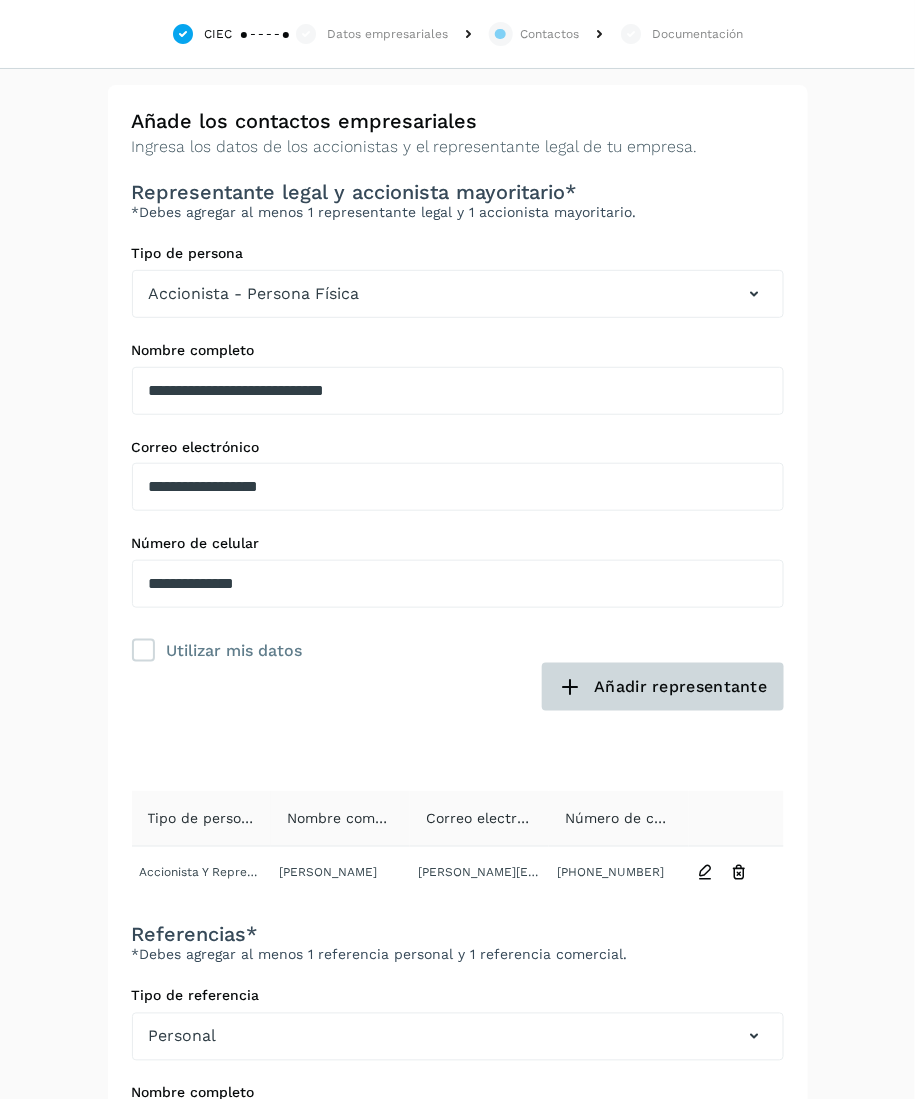 click on "Añadir representante" 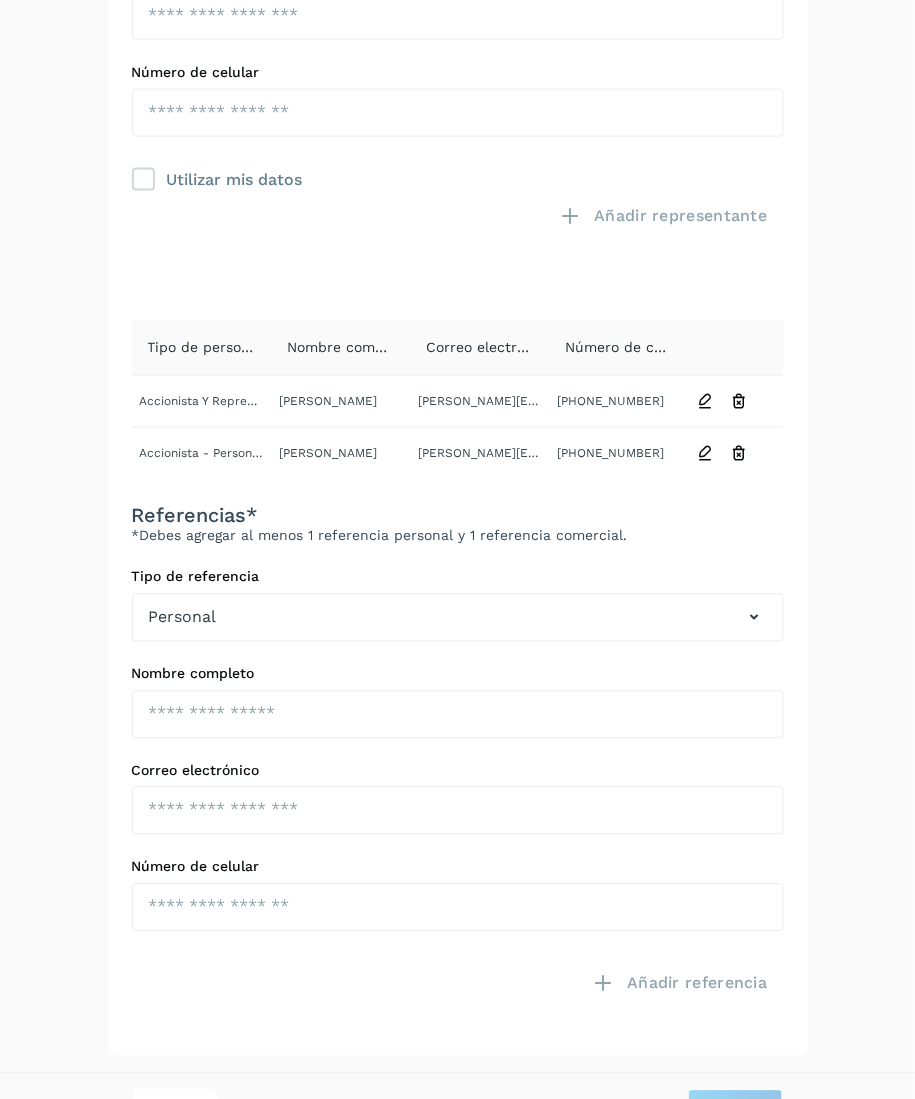 scroll, scrollTop: 511, scrollLeft: 0, axis: vertical 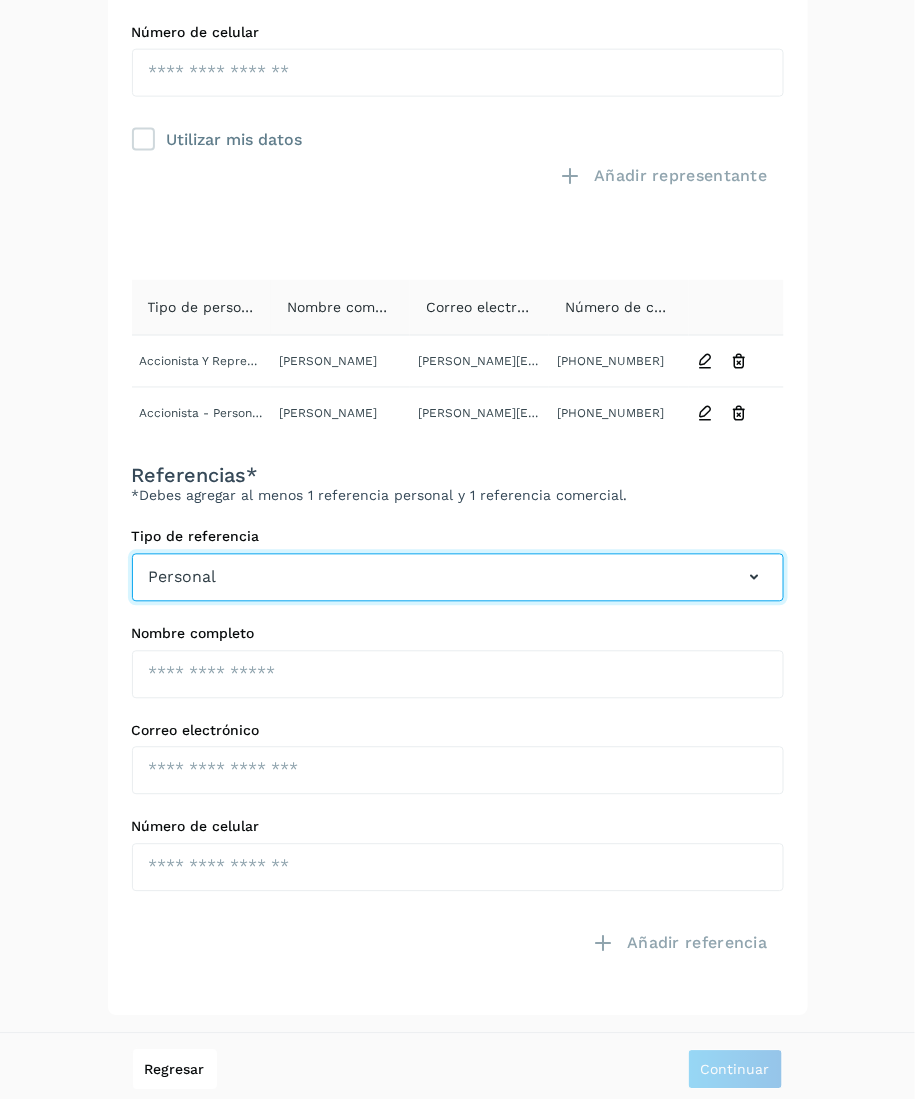 click on "Personal" at bounding box center (458, 578) 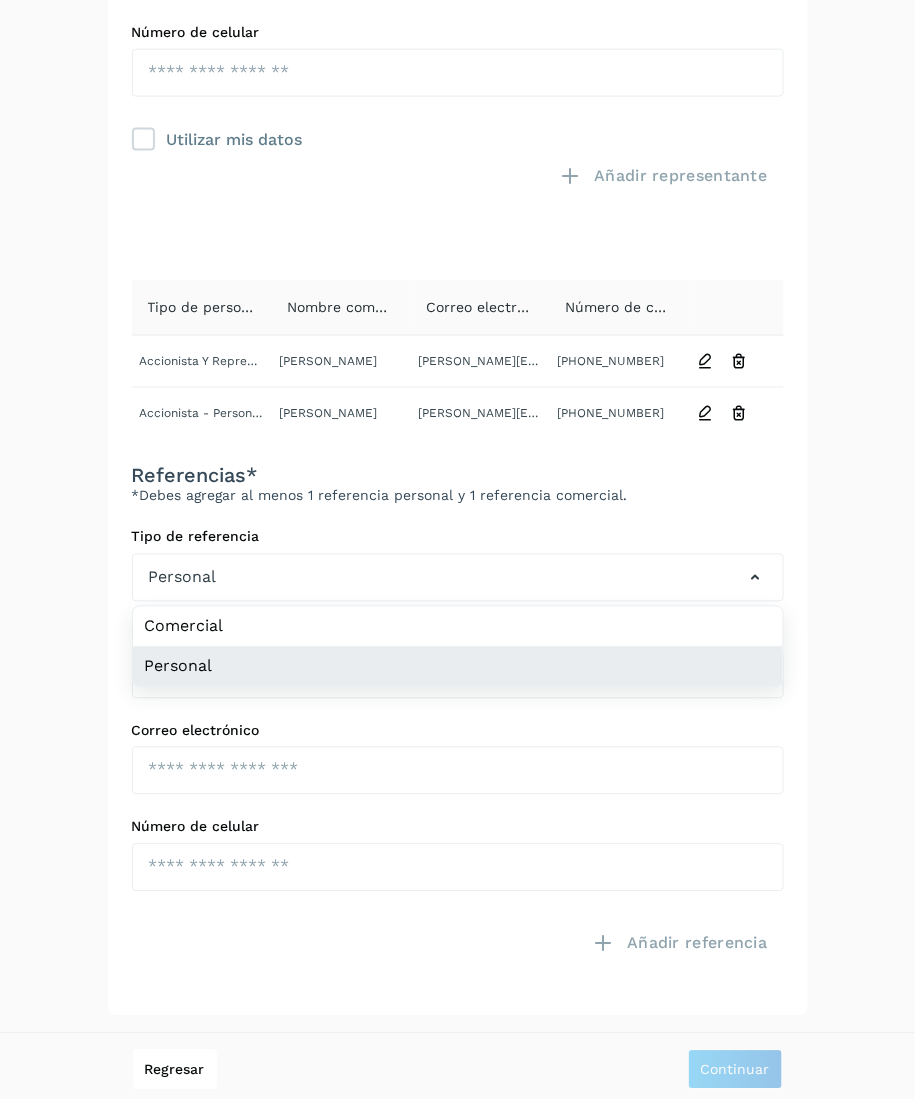 click on "Personal" 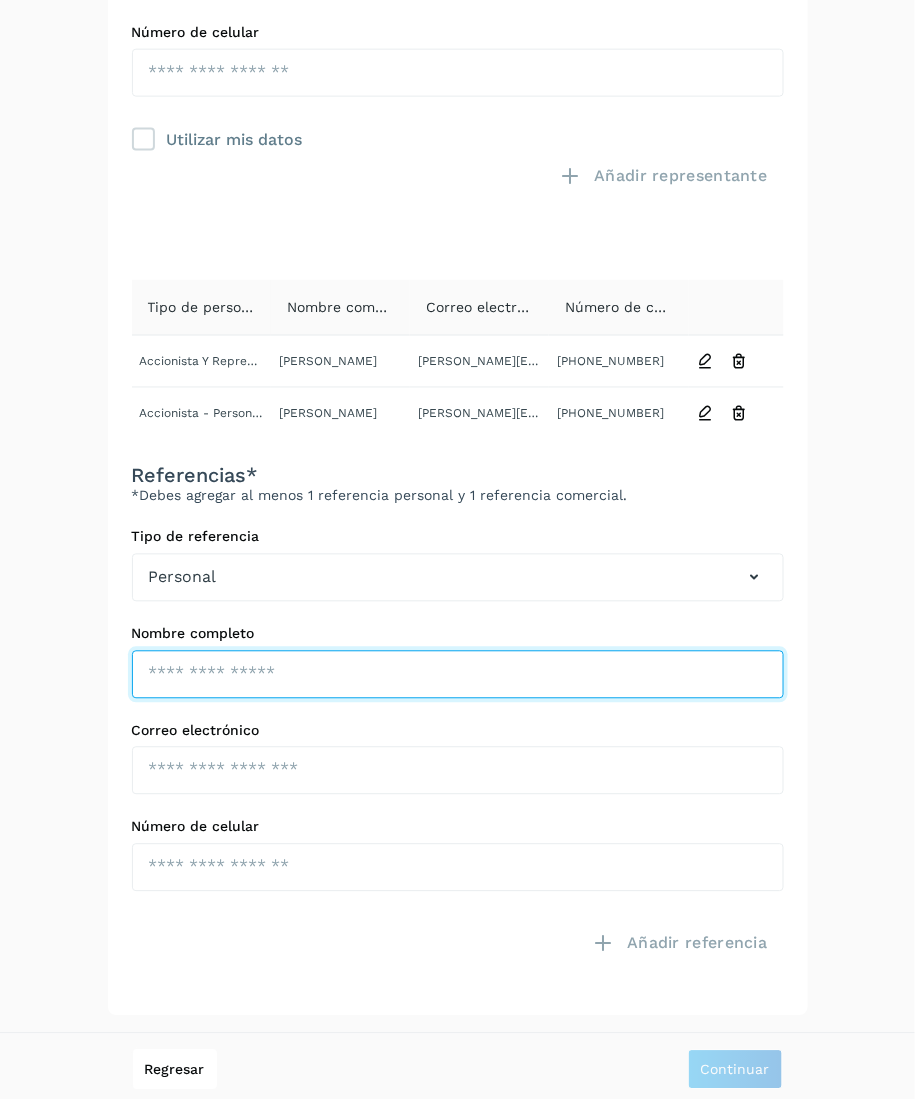click at bounding box center (458, -120) 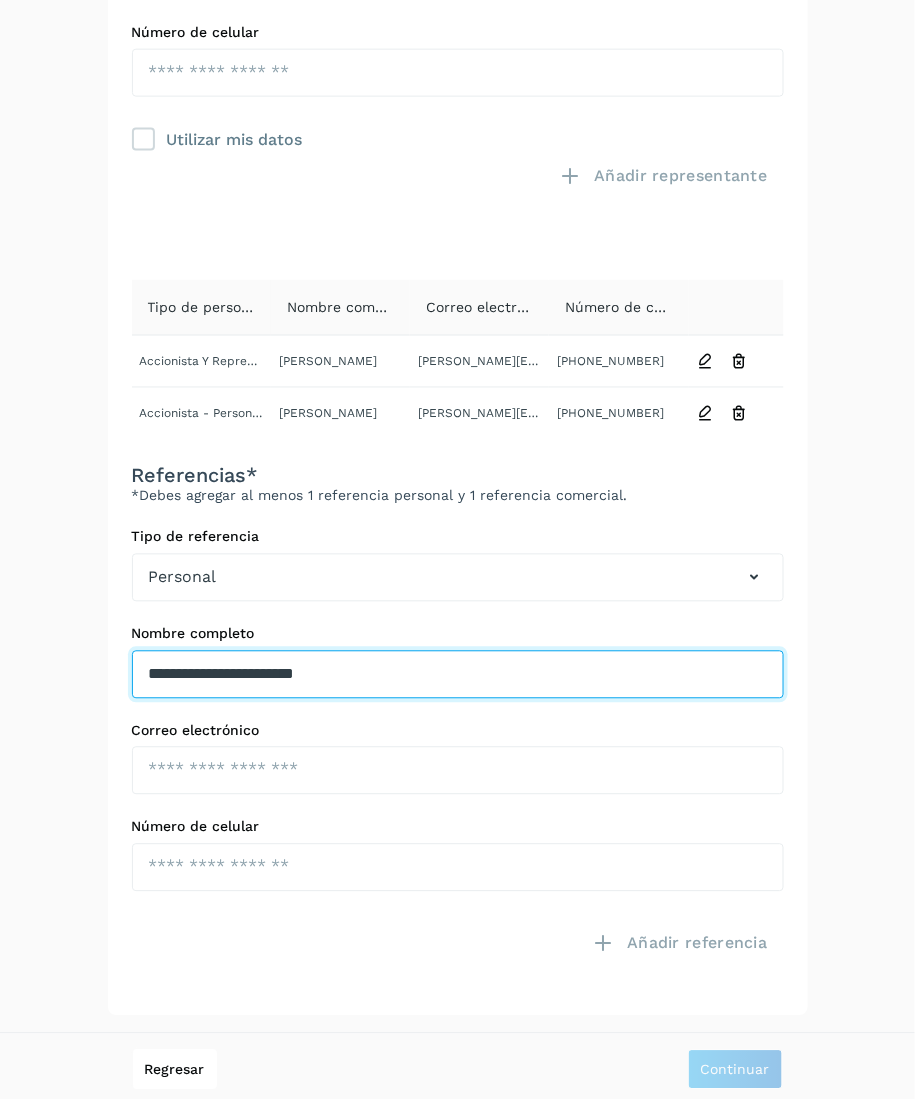 type on "**********" 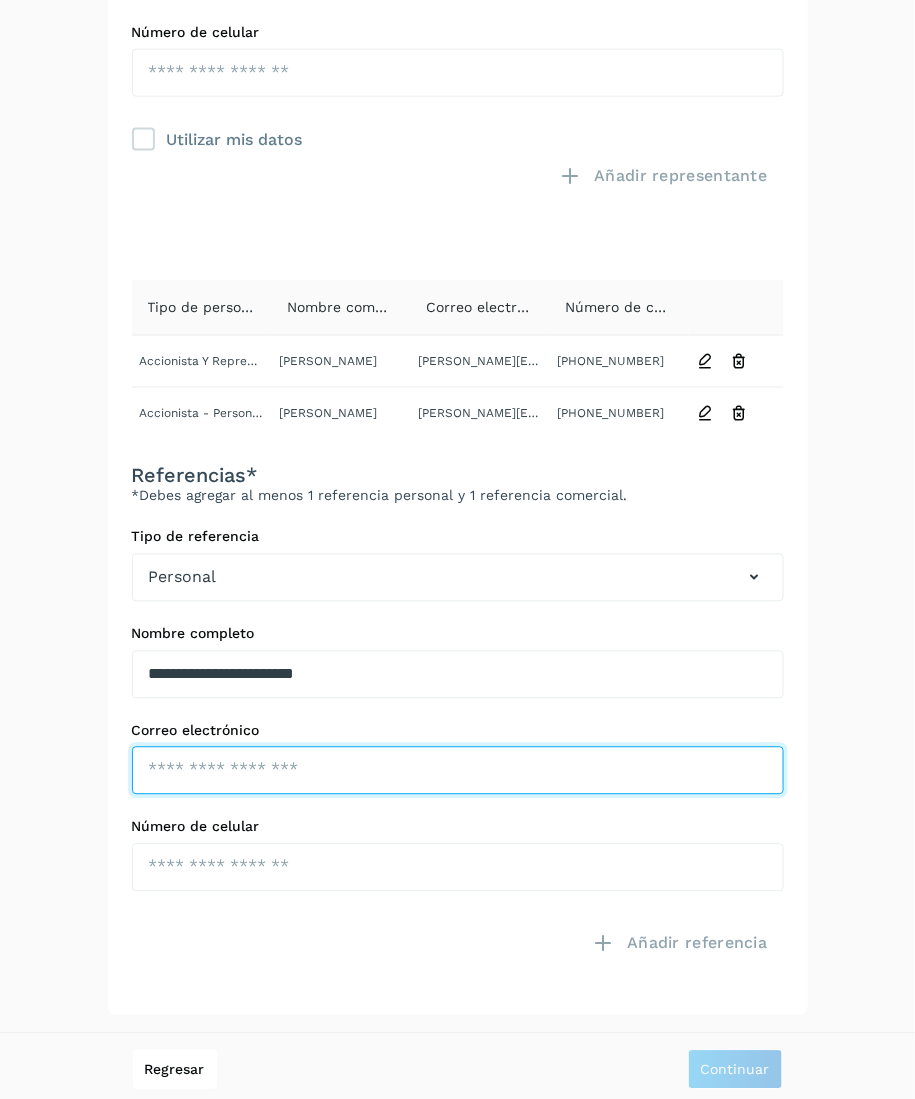 click at bounding box center [458, -24] 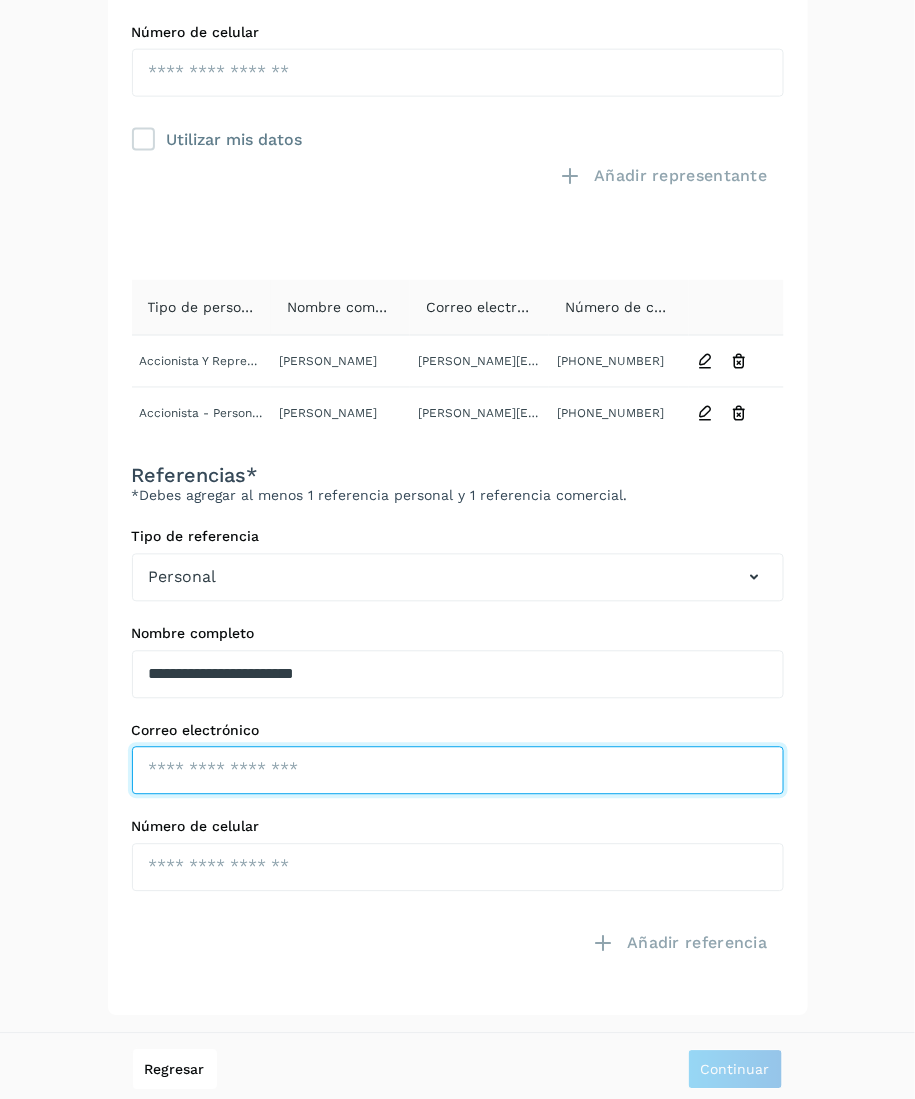 paste on "**********" 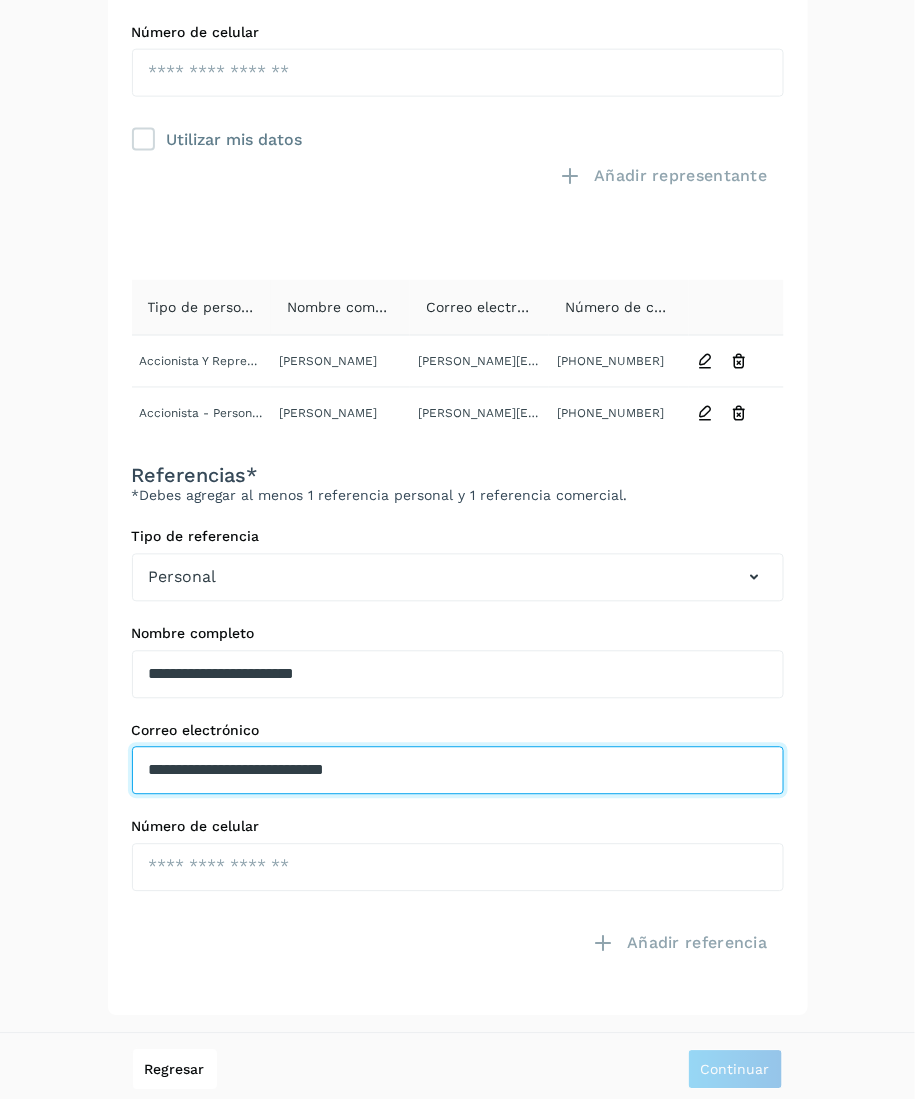 type on "**********" 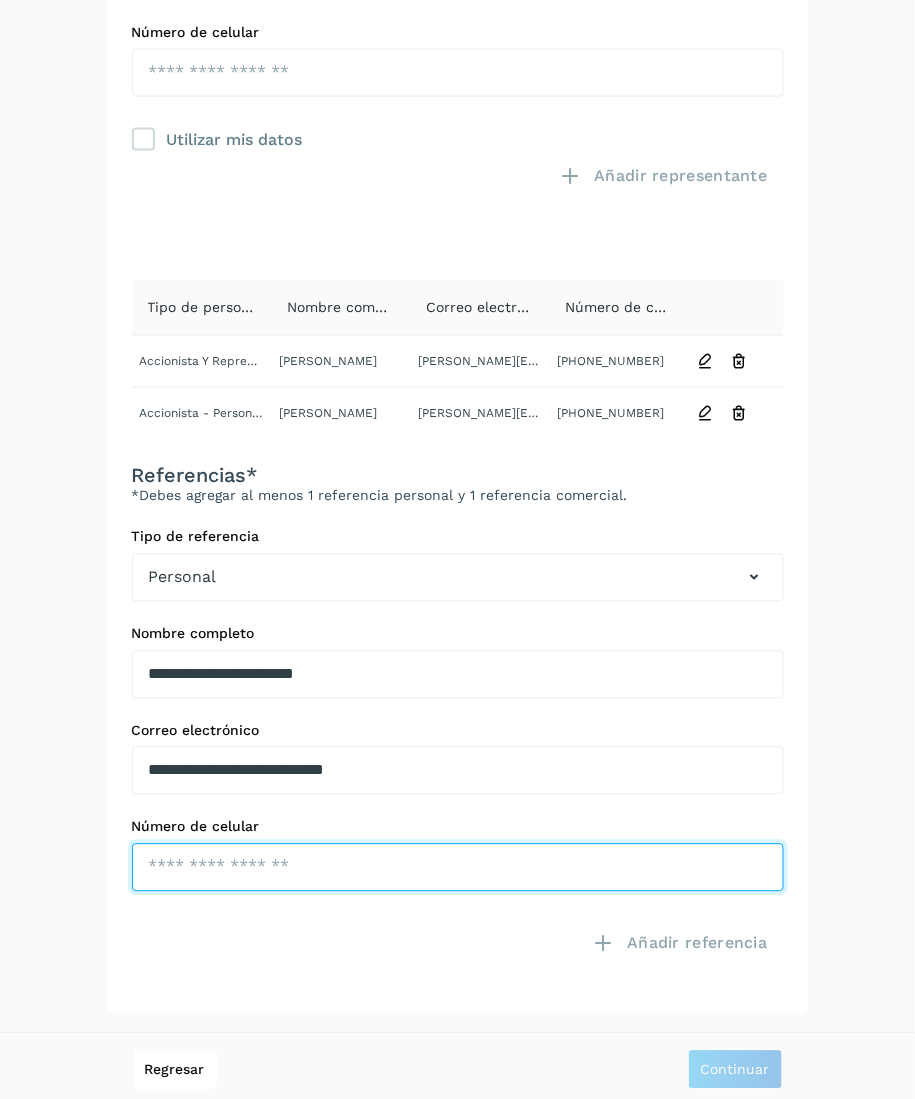 click at bounding box center (458, 73) 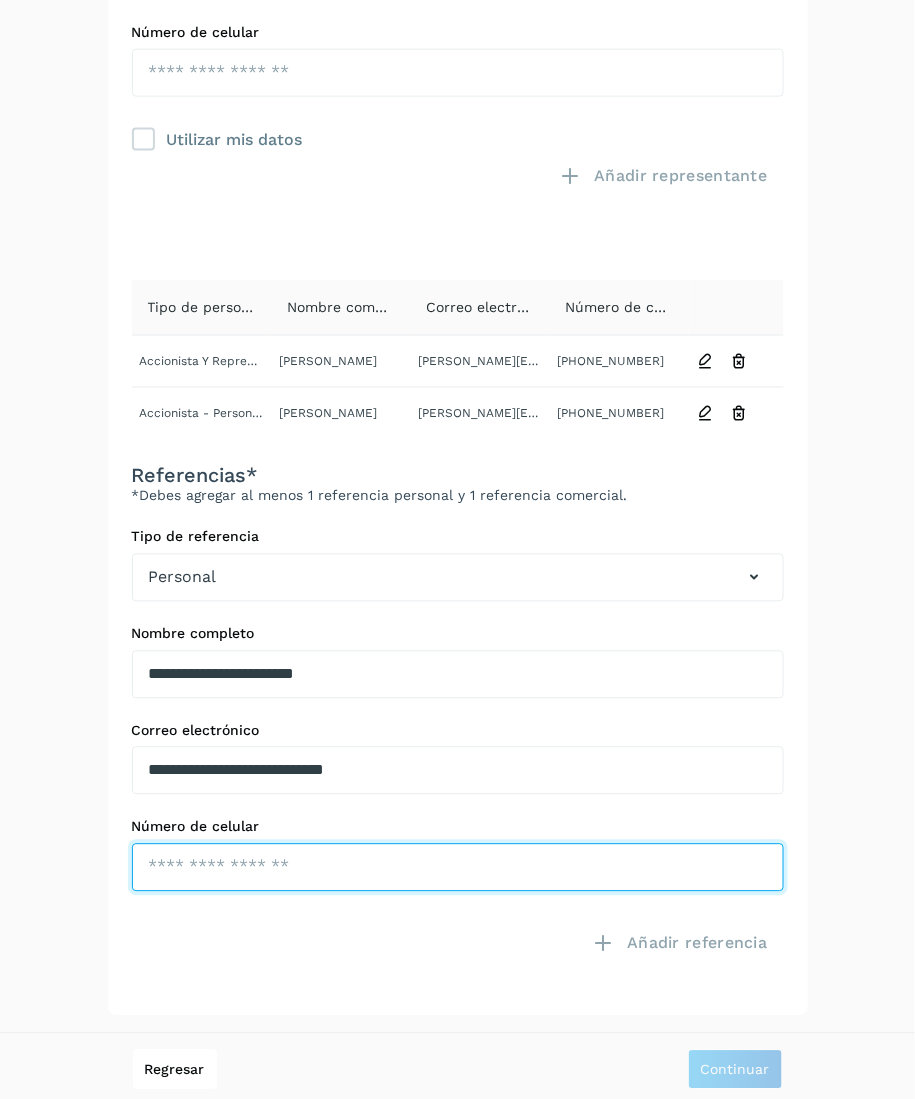 paste on "**********" 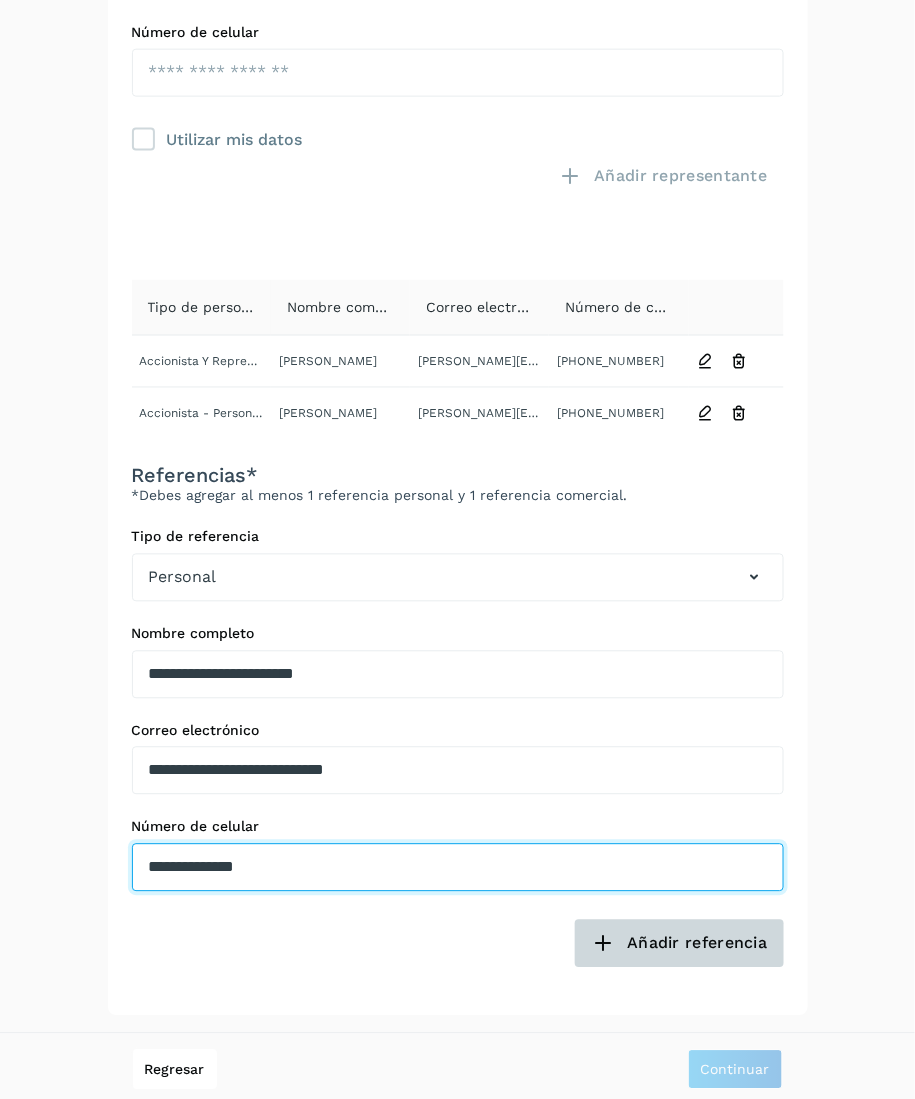 type on "**********" 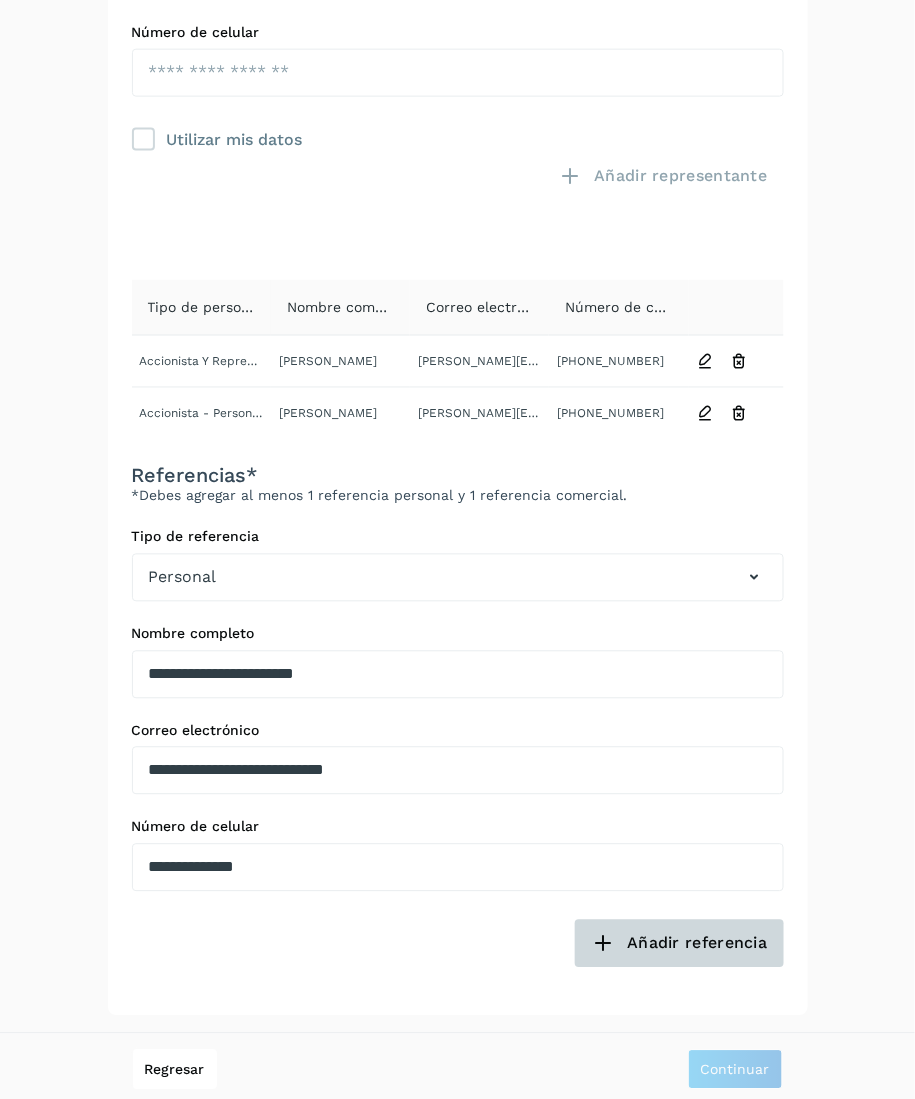 click on "Añadir referencia" 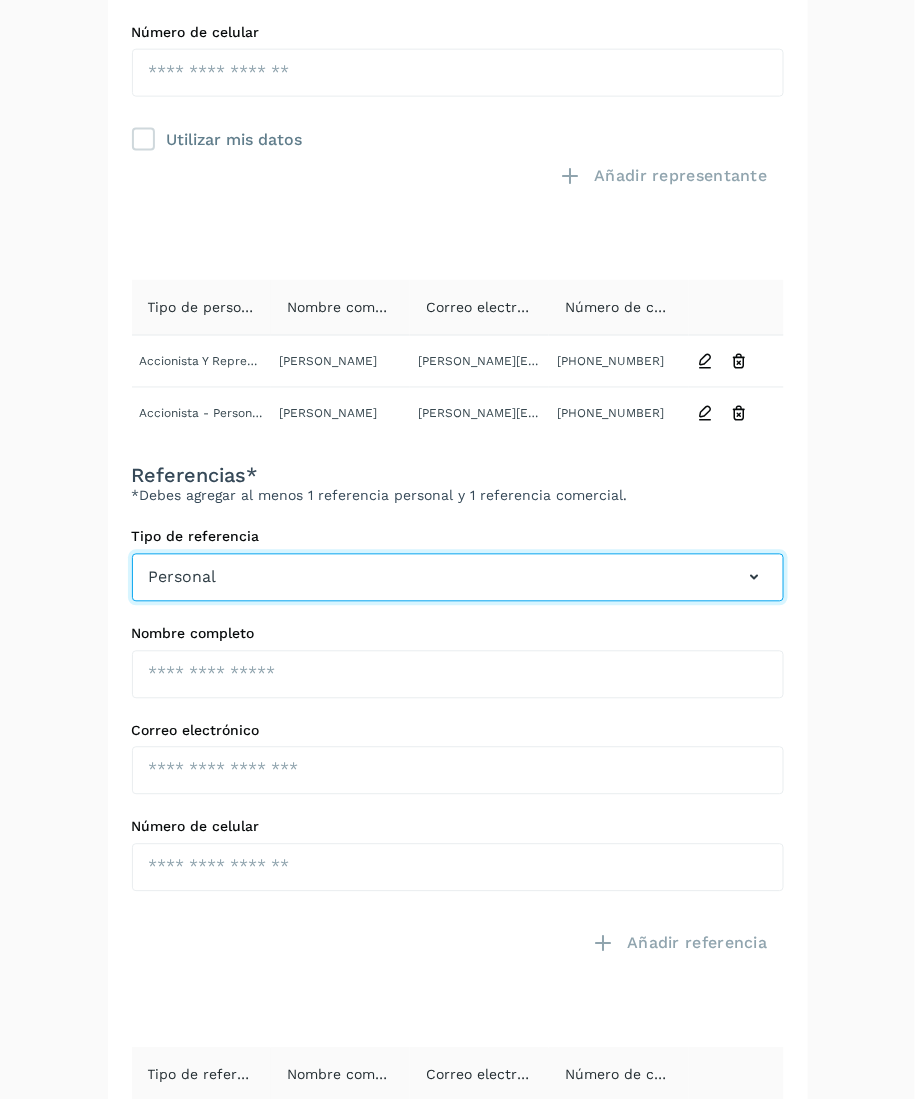 click at bounding box center (755, 578) 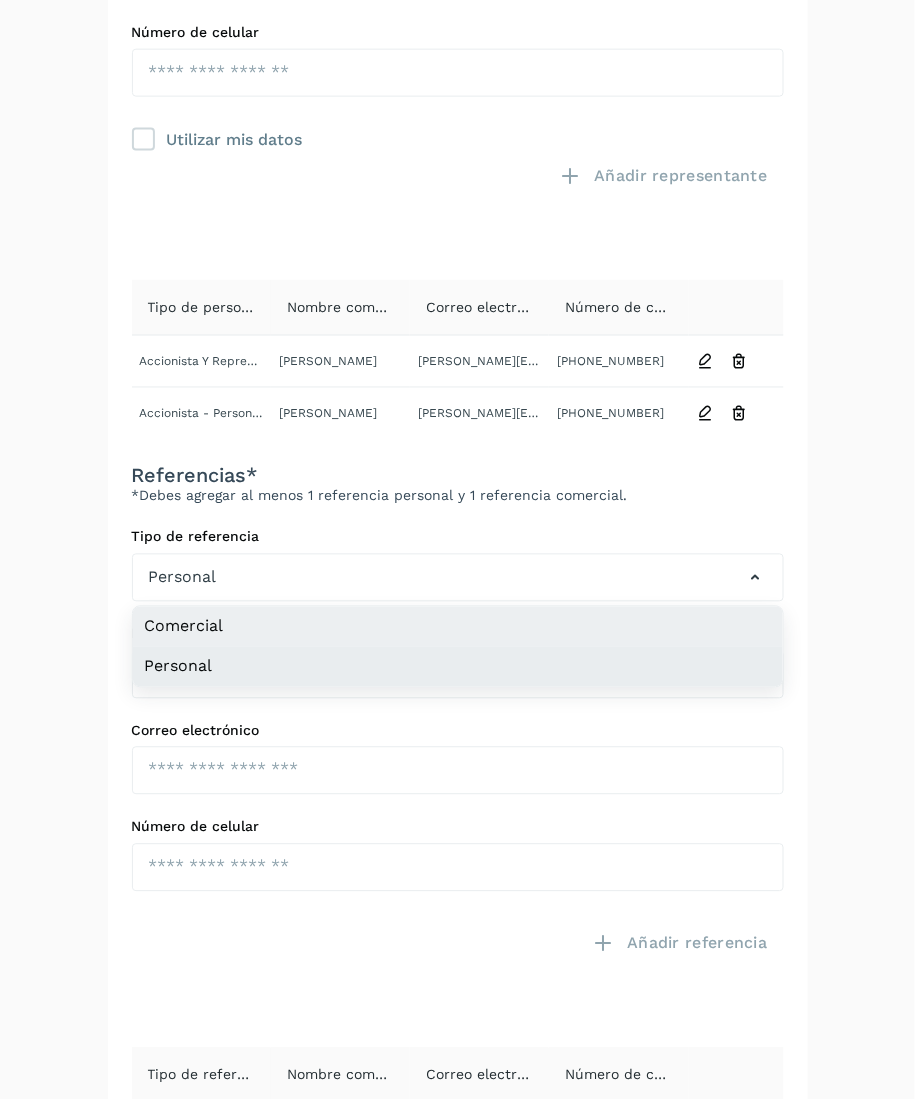 click on "Comercial" 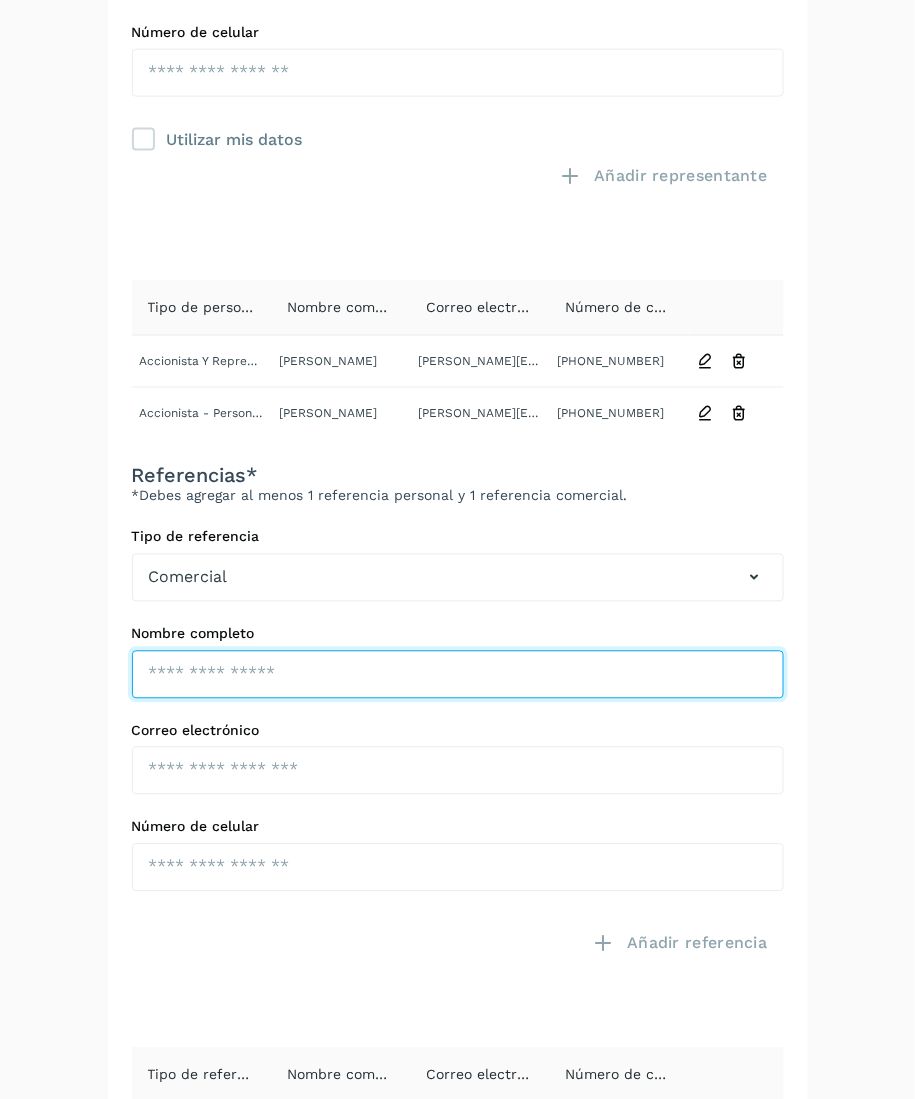 click at bounding box center [458, -120] 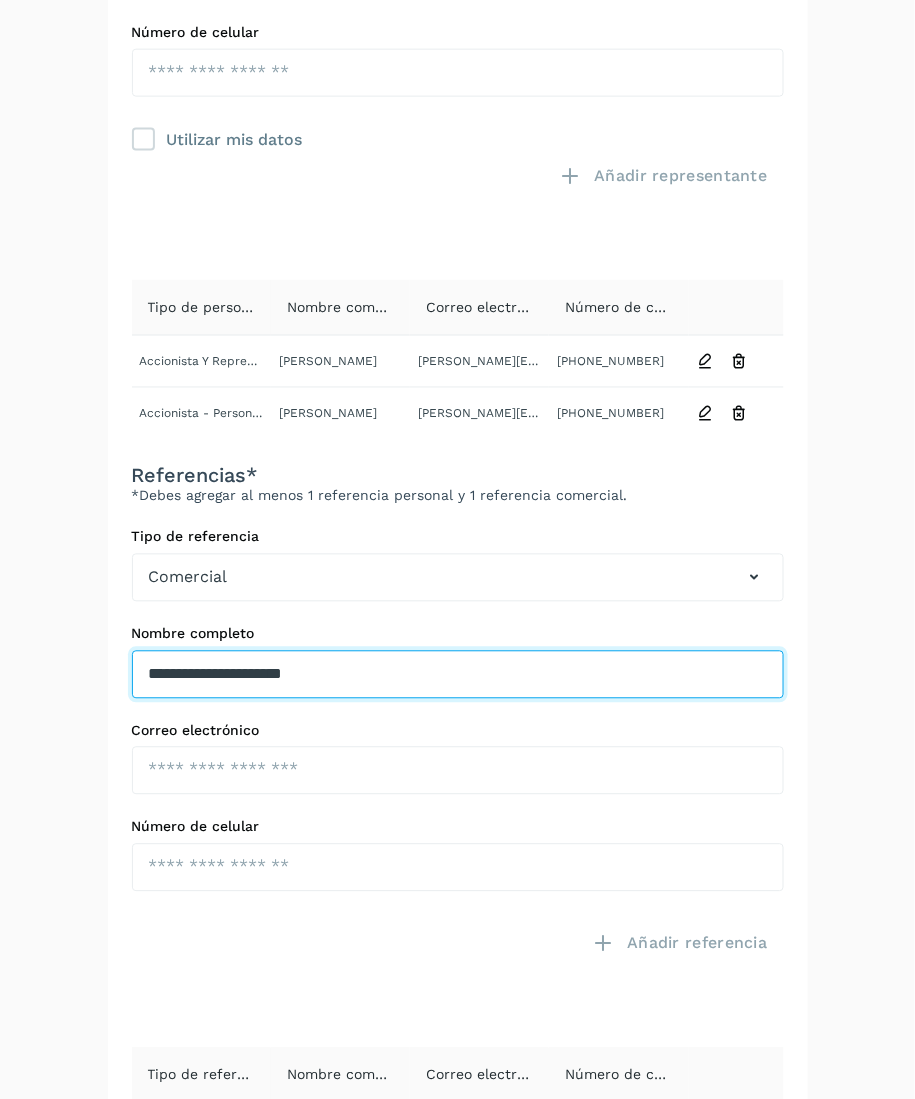 type on "**********" 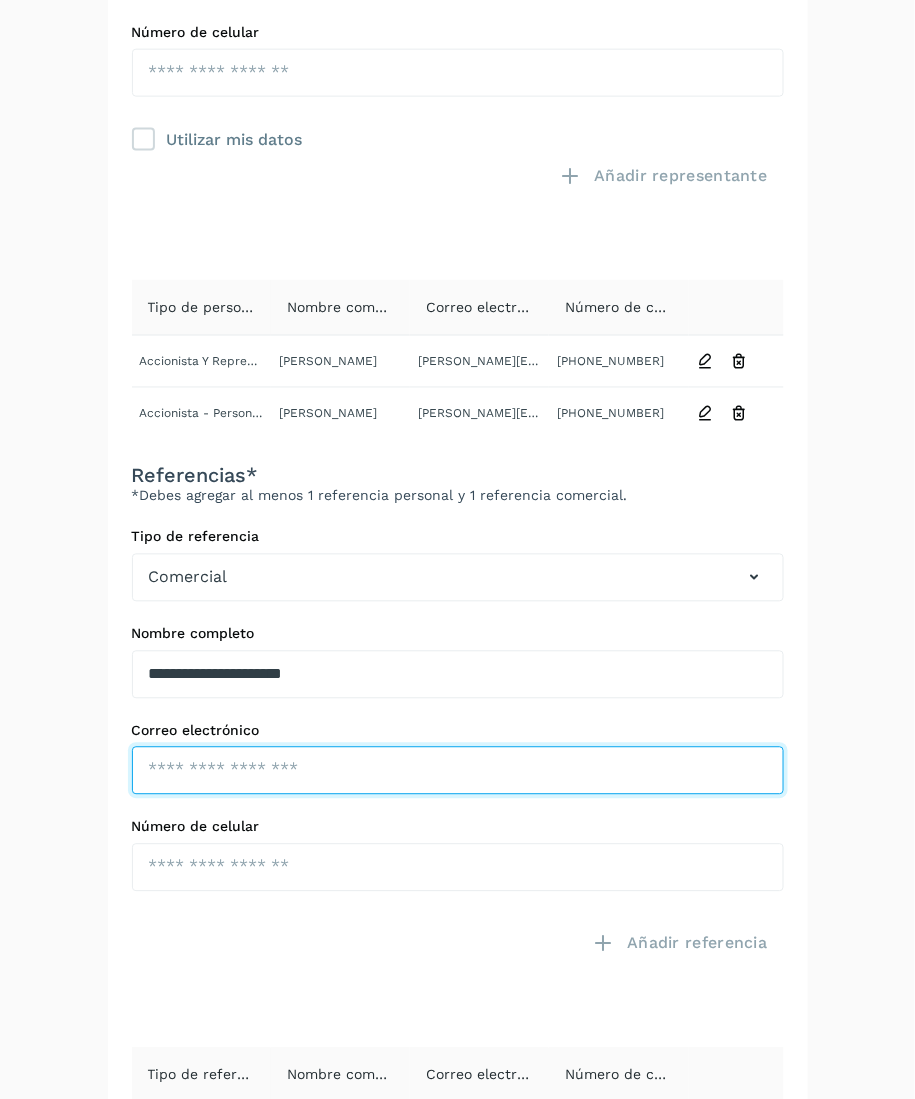 click at bounding box center (458, -24) 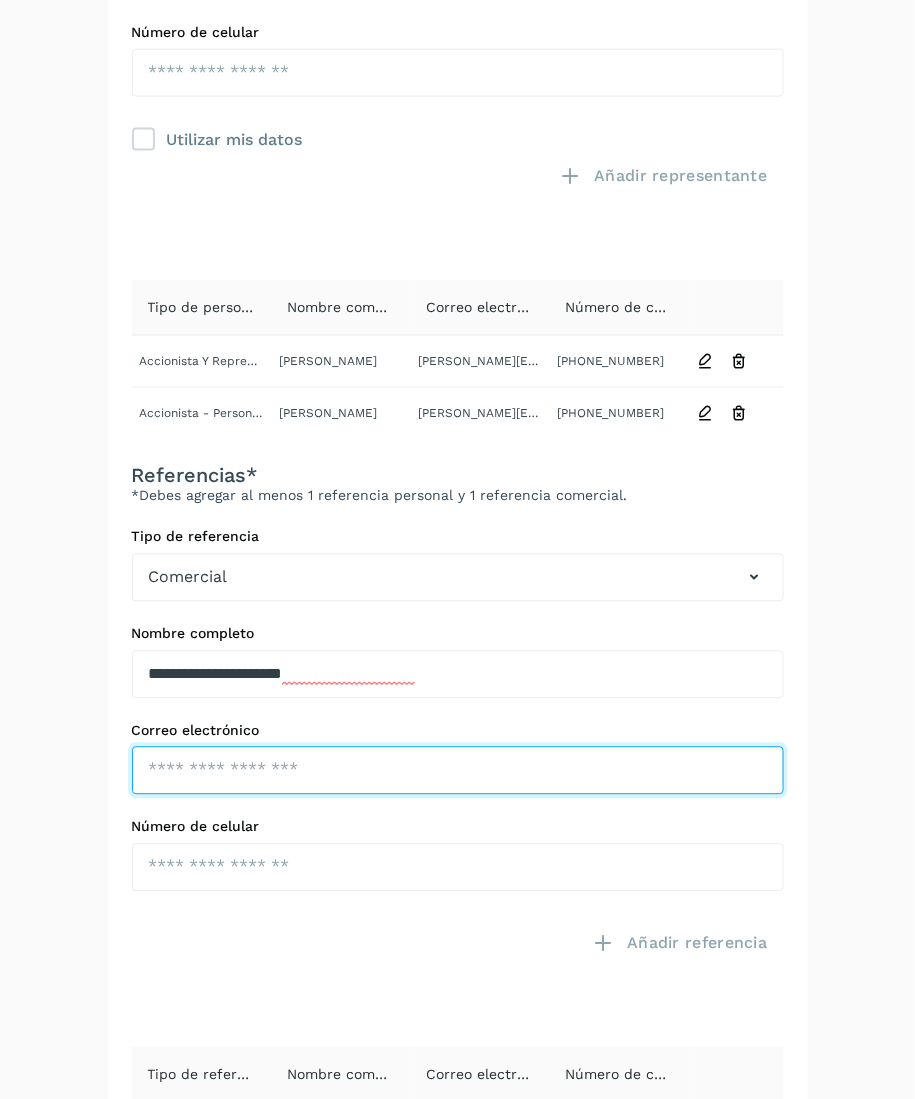 paste on "**********" 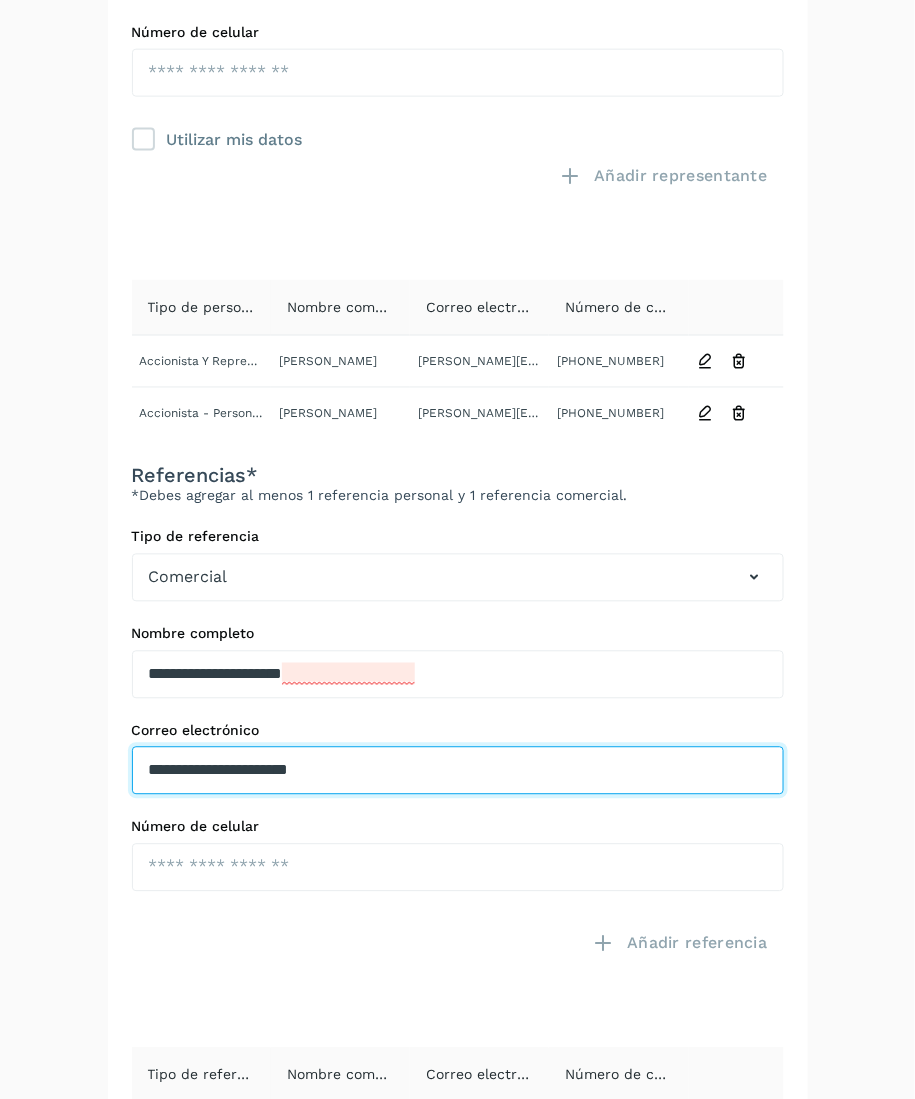 type on "**********" 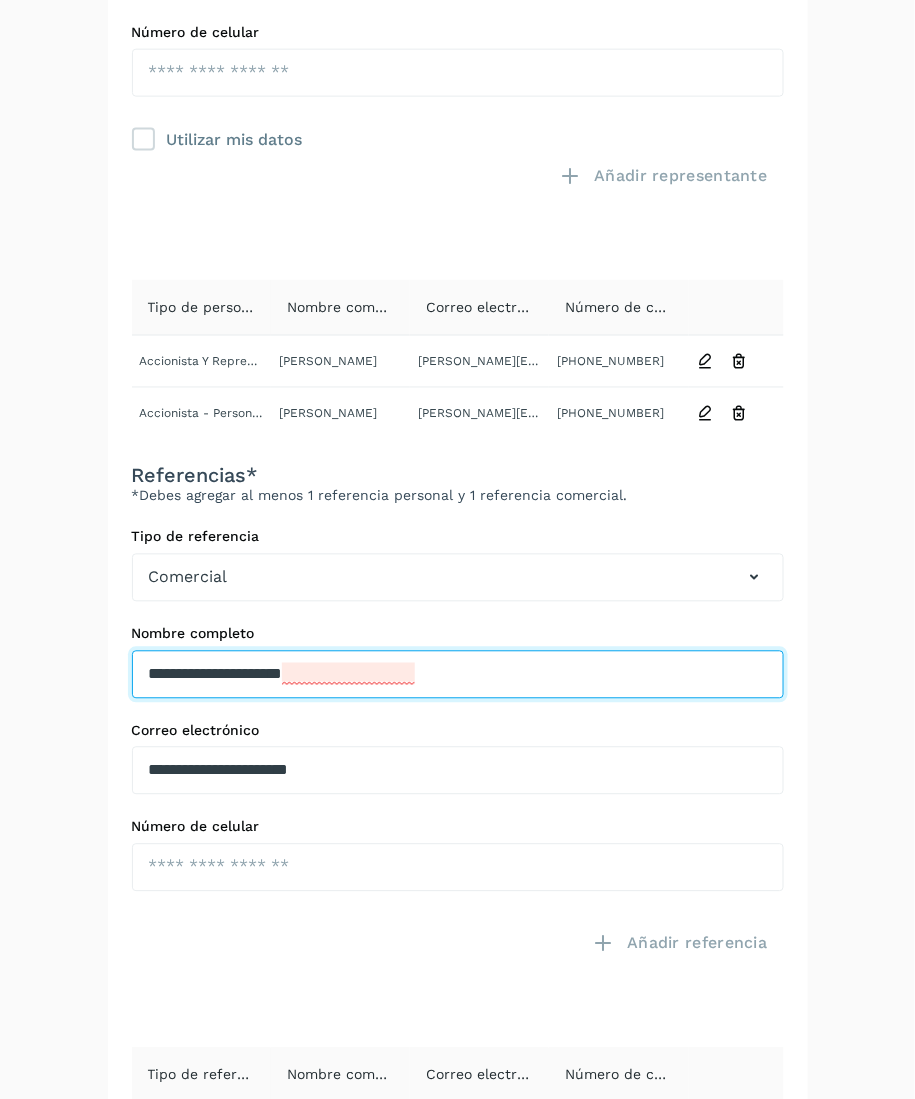 click on "**********" at bounding box center (458, -120) 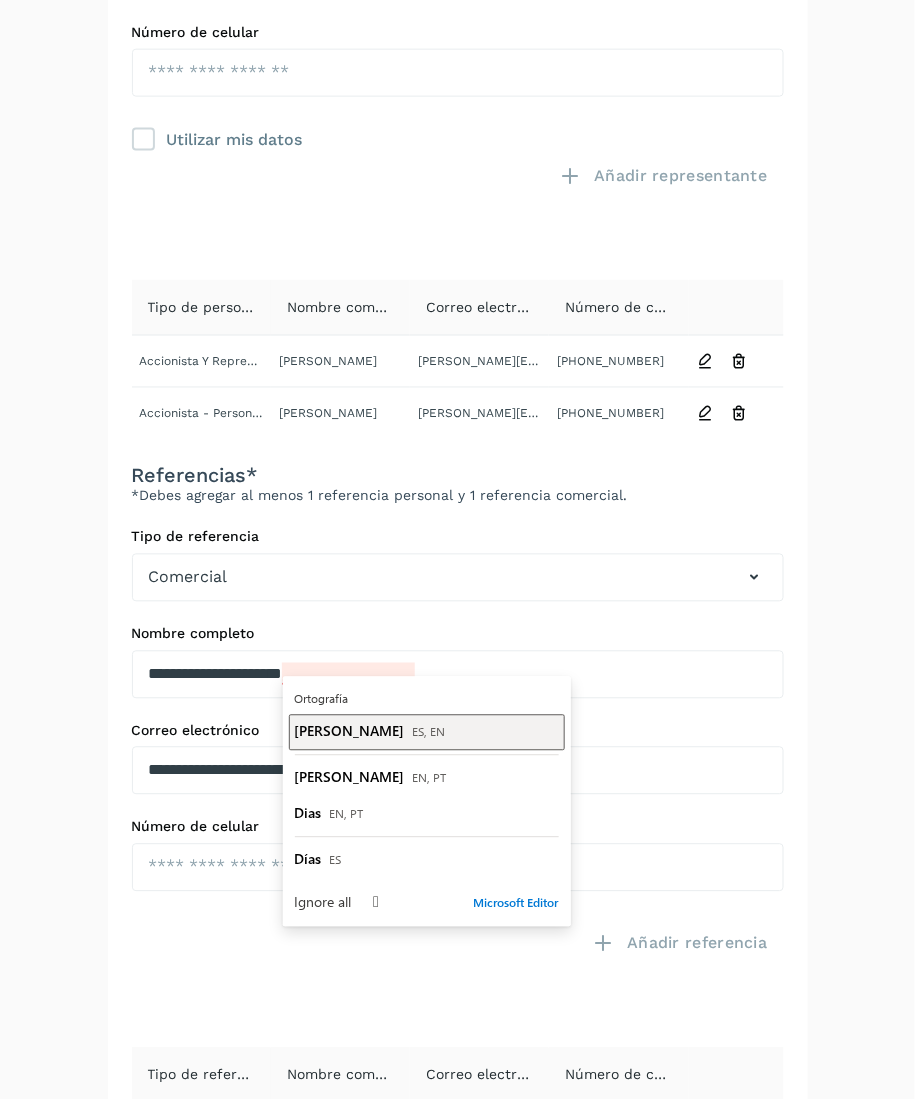 click on "[PERSON_NAME]" at bounding box center [350, 731] 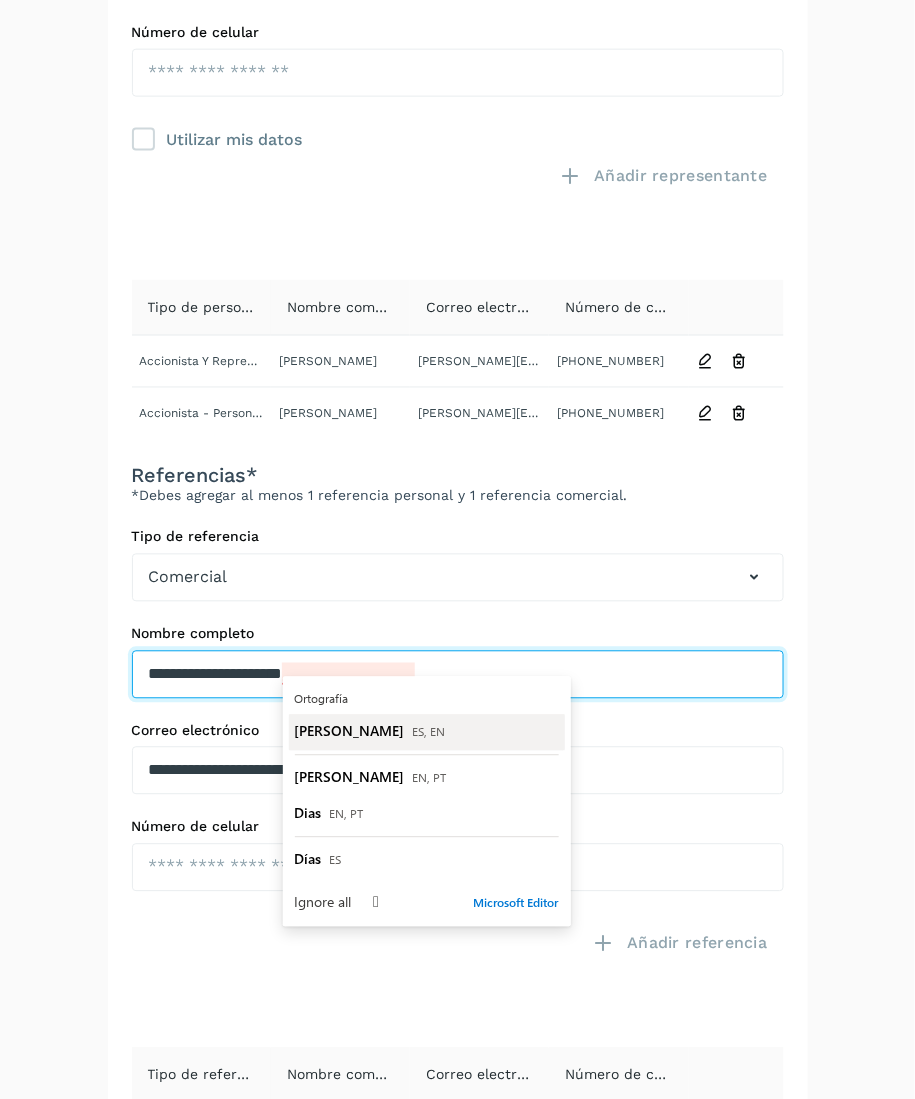 type on "**********" 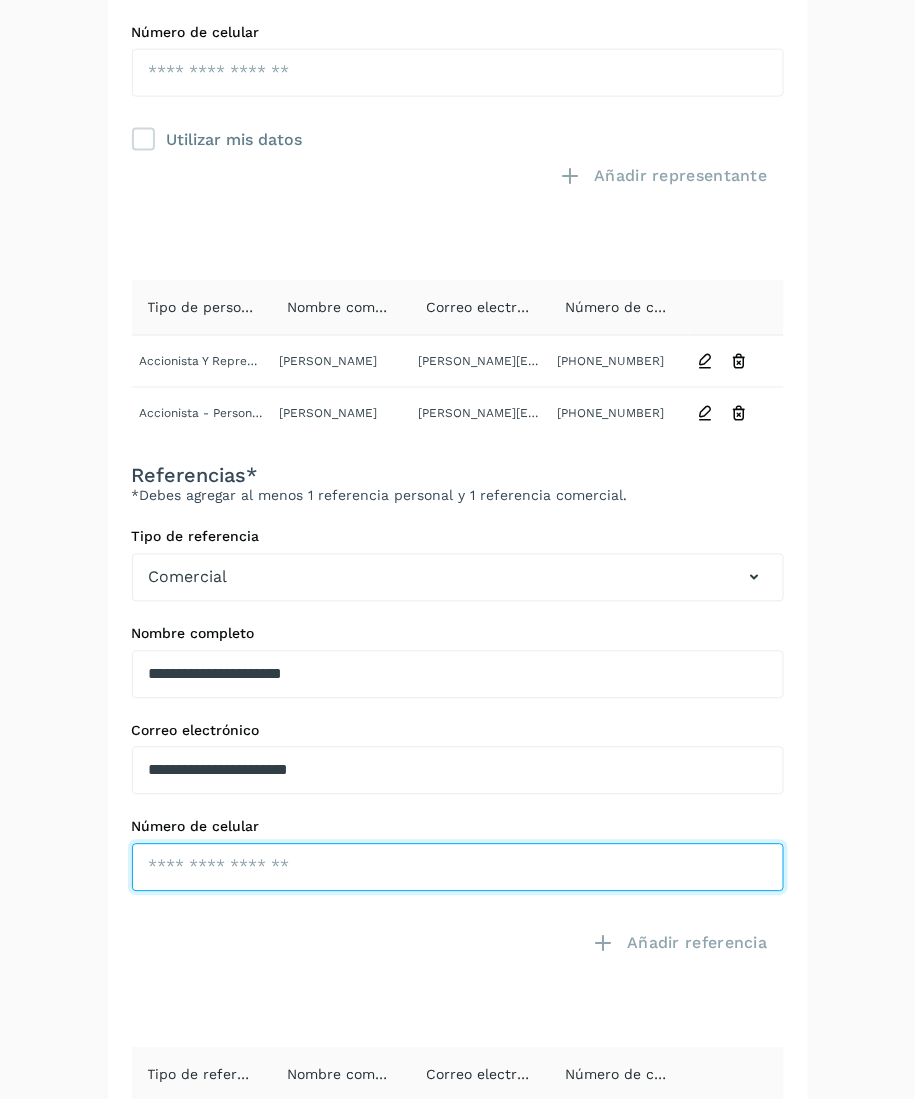 click at bounding box center (458, 73) 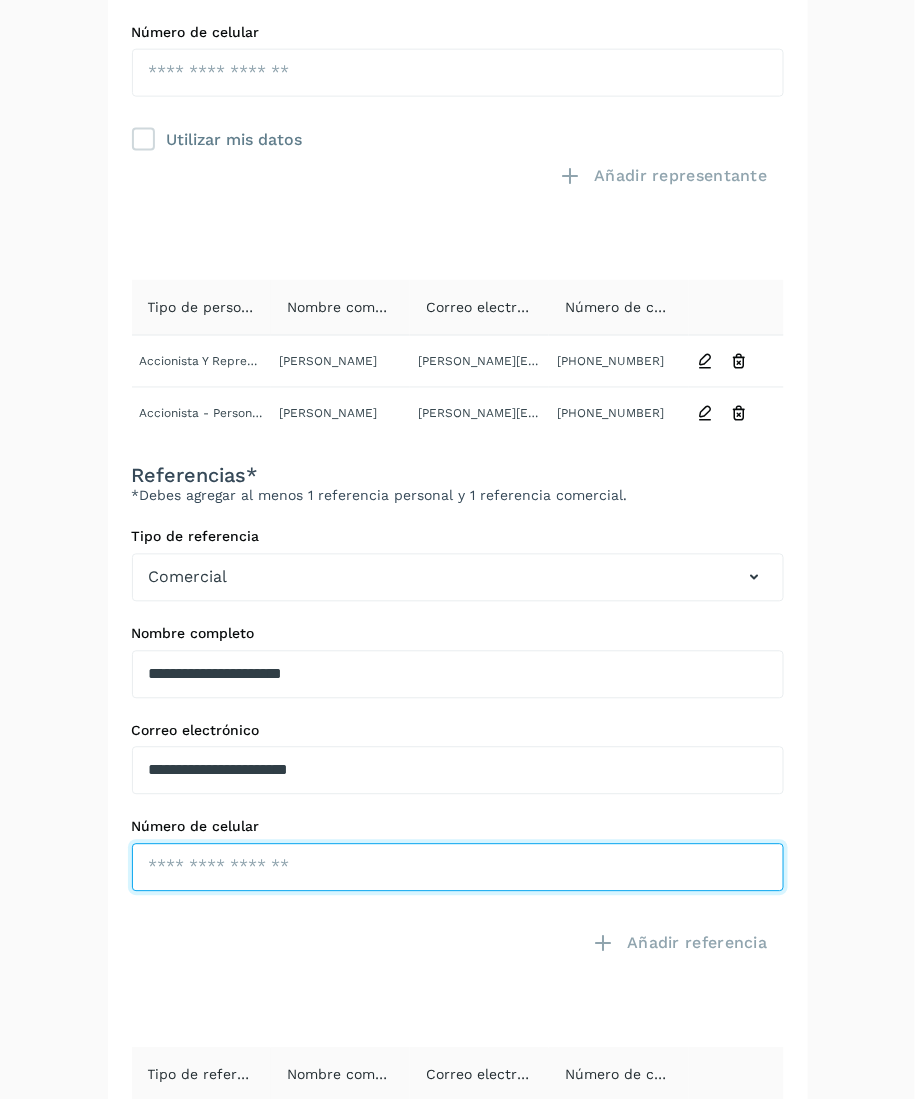 paste on "**********" 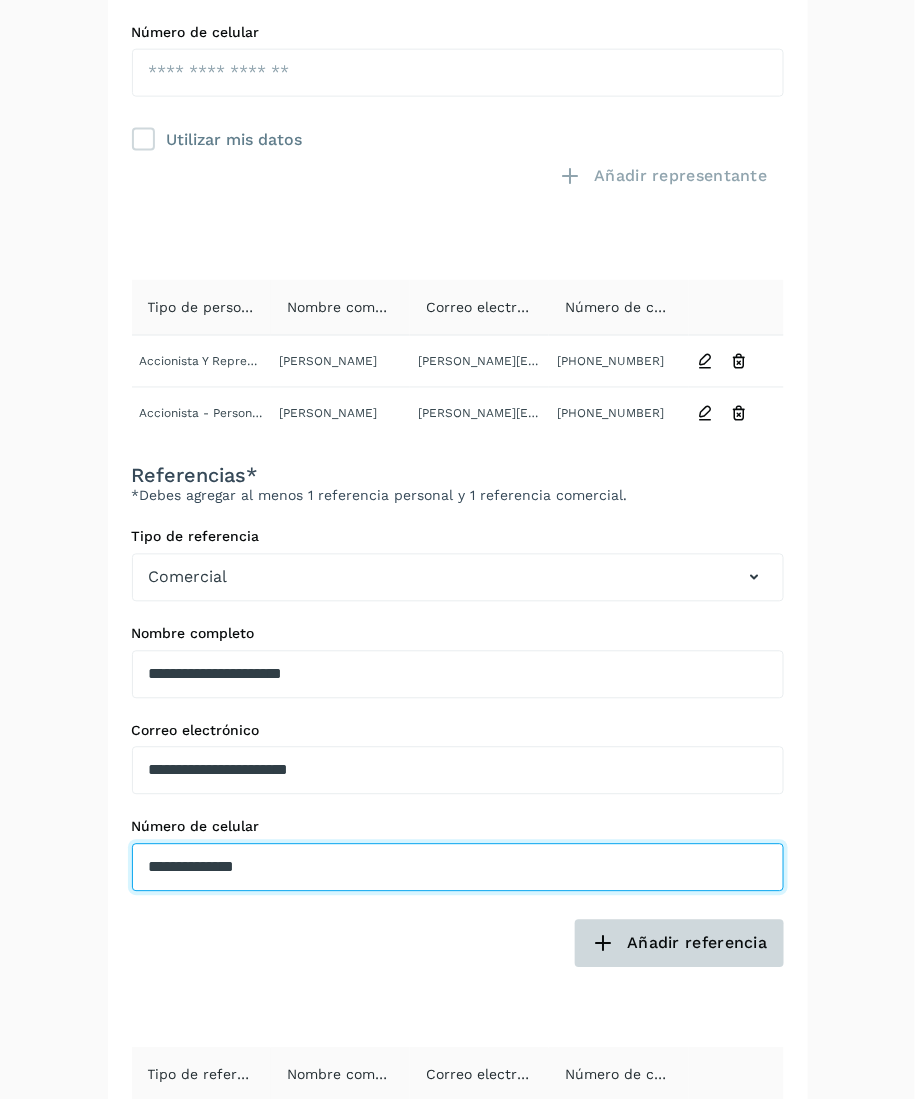 type on "**********" 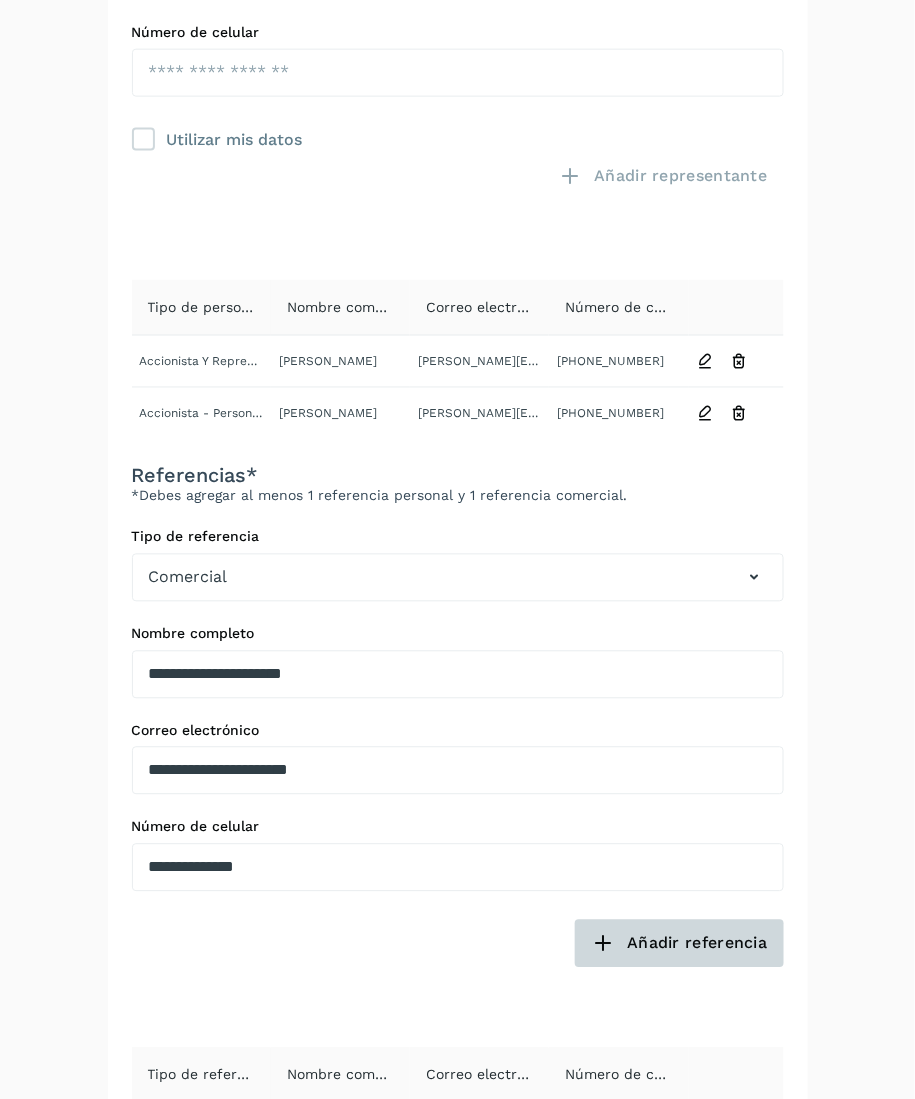 click on "Añadir referencia" 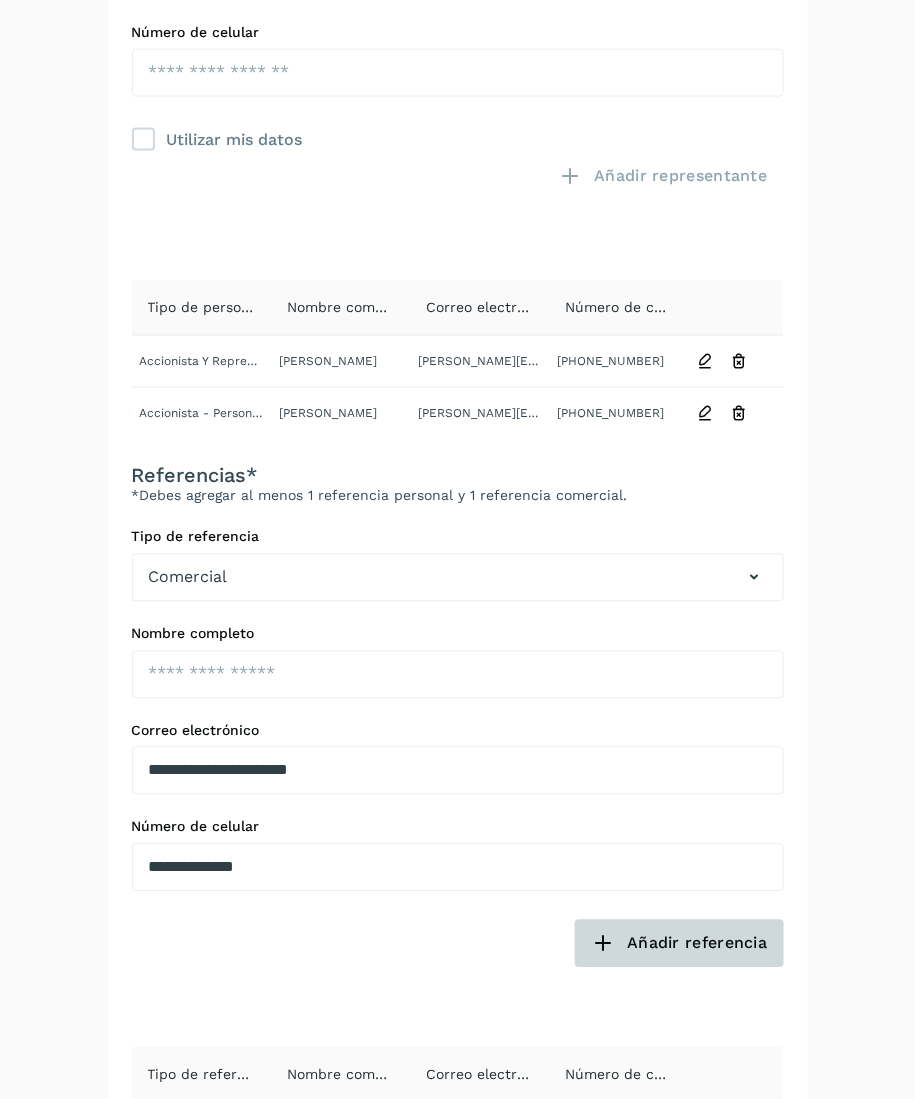 type 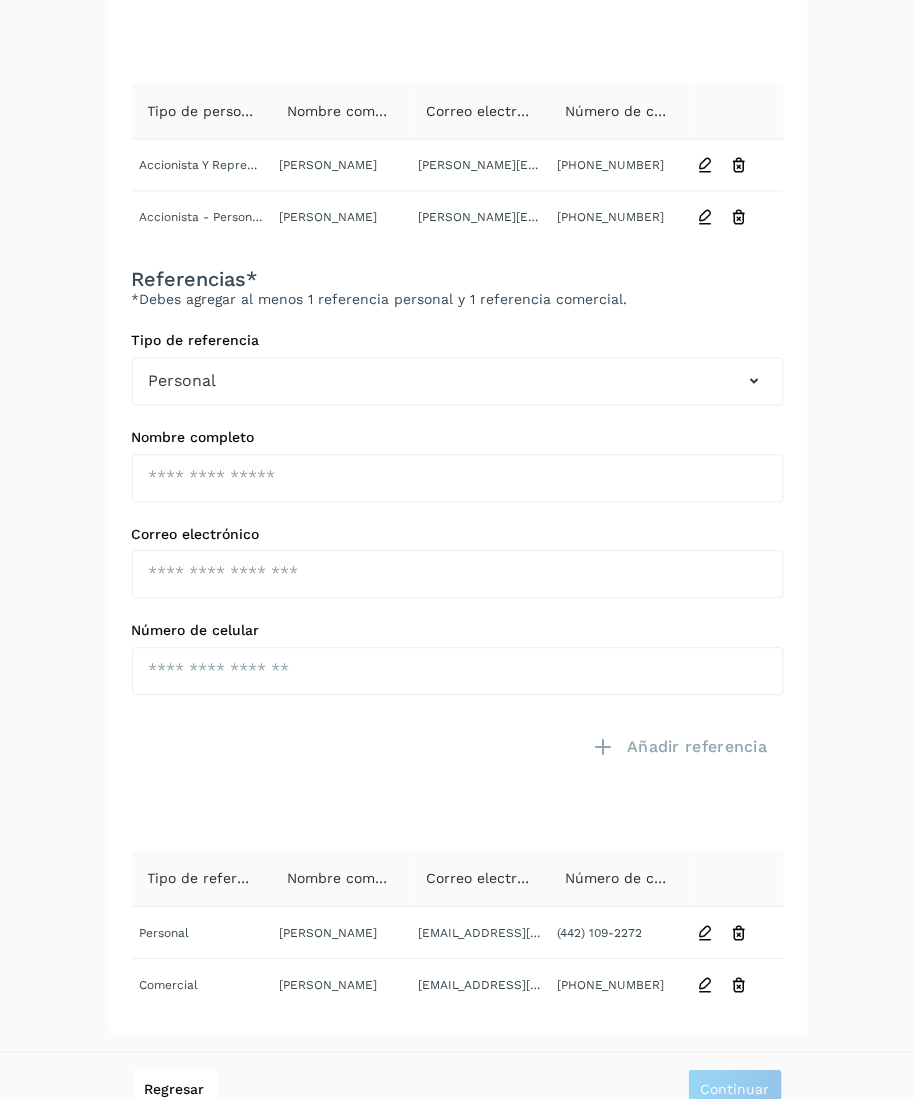 scroll, scrollTop: 726, scrollLeft: 0, axis: vertical 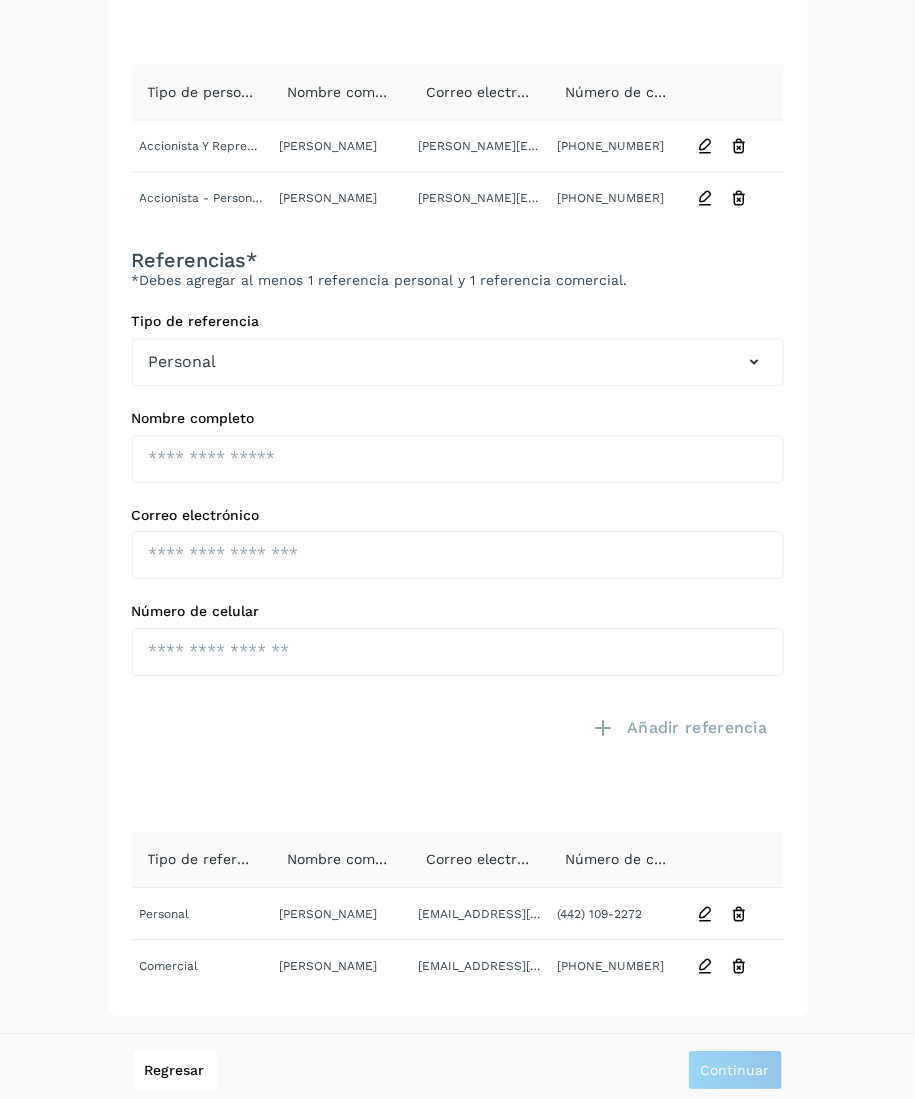 click on "**********" at bounding box center [457, 188] 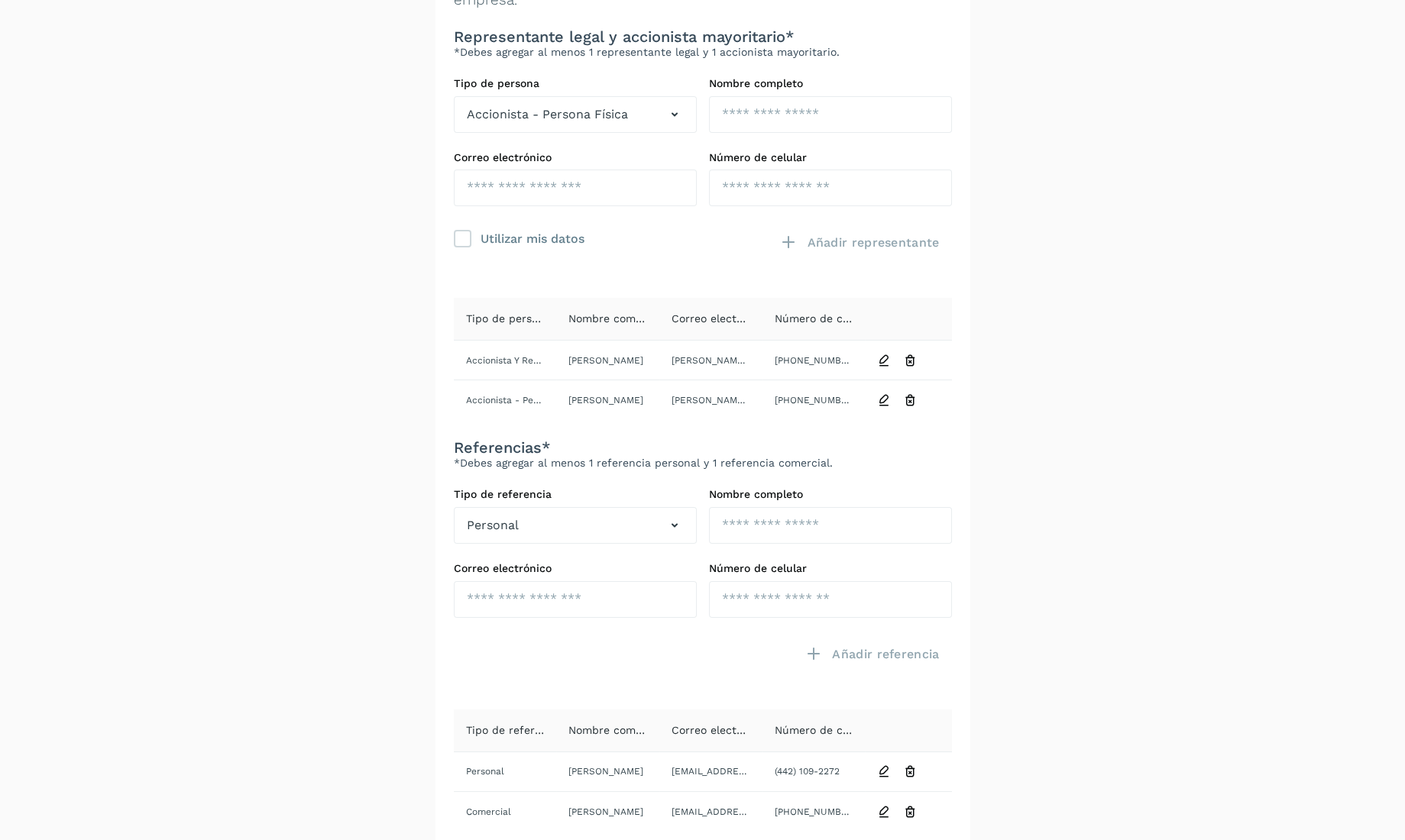 scroll, scrollTop: 0, scrollLeft: 0, axis: both 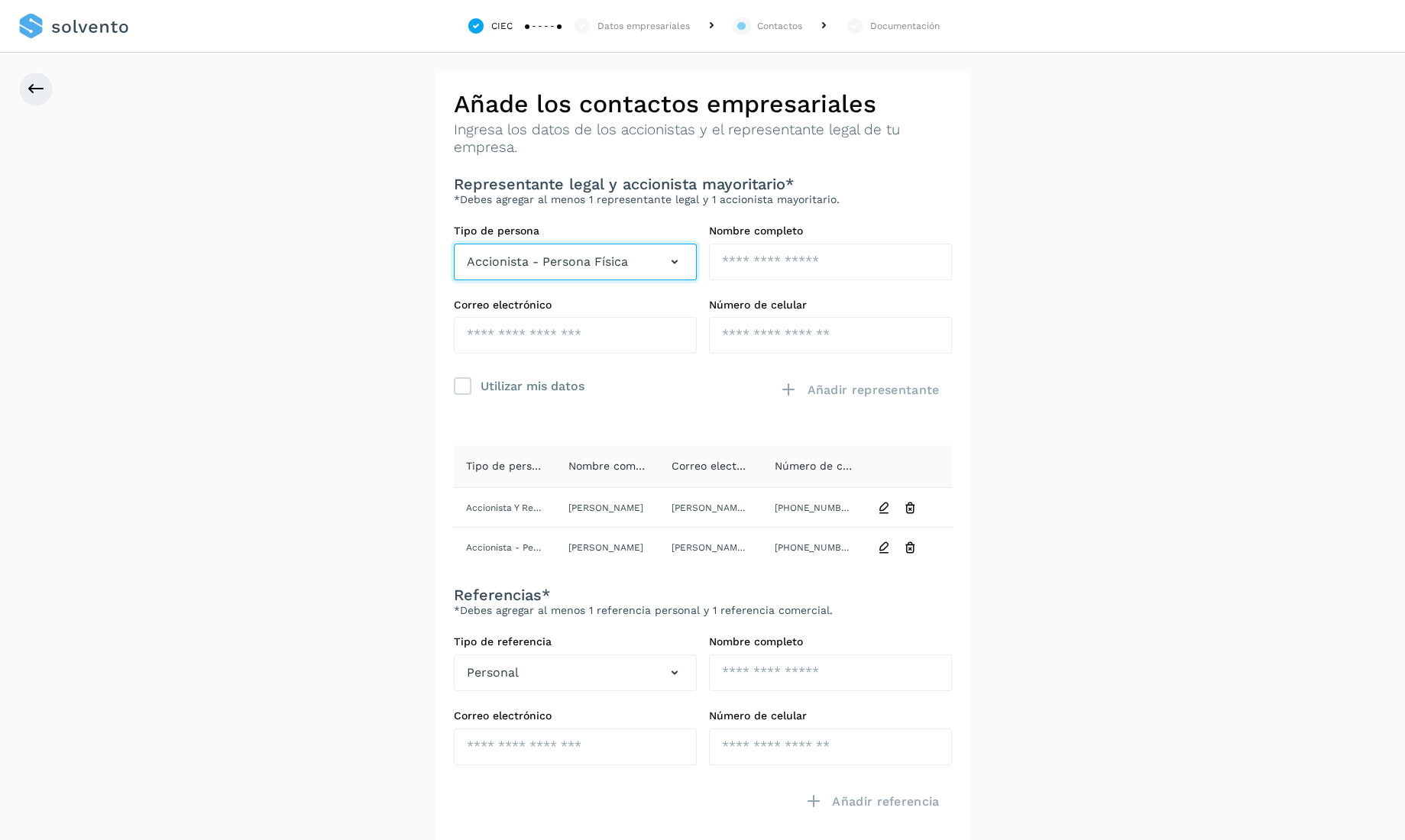 click at bounding box center [675, 262] 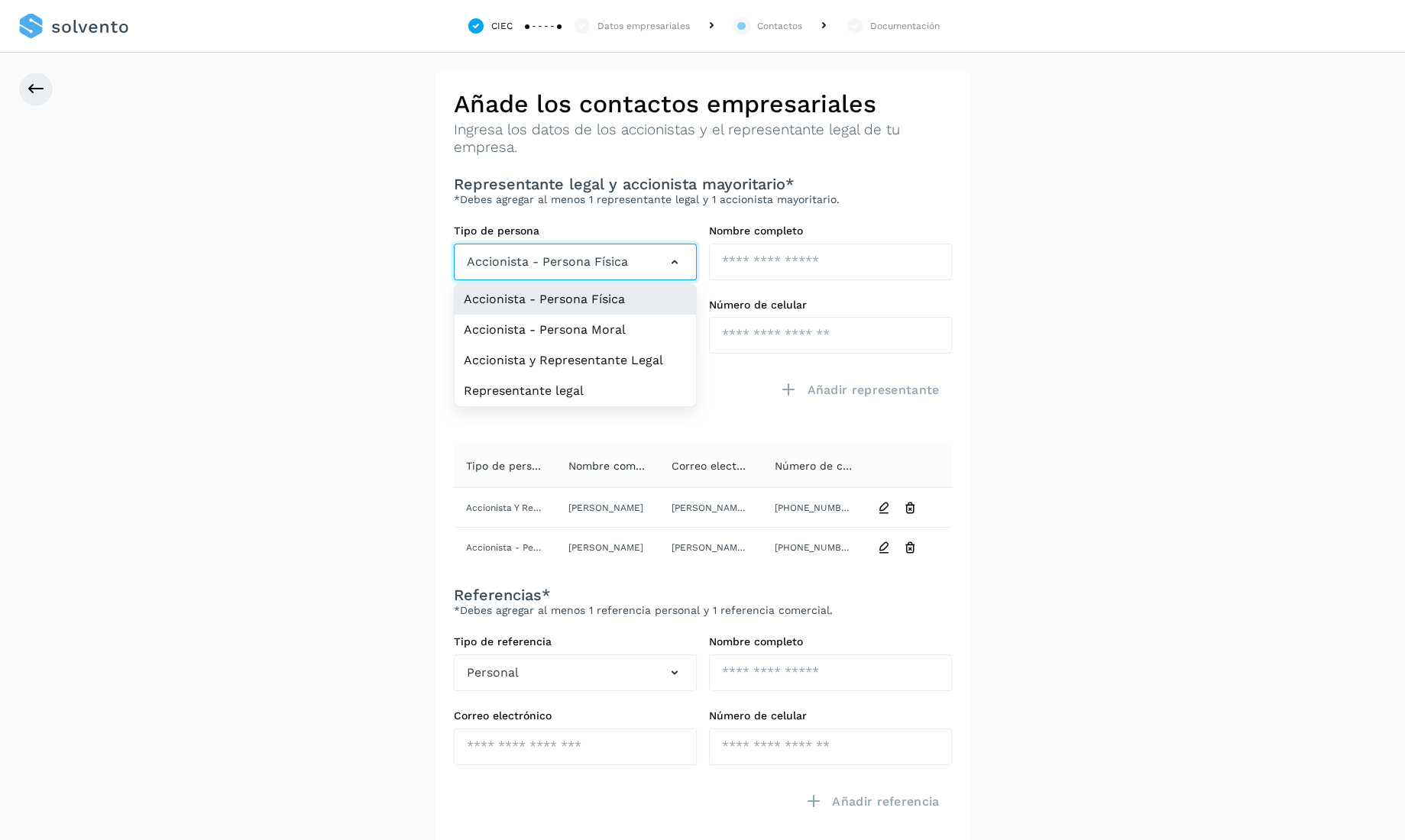 click at bounding box center [675, 262] 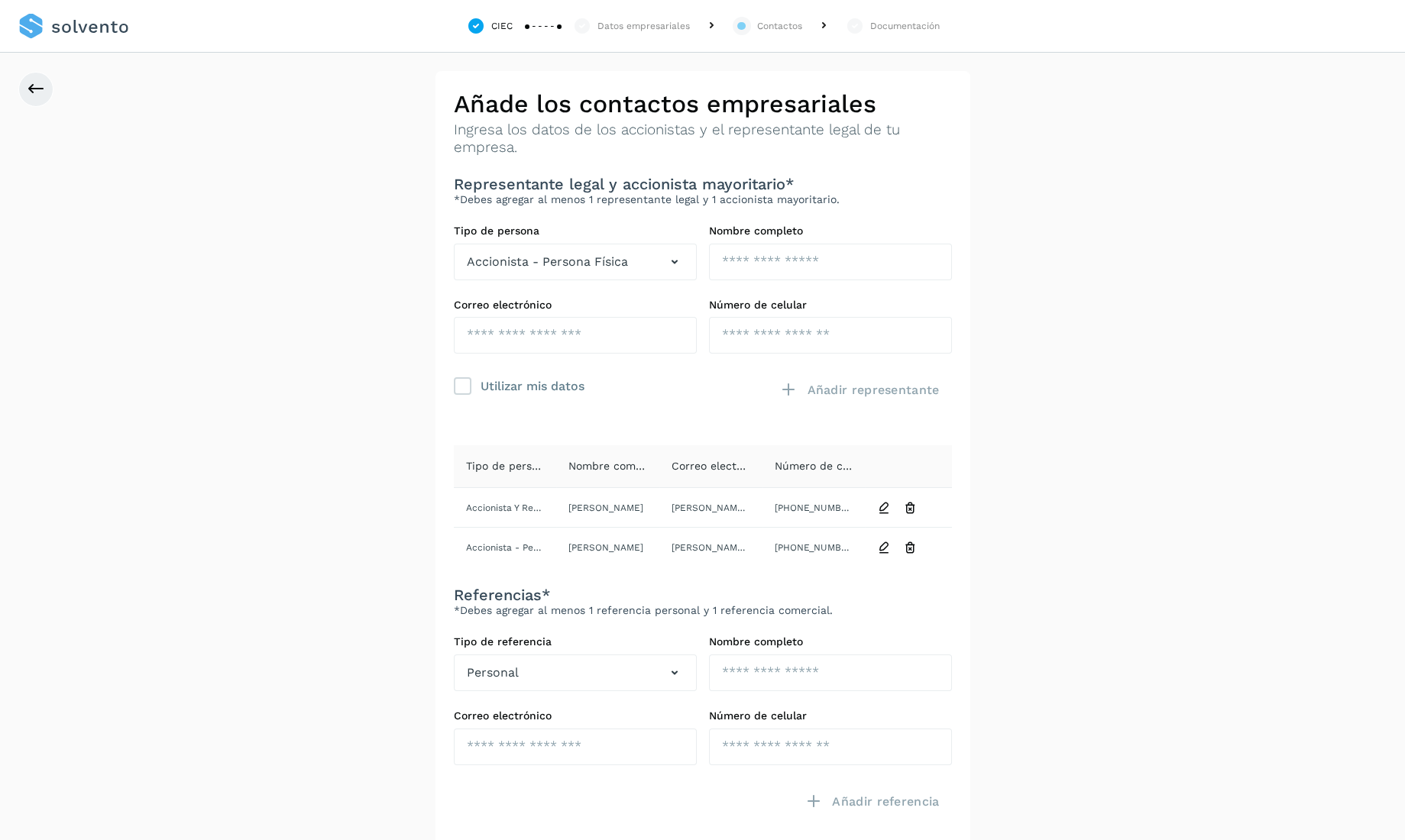 click on "**********" at bounding box center (702, 534) 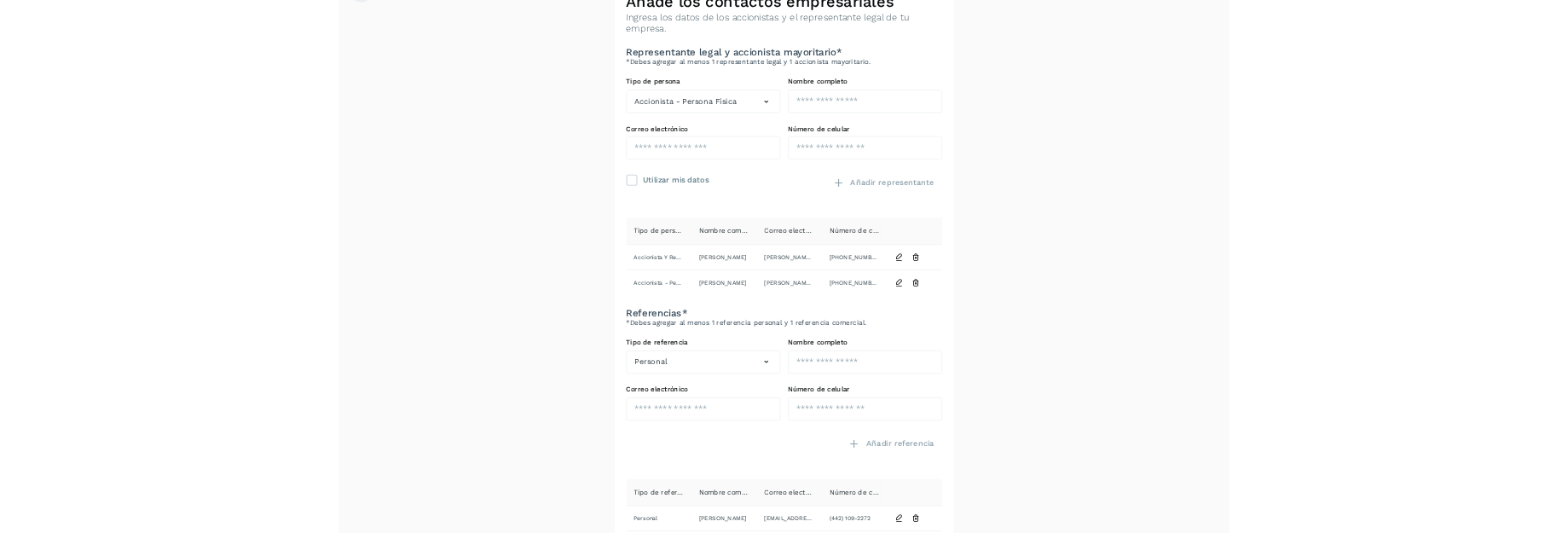 scroll, scrollTop: 249, scrollLeft: 0, axis: vertical 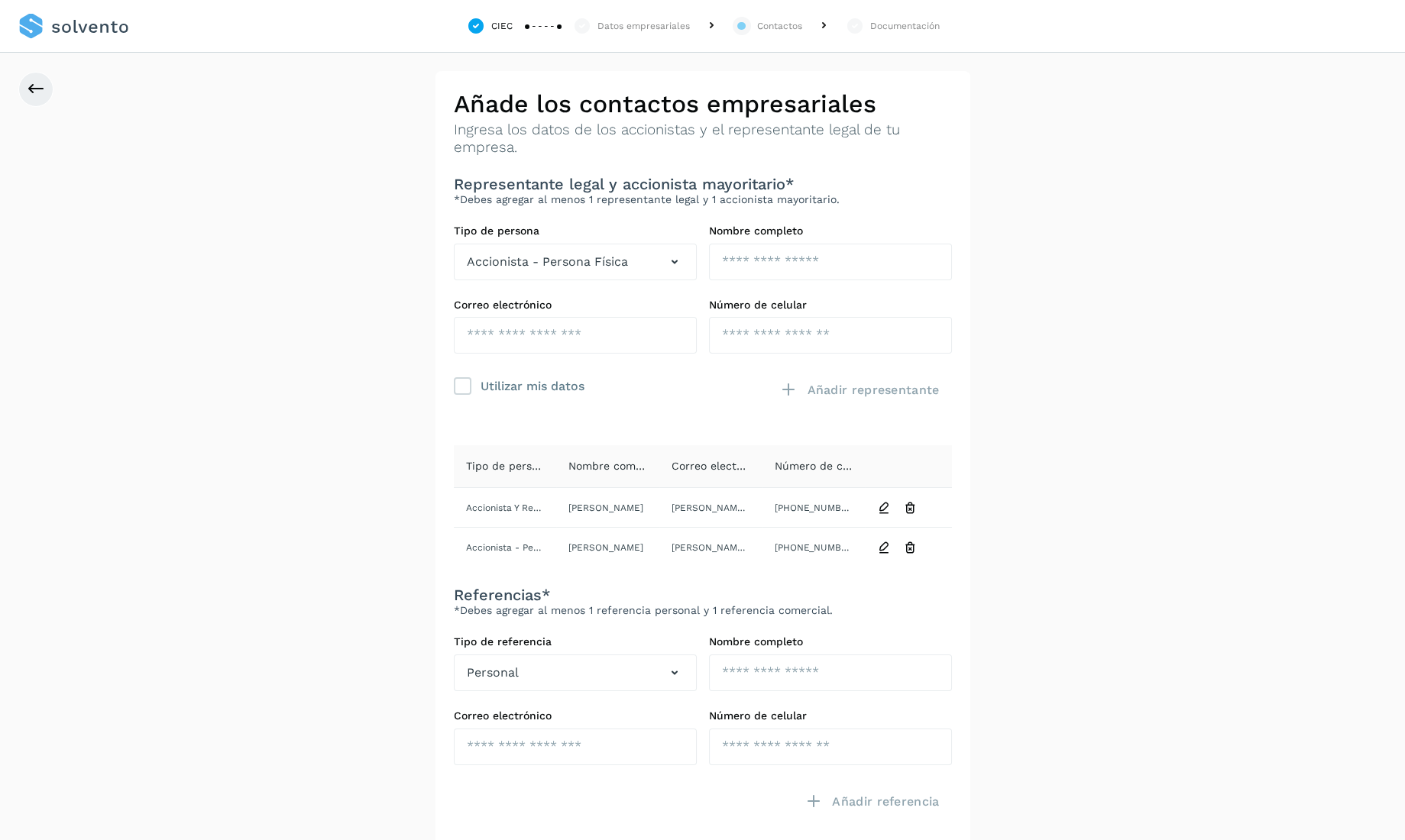 click on "**********" at bounding box center [702, 534] 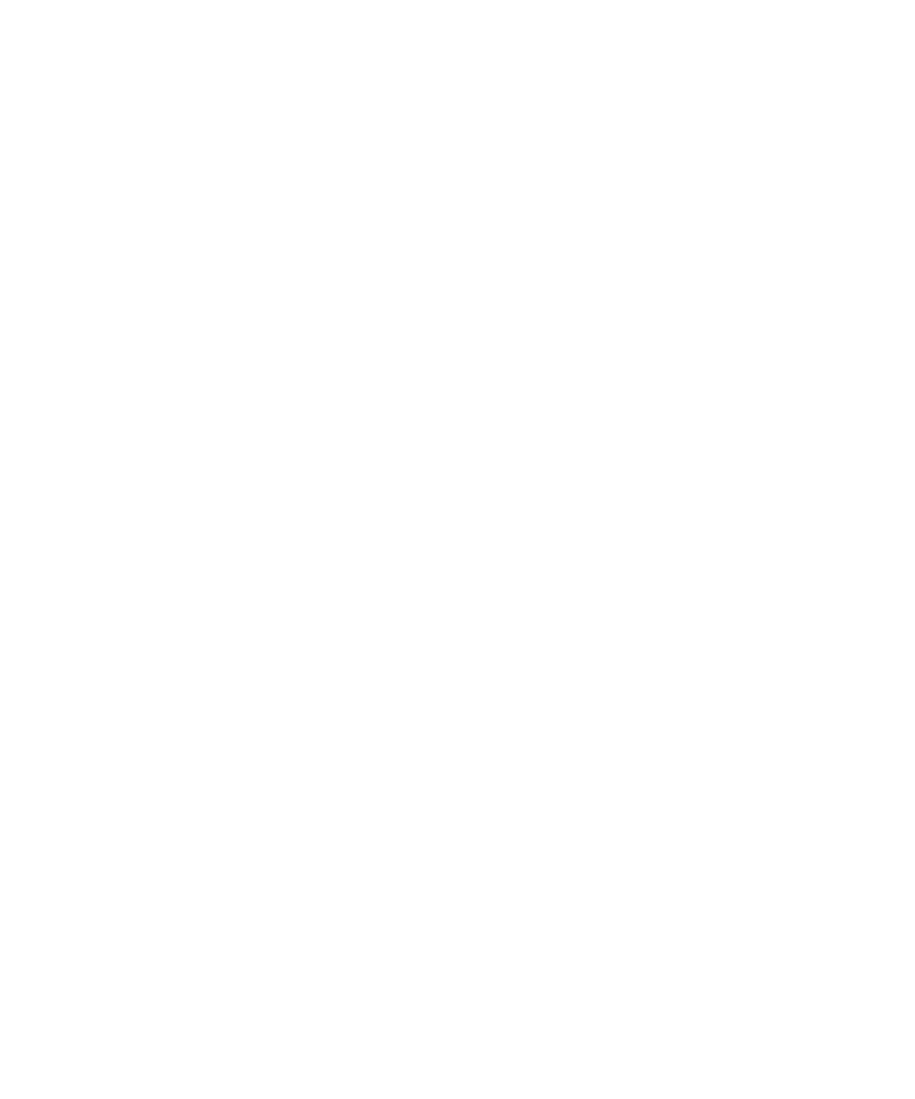 scroll, scrollTop: 0, scrollLeft: 0, axis: both 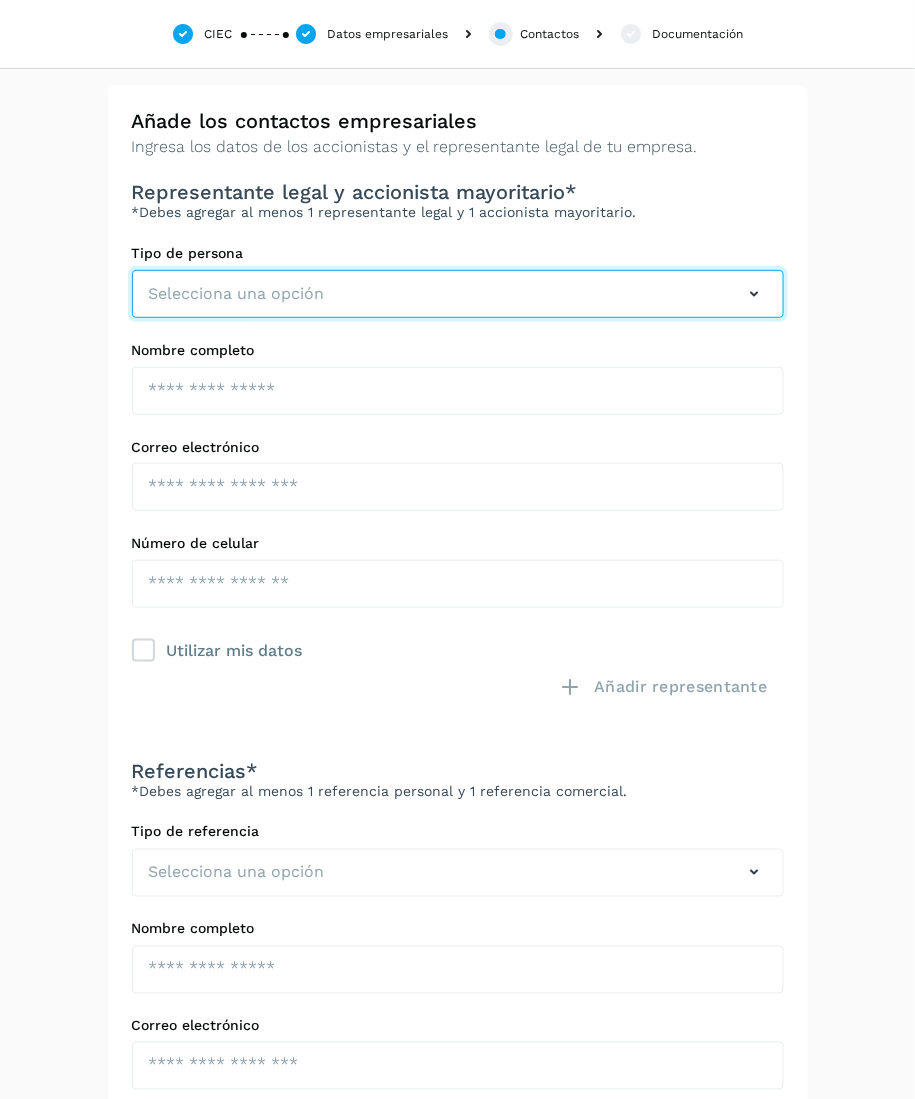 click on "Selecciona una opción" at bounding box center (458, 294) 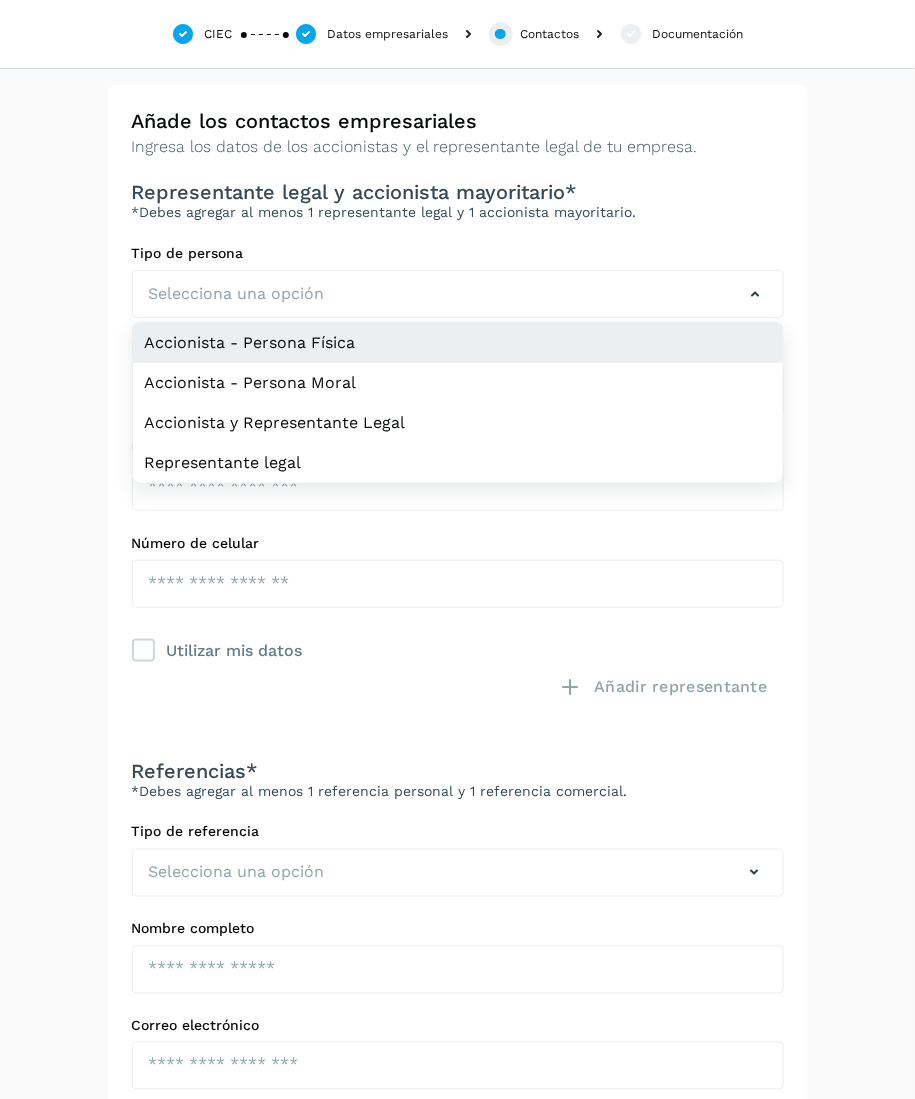 click on "Accionista - Persona Física" 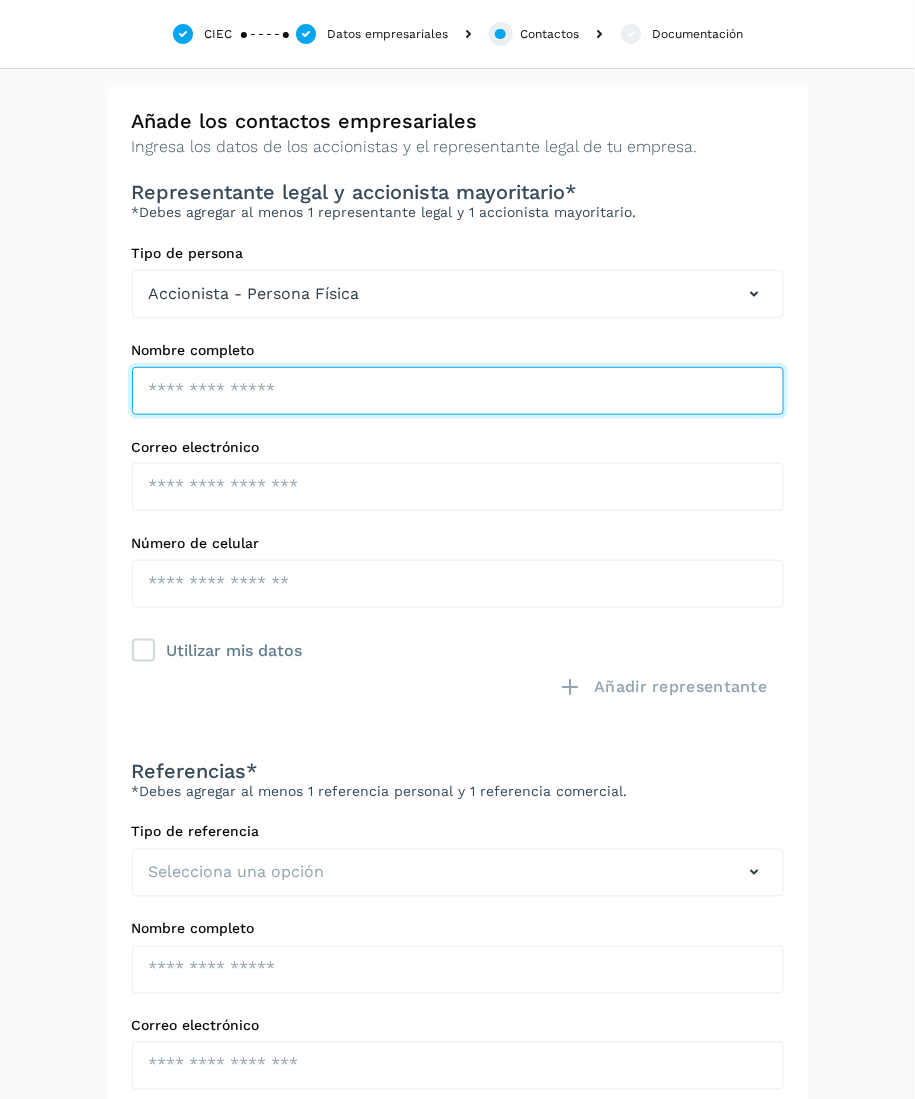 click at bounding box center [458, 391] 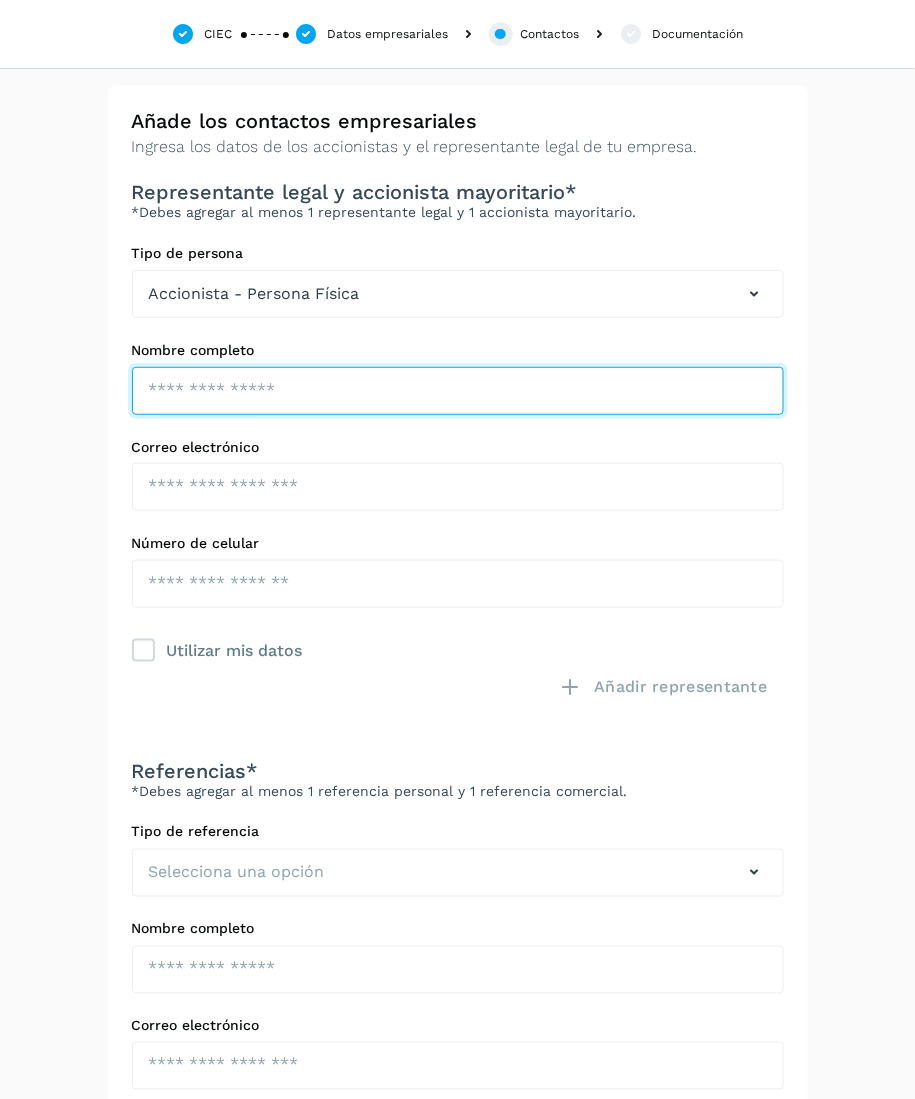 paste on "**********" 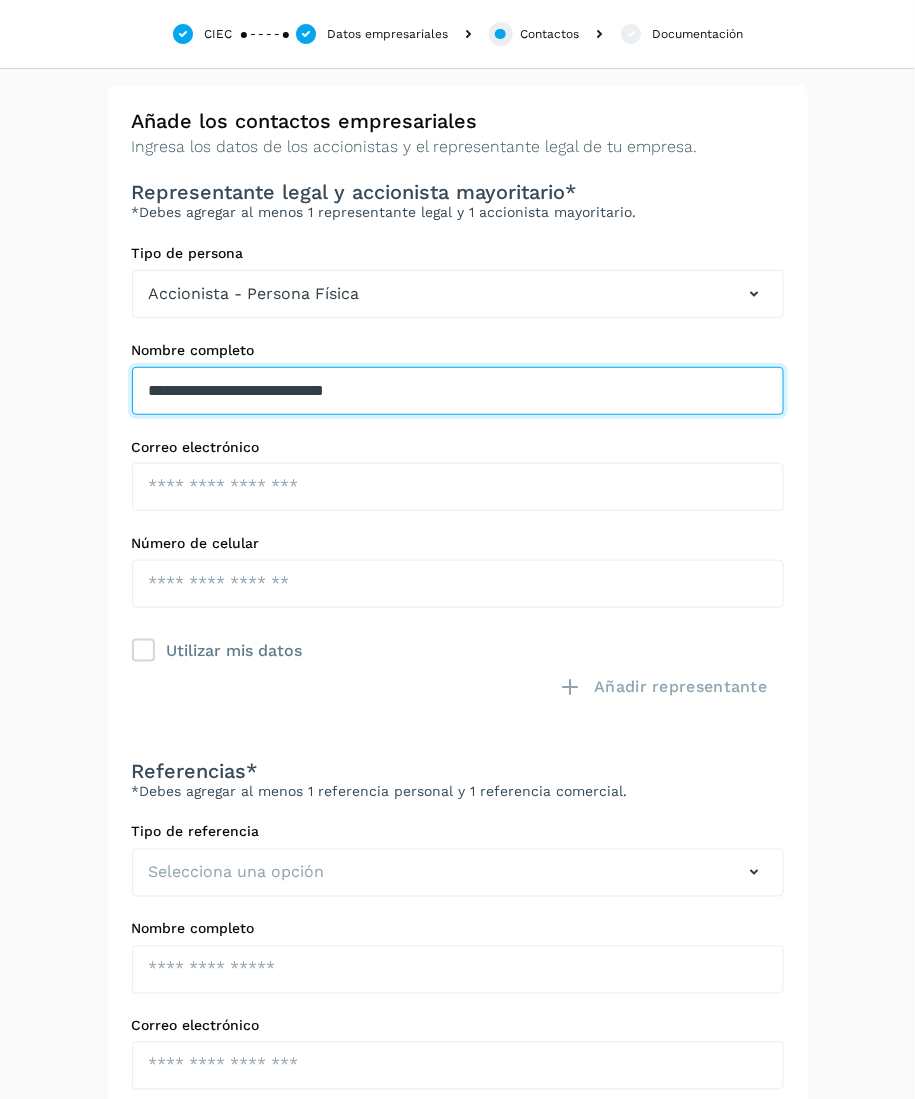 type on "**********" 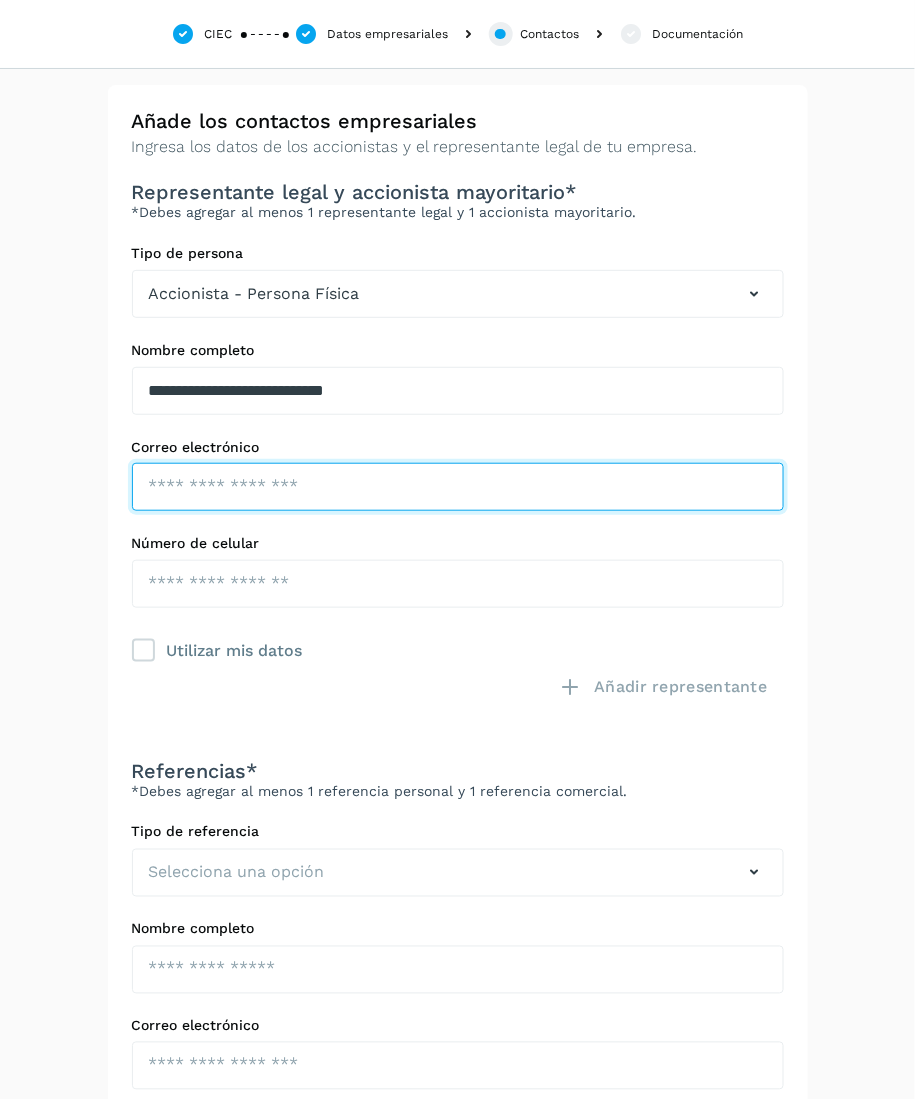 click at bounding box center [458, 487] 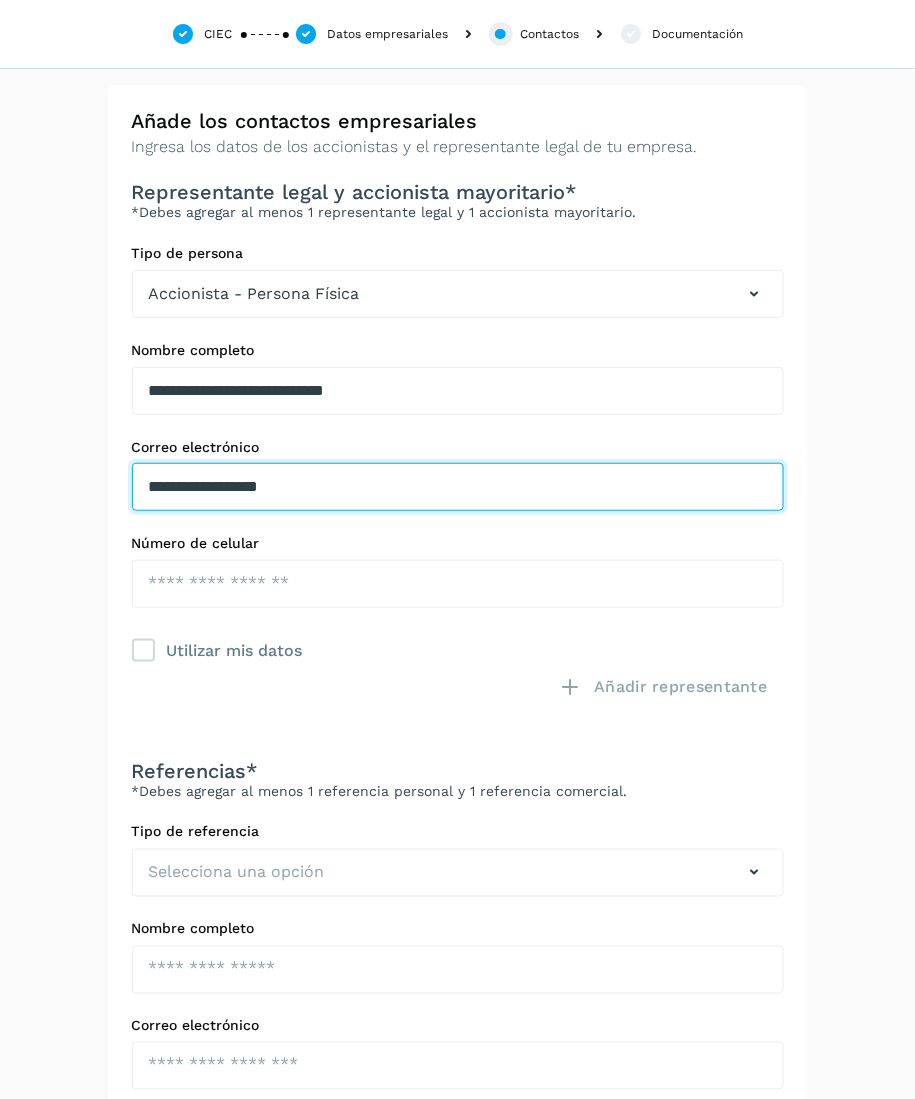type on "**********" 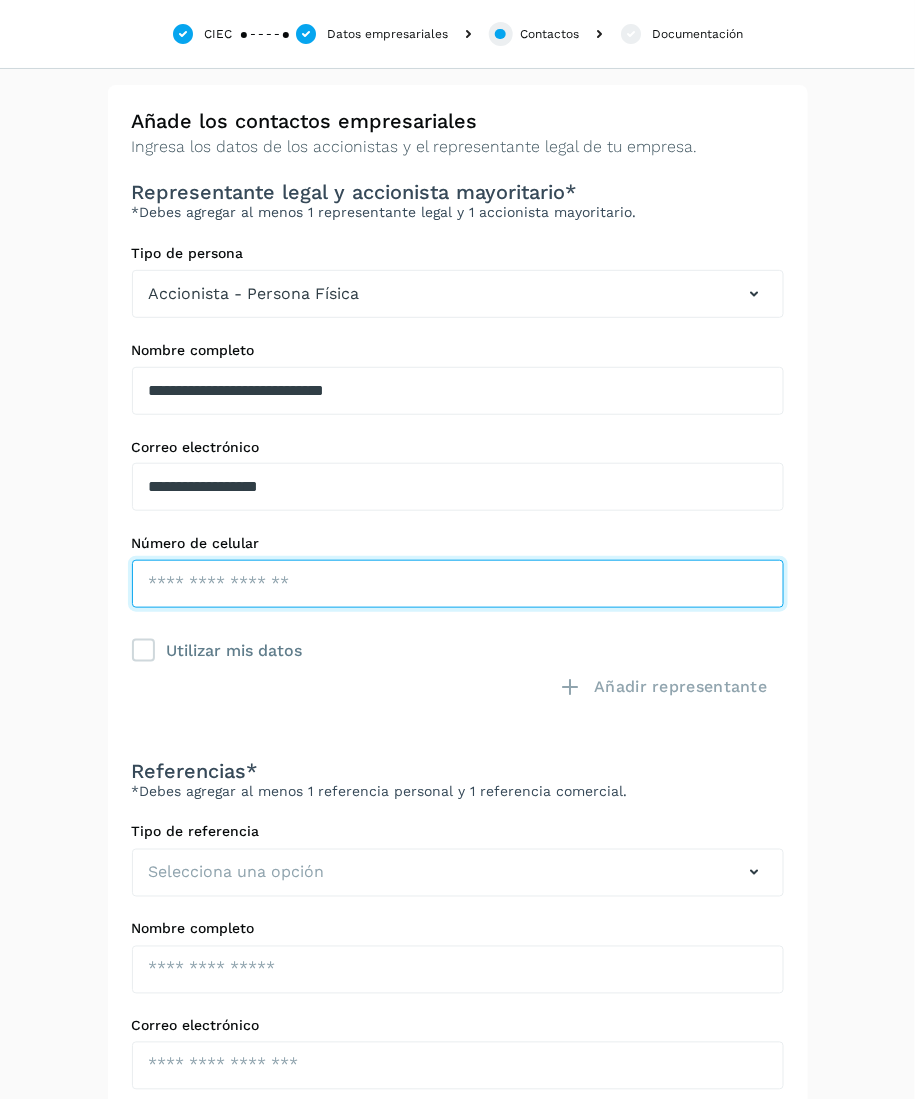 click at bounding box center (458, 584) 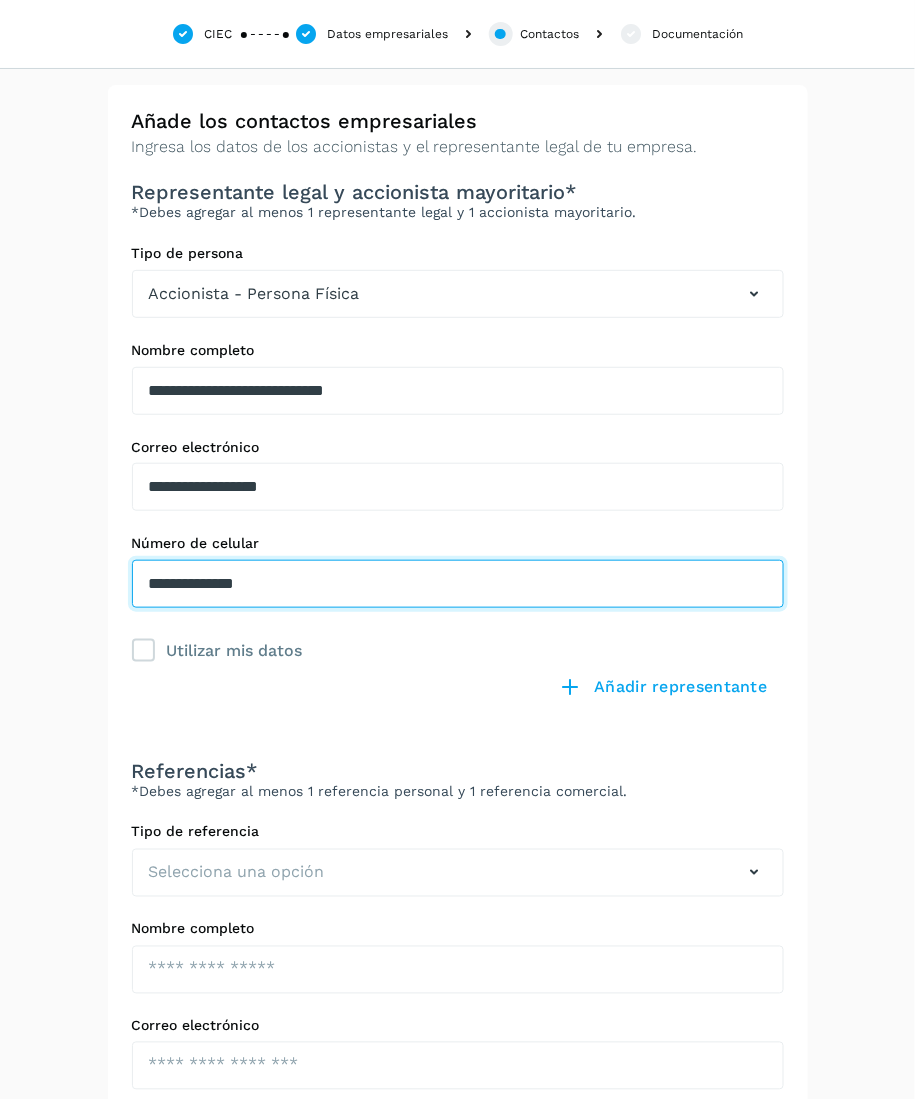 type on "**********" 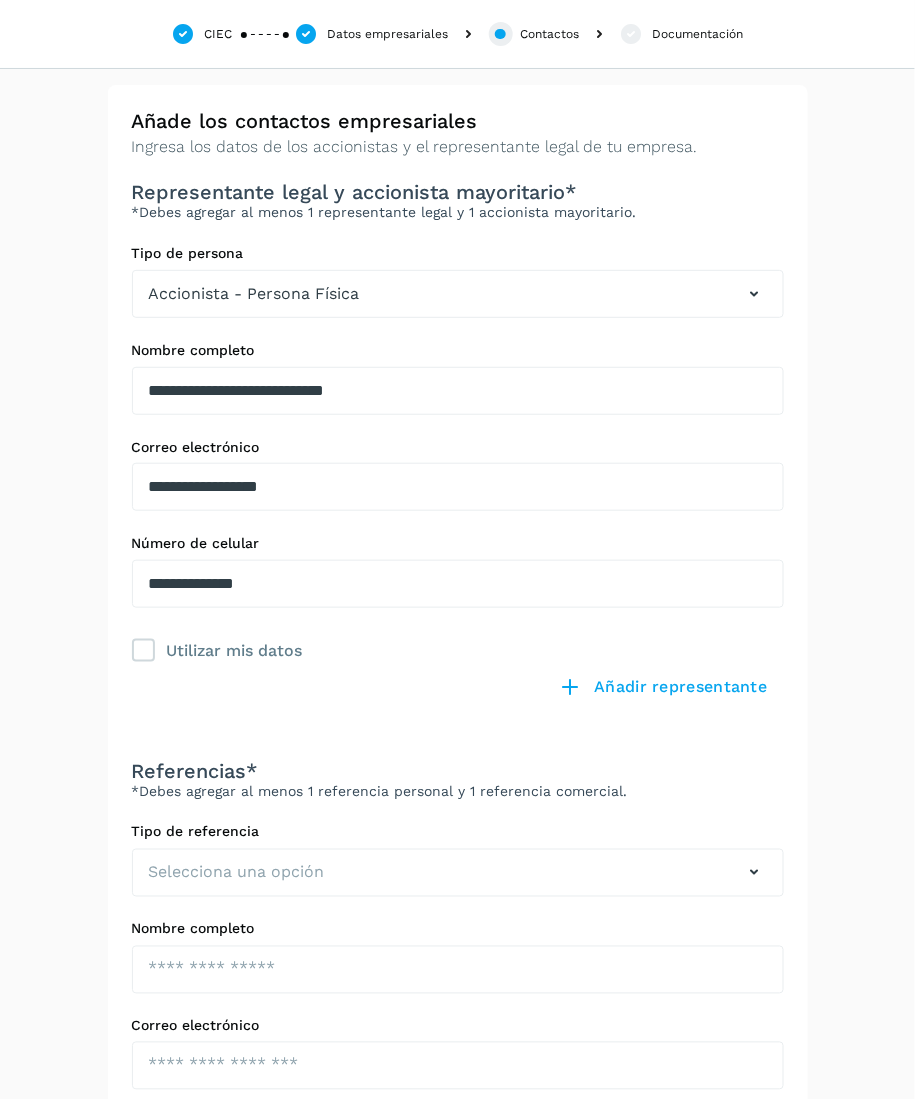 click on "**********" at bounding box center (457, 698) 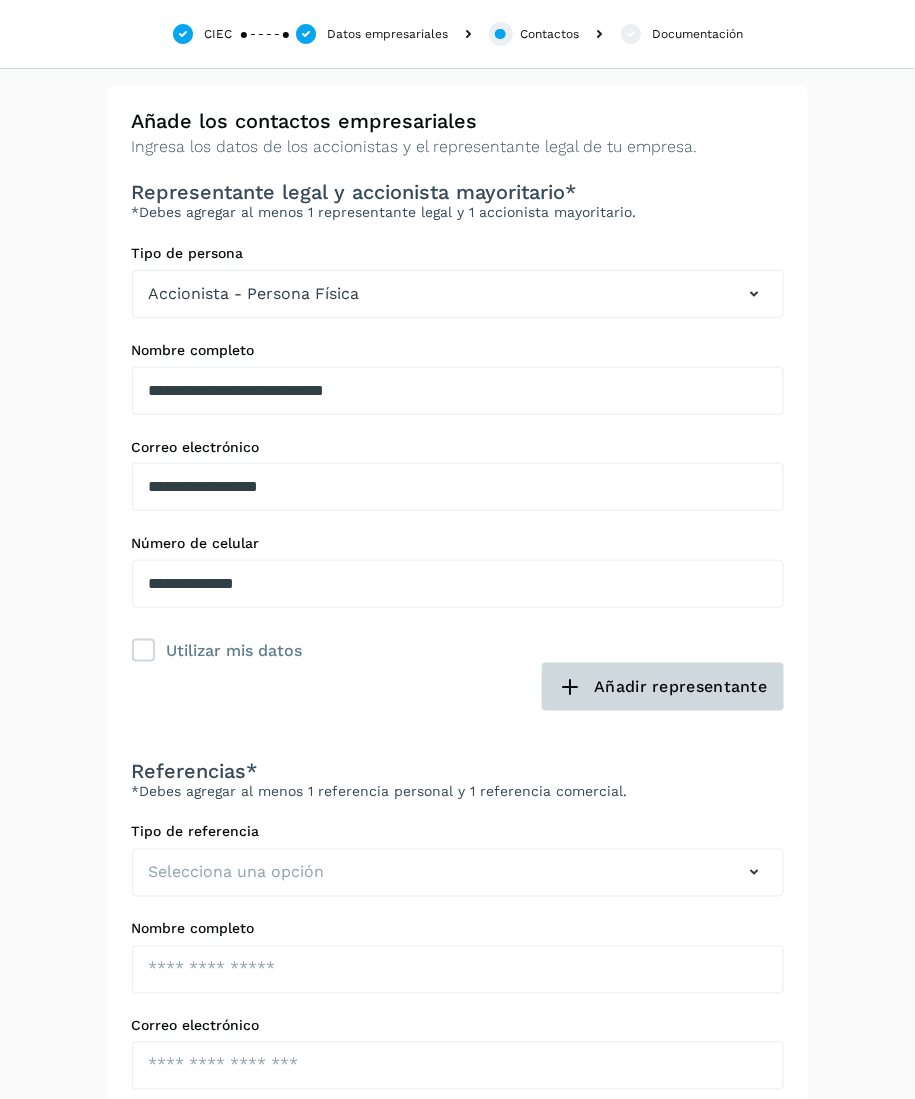 click on "Añadir representante" 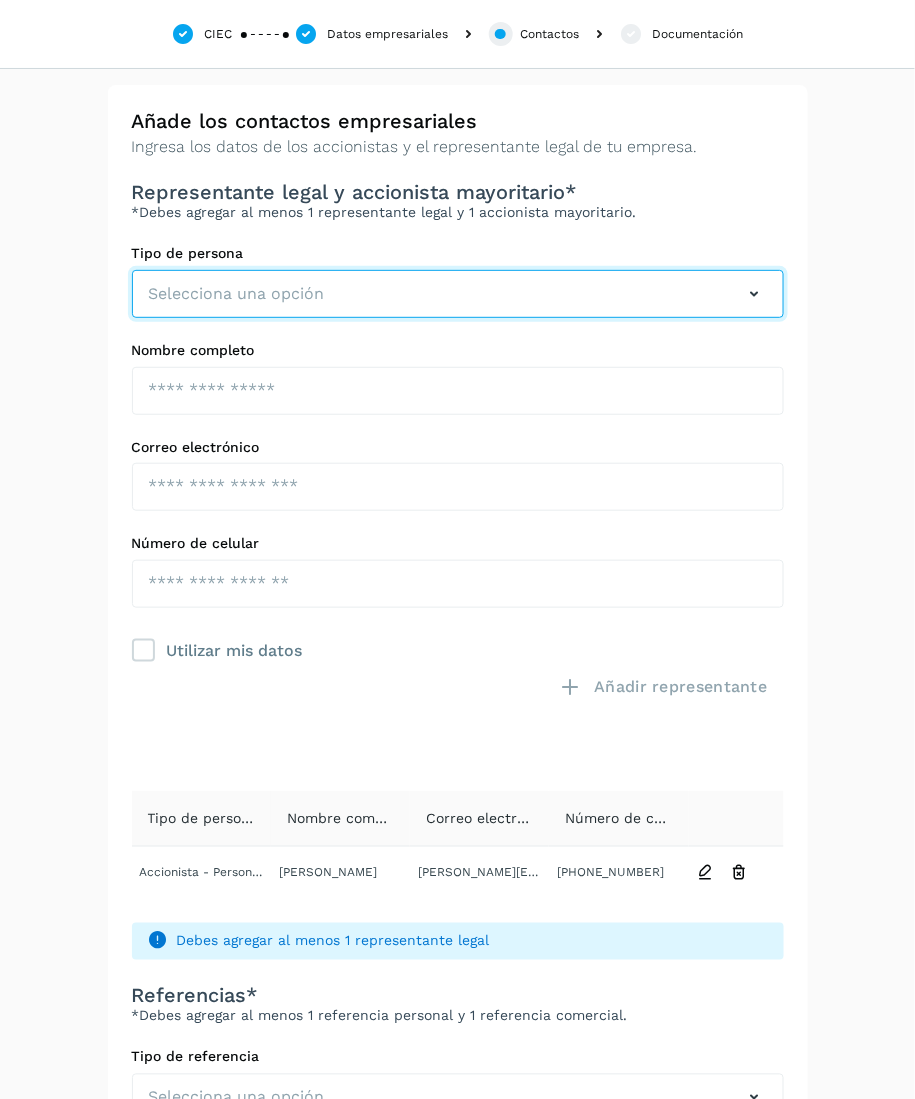 click at bounding box center (755, 294) 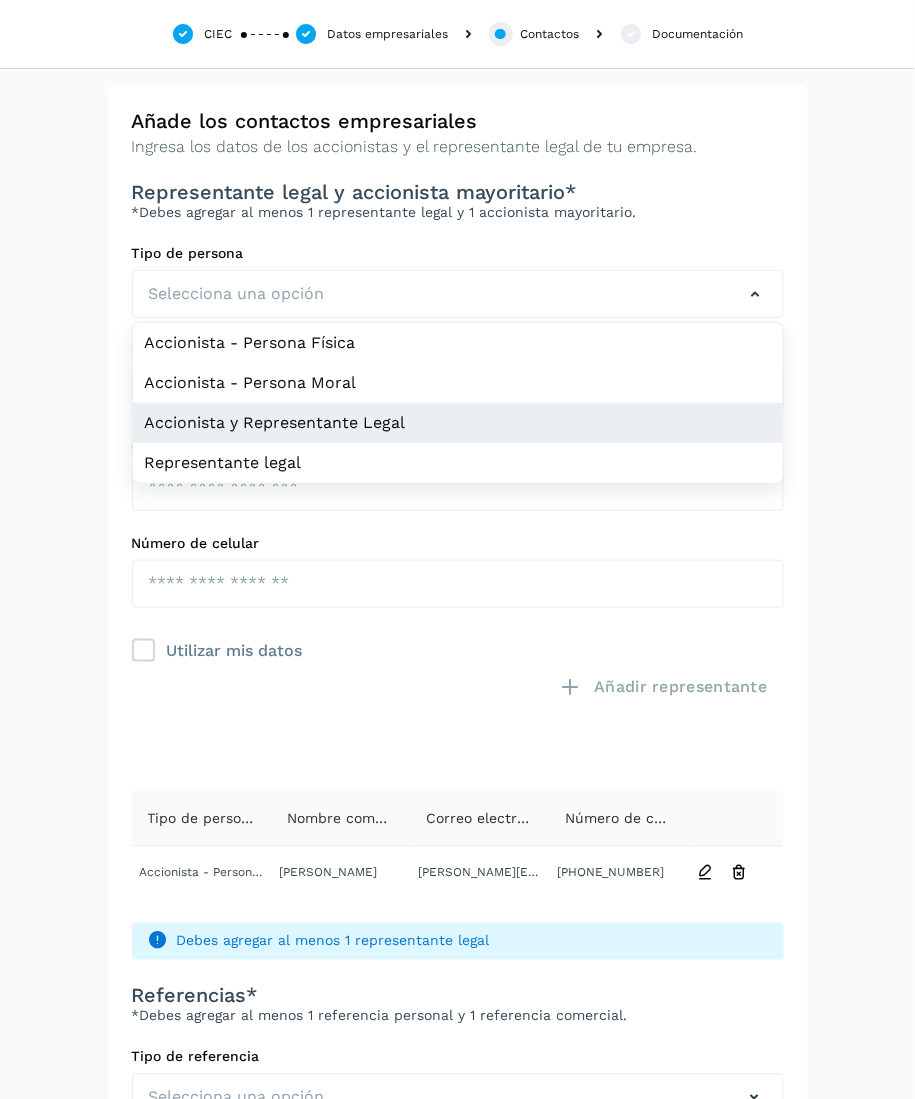 click on "Accionista y Representante Legal" 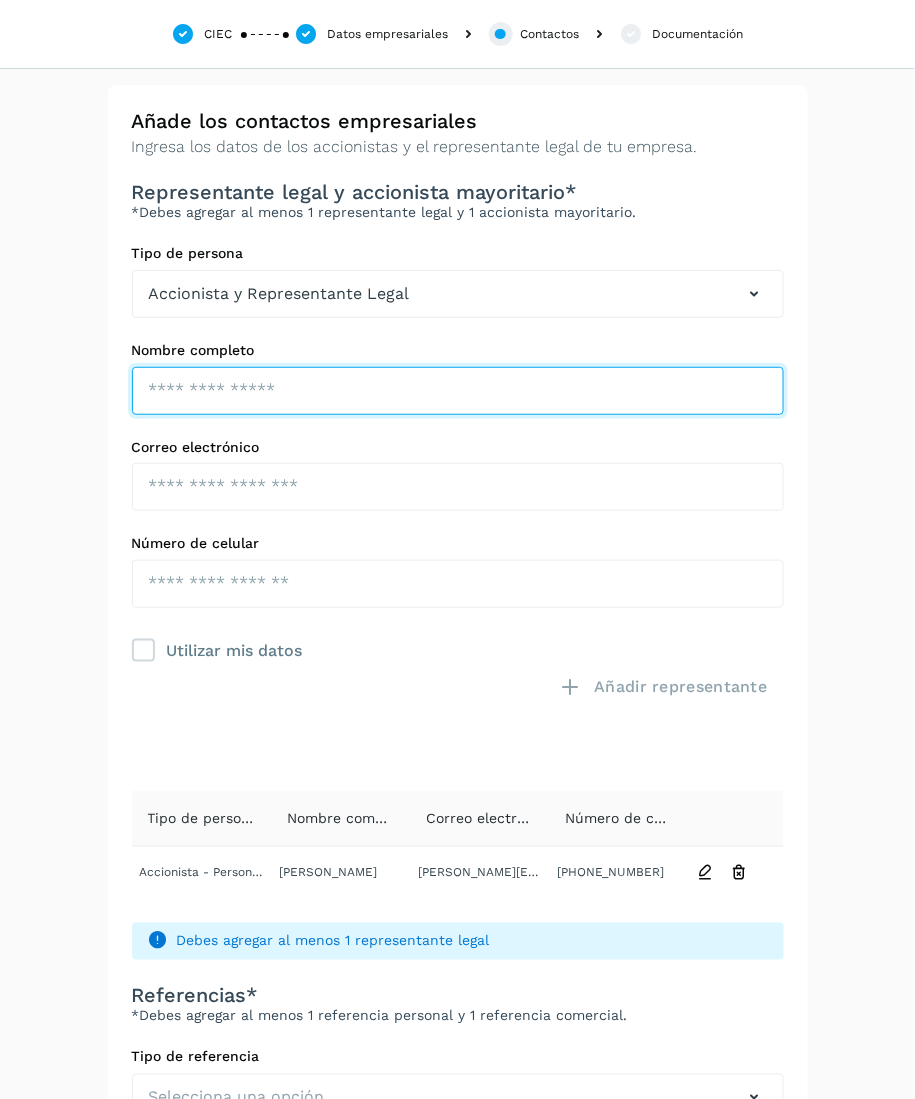 click at bounding box center (458, 391) 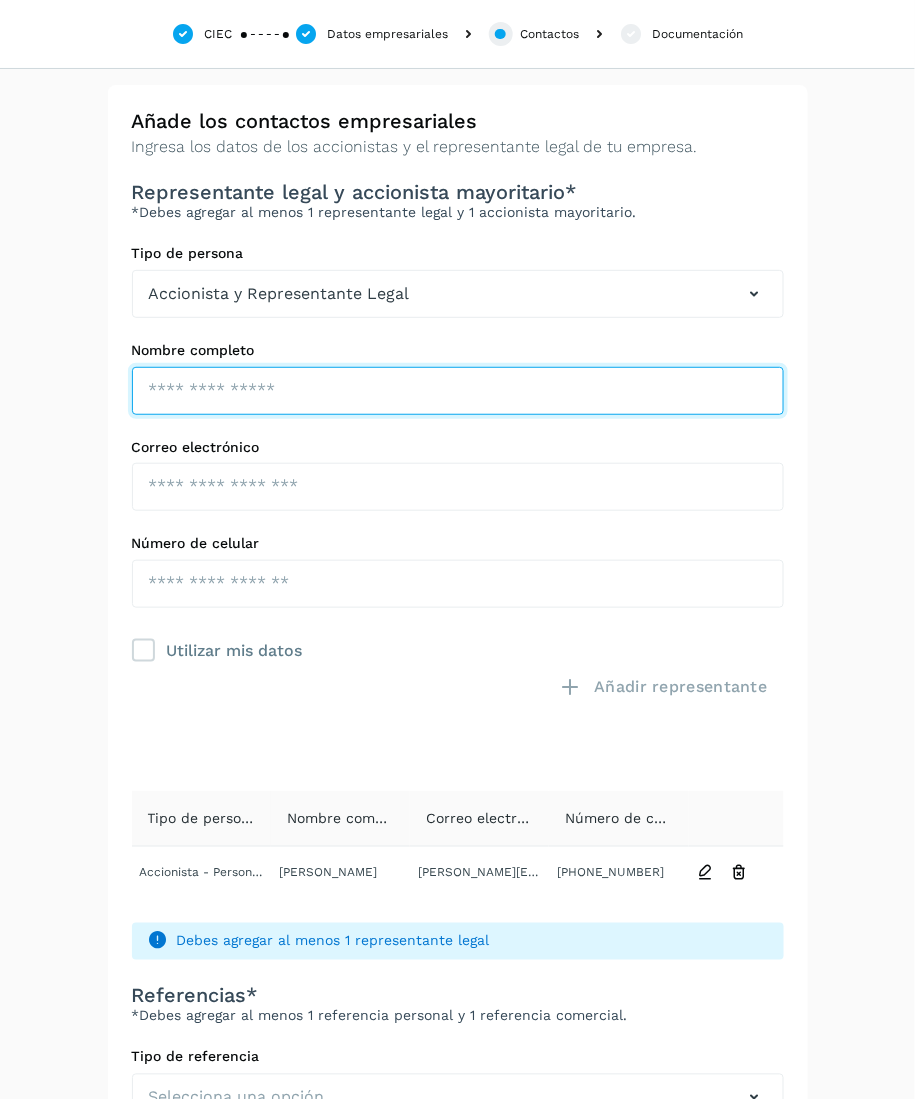 paste on "**********" 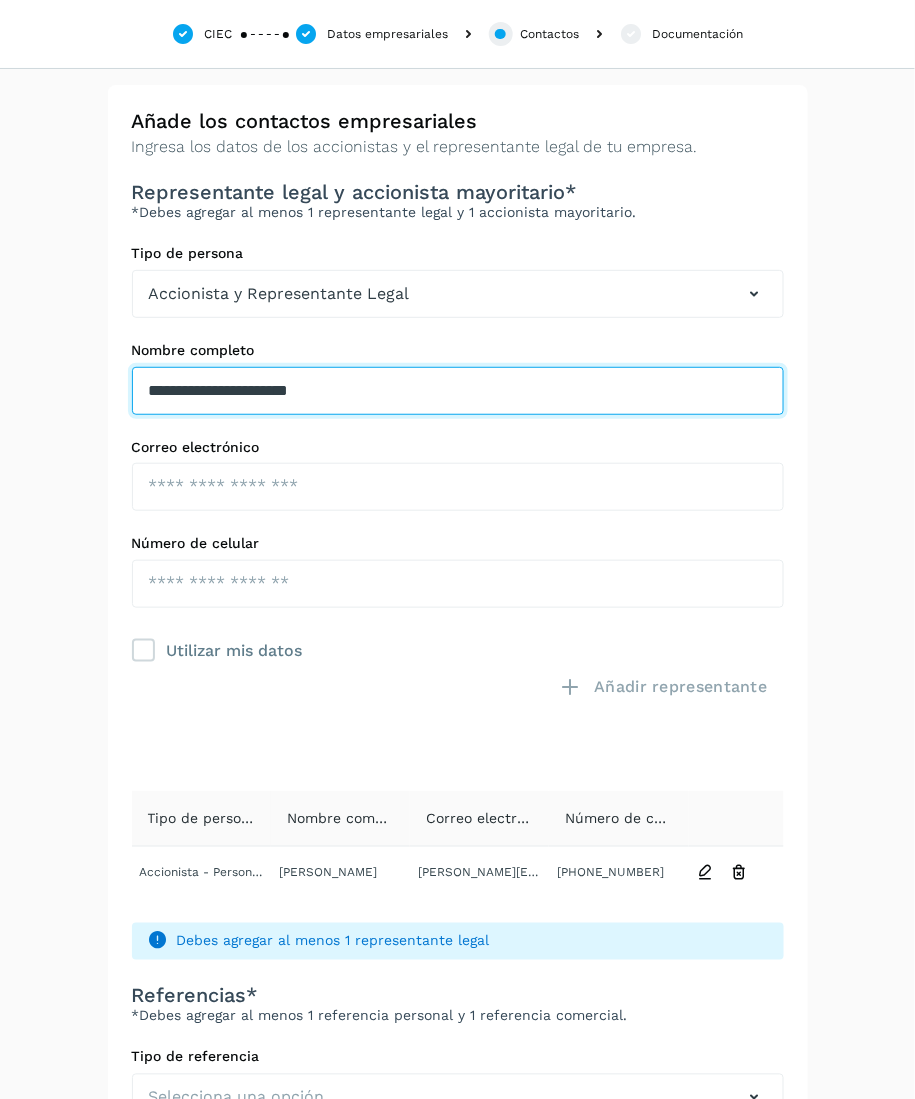click on "**********" at bounding box center (458, 391) 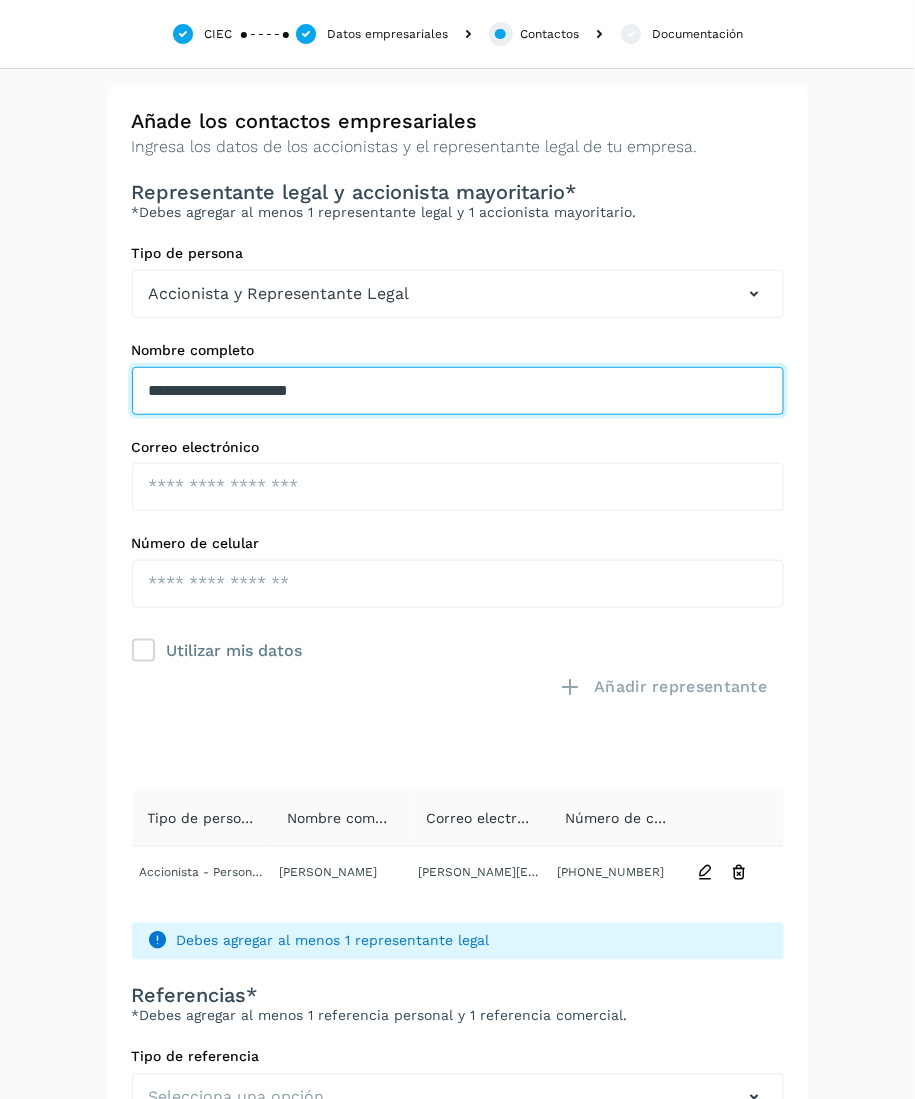 type on "**********" 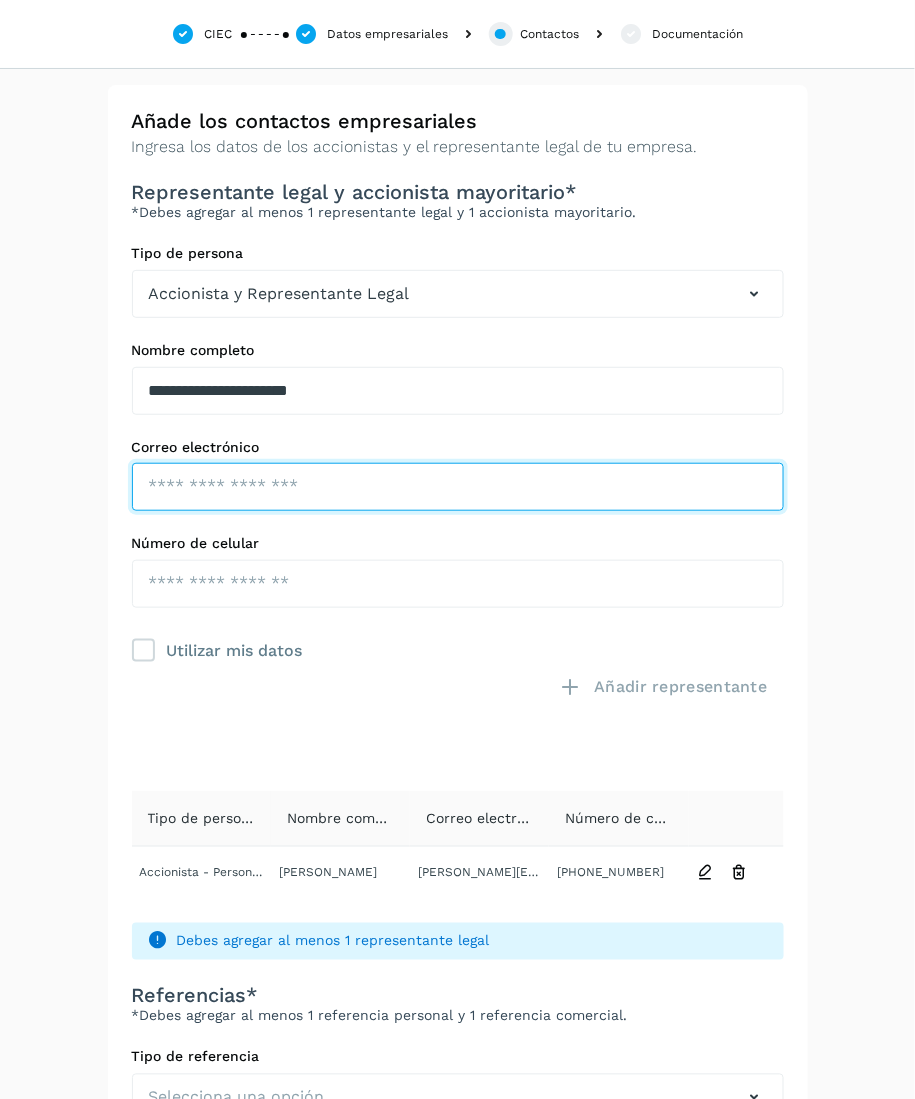 click at bounding box center [458, 487] 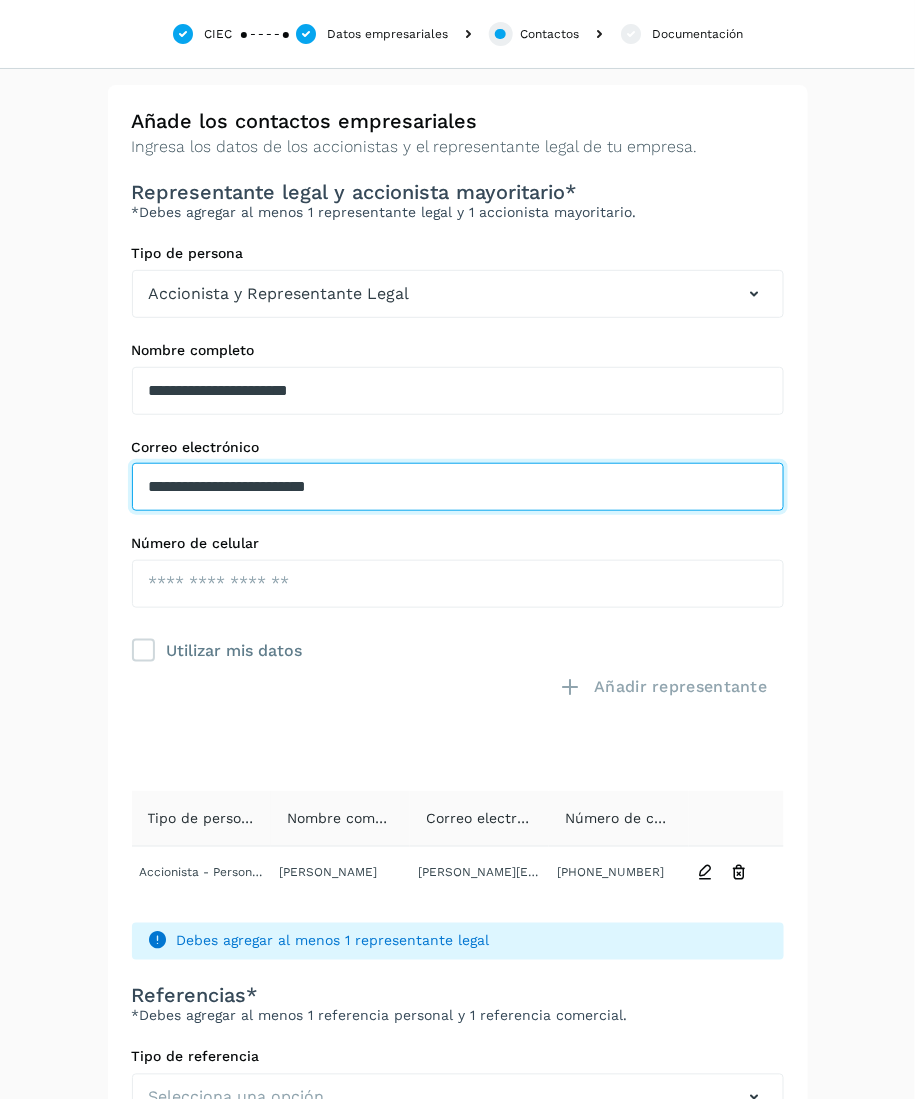 type on "**********" 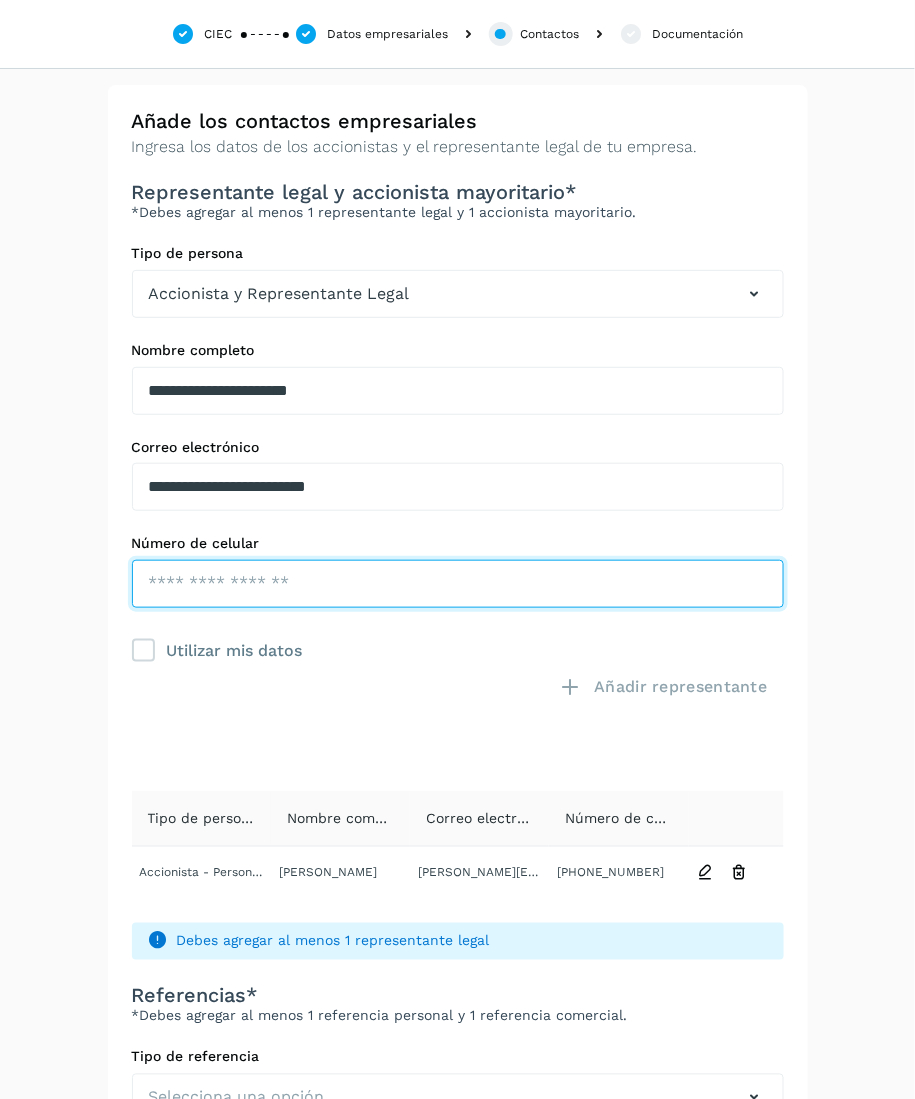click at bounding box center (458, 584) 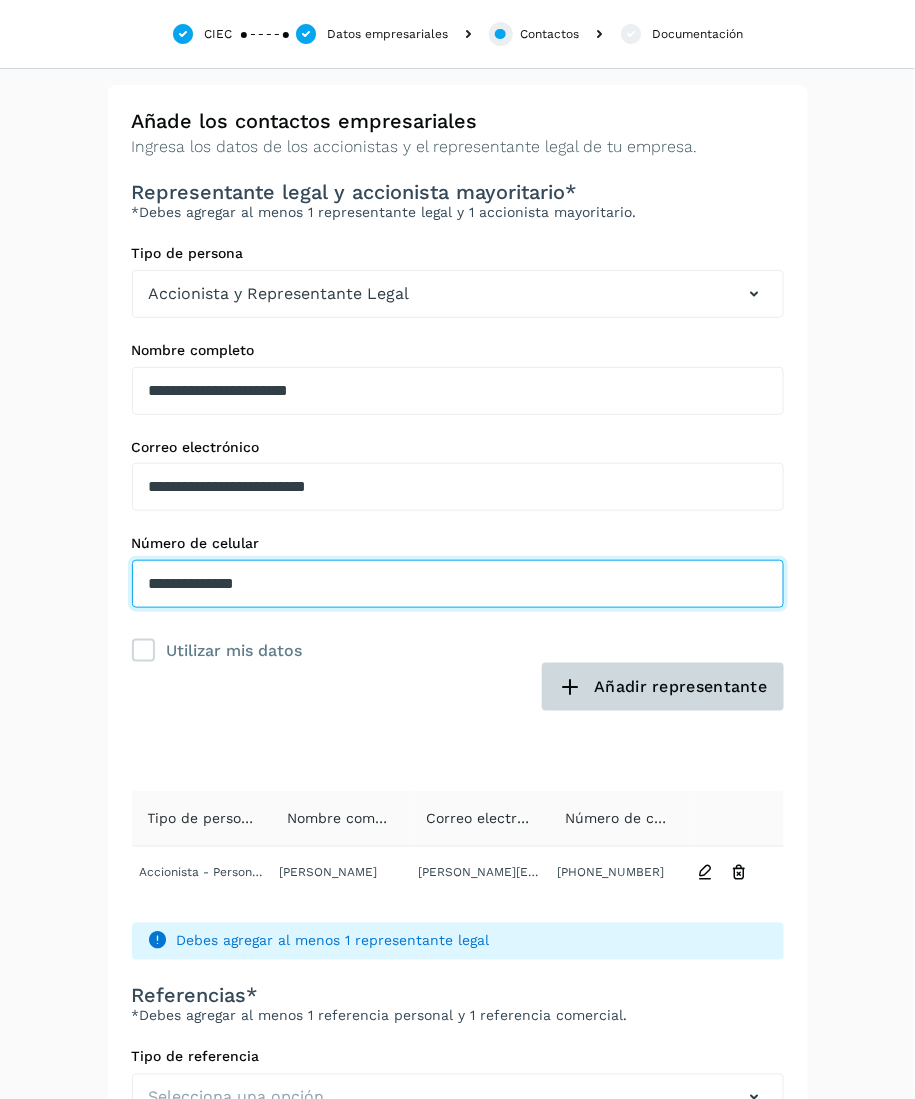 type on "**********" 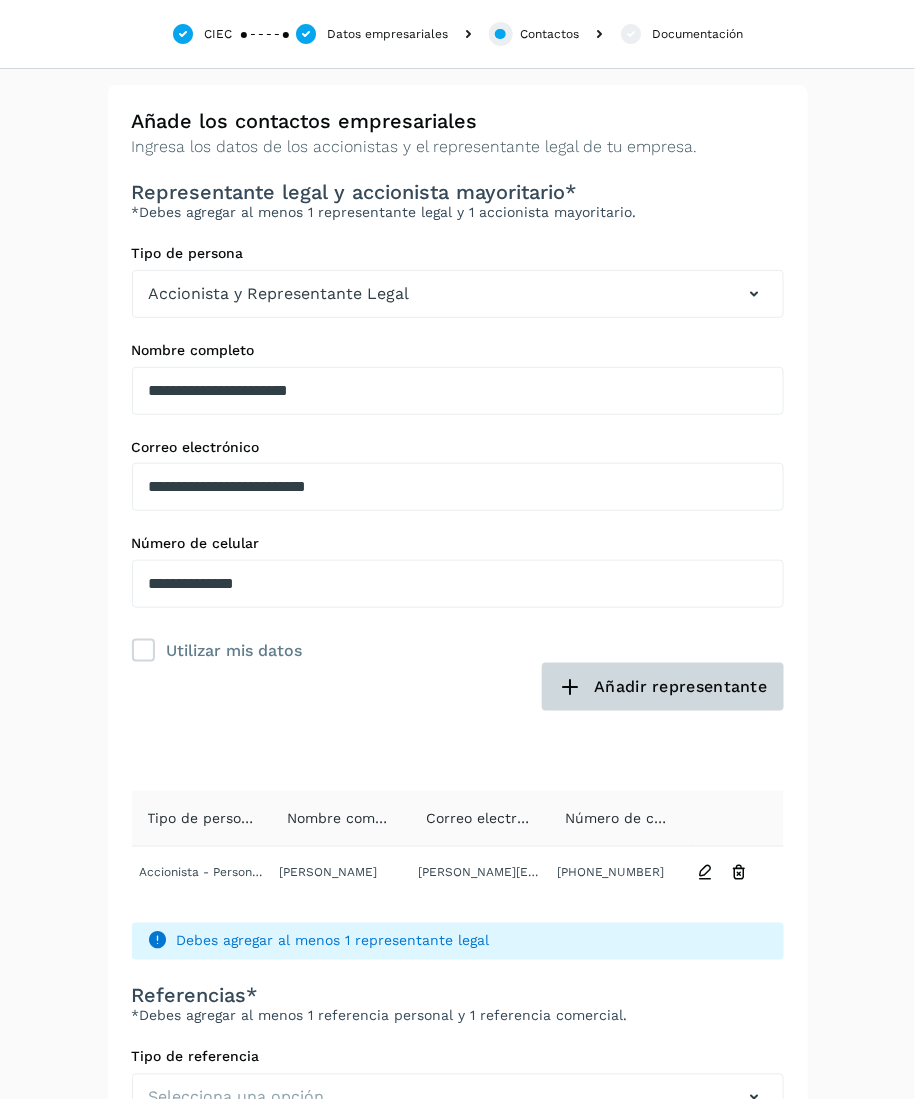 click on "Añadir representante" 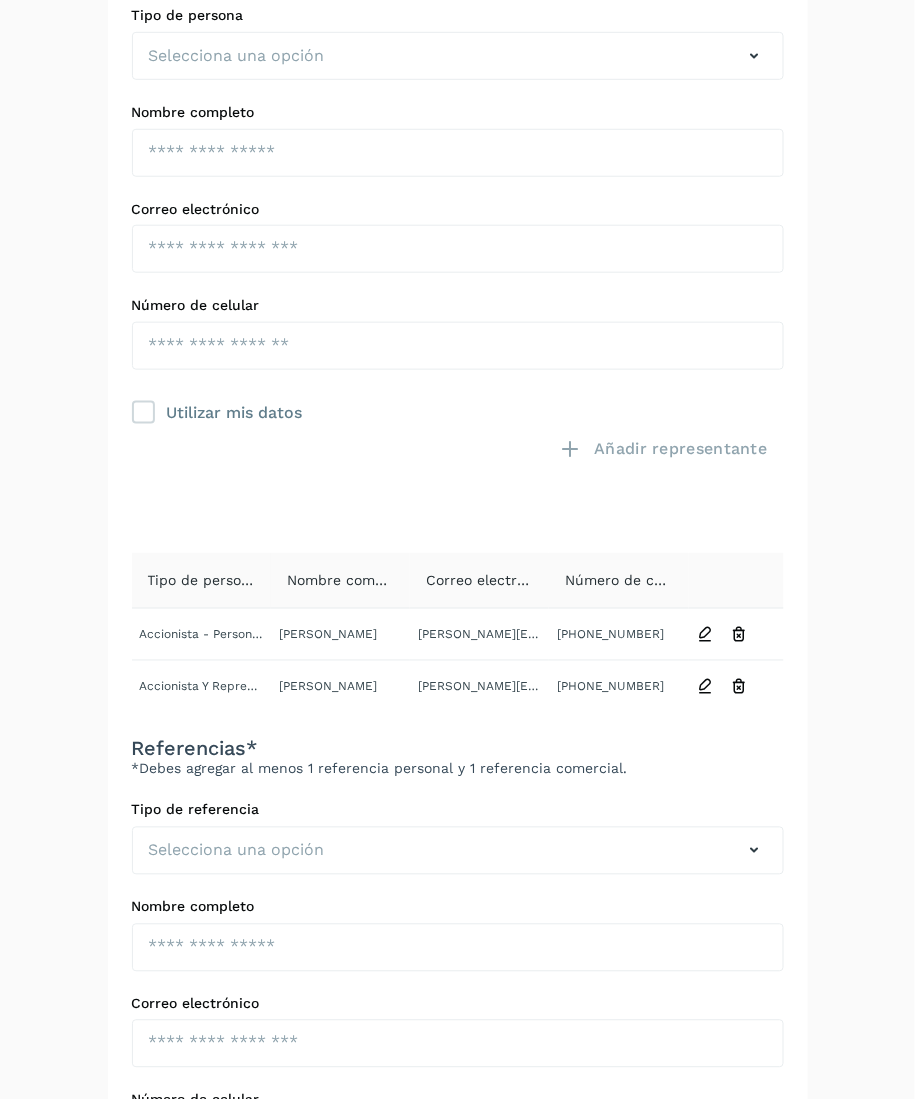scroll, scrollTop: 511, scrollLeft: 0, axis: vertical 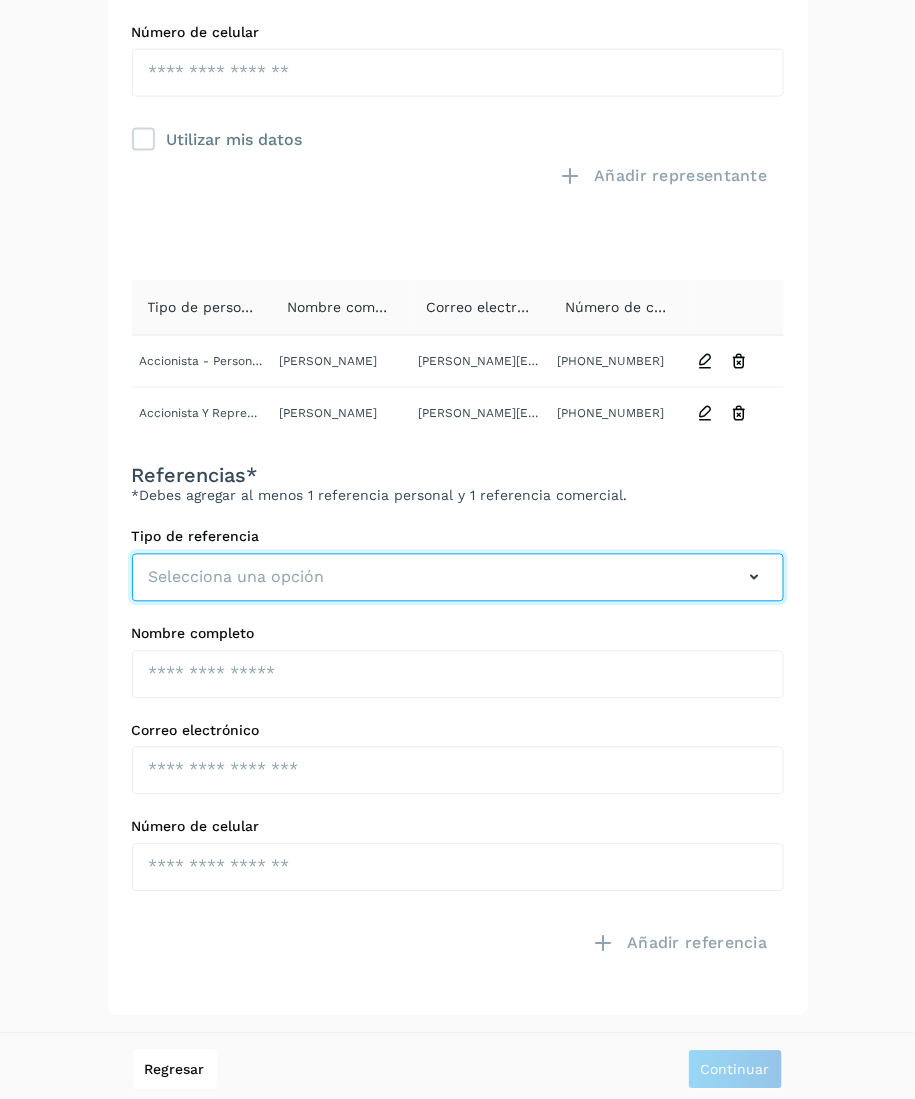 click on "Selecciona una opción" at bounding box center [458, 578] 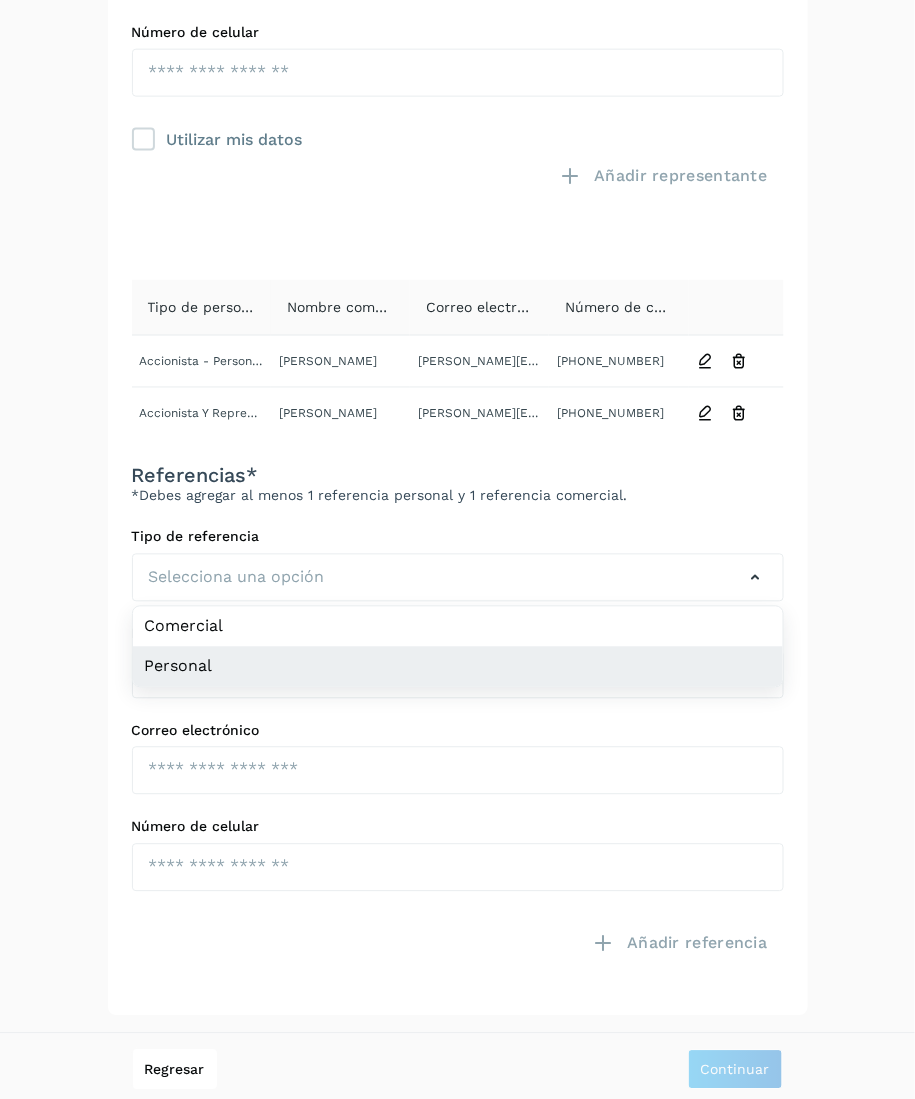 click on "Personal" 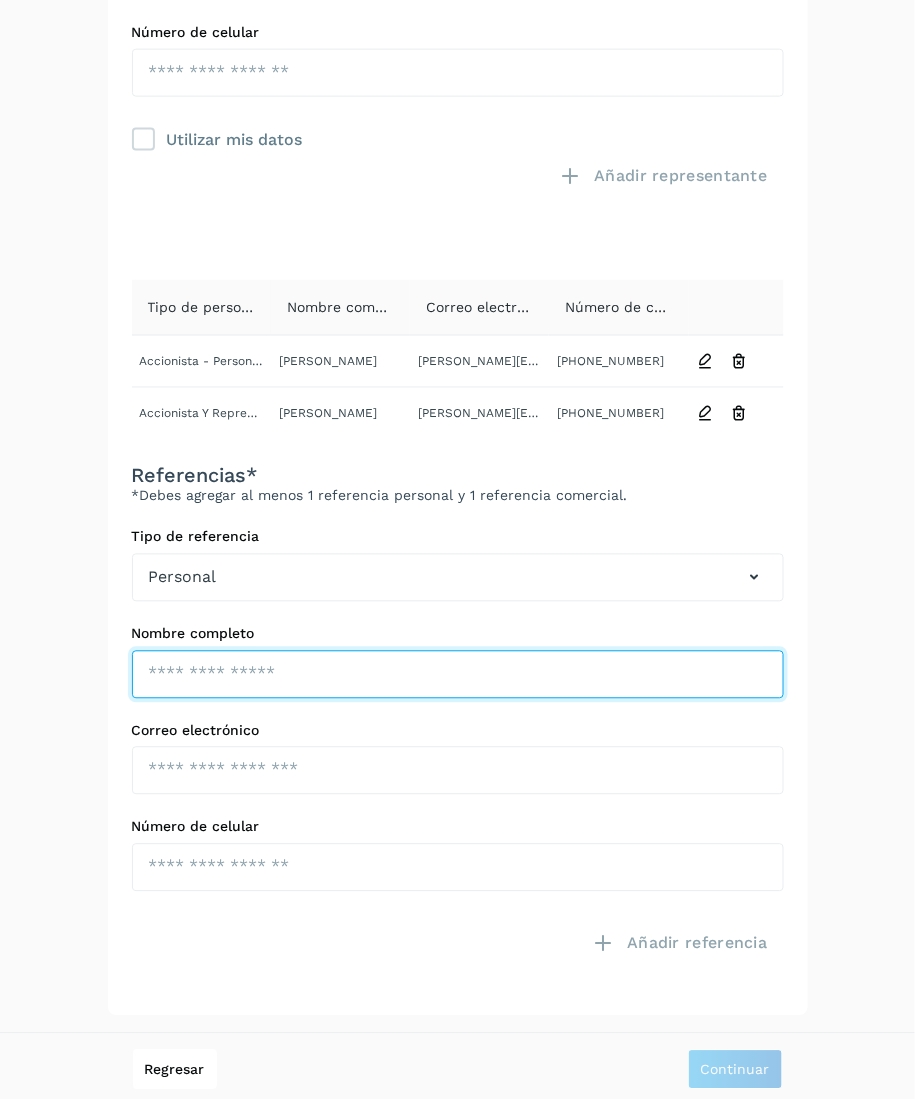 click at bounding box center (458, -120) 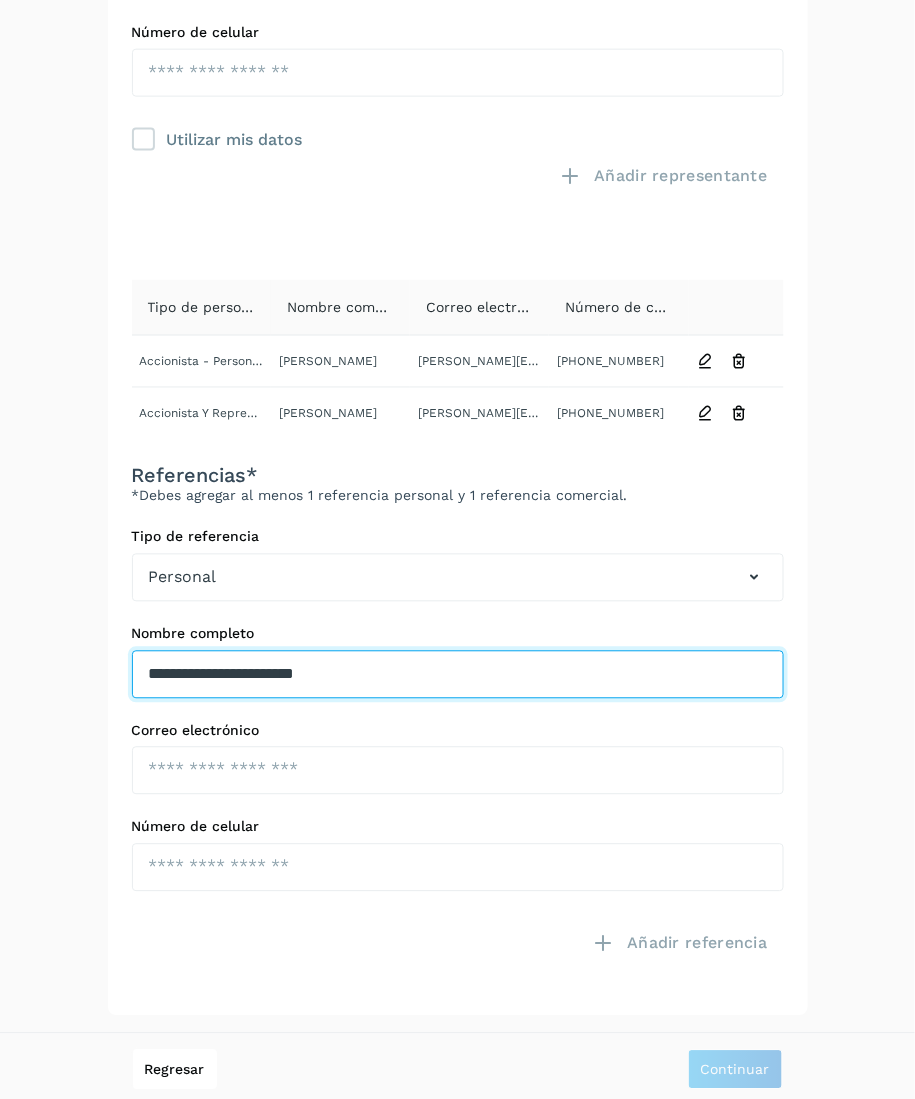 type on "**********" 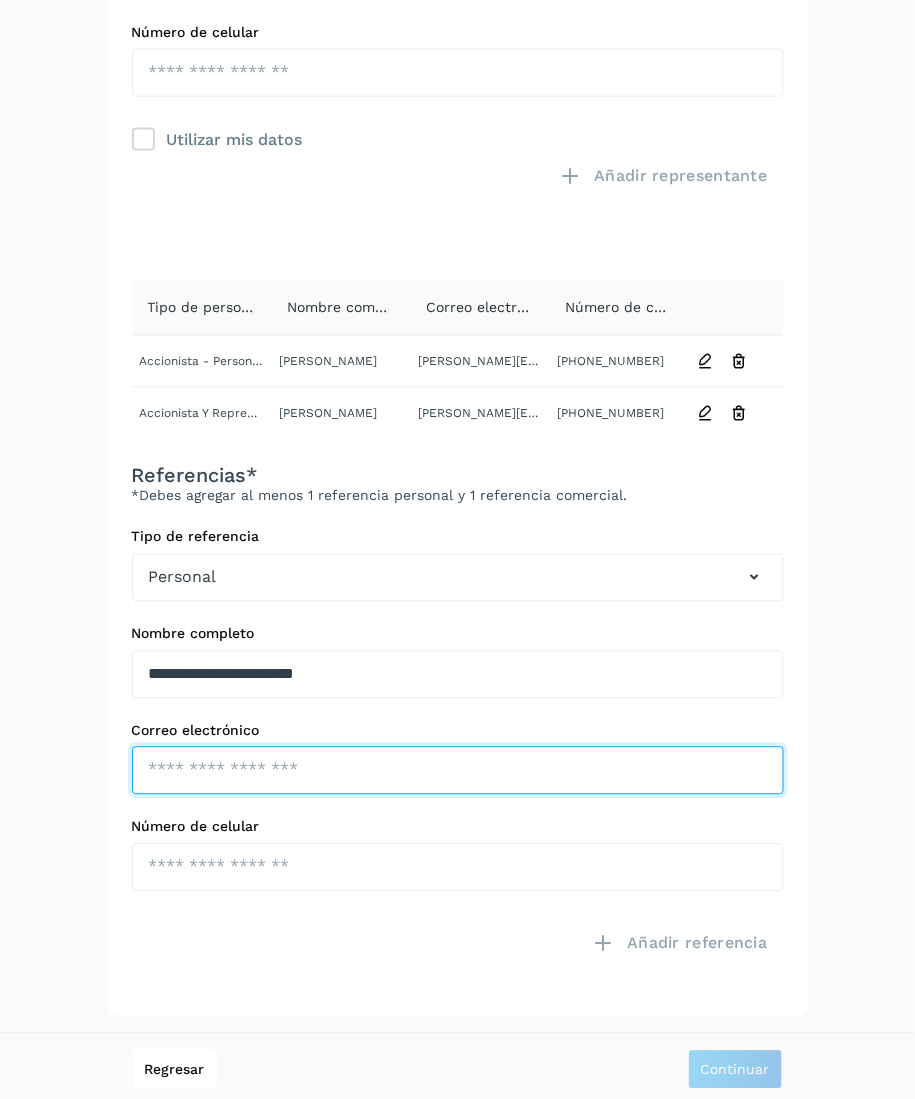 click at bounding box center (458, -24) 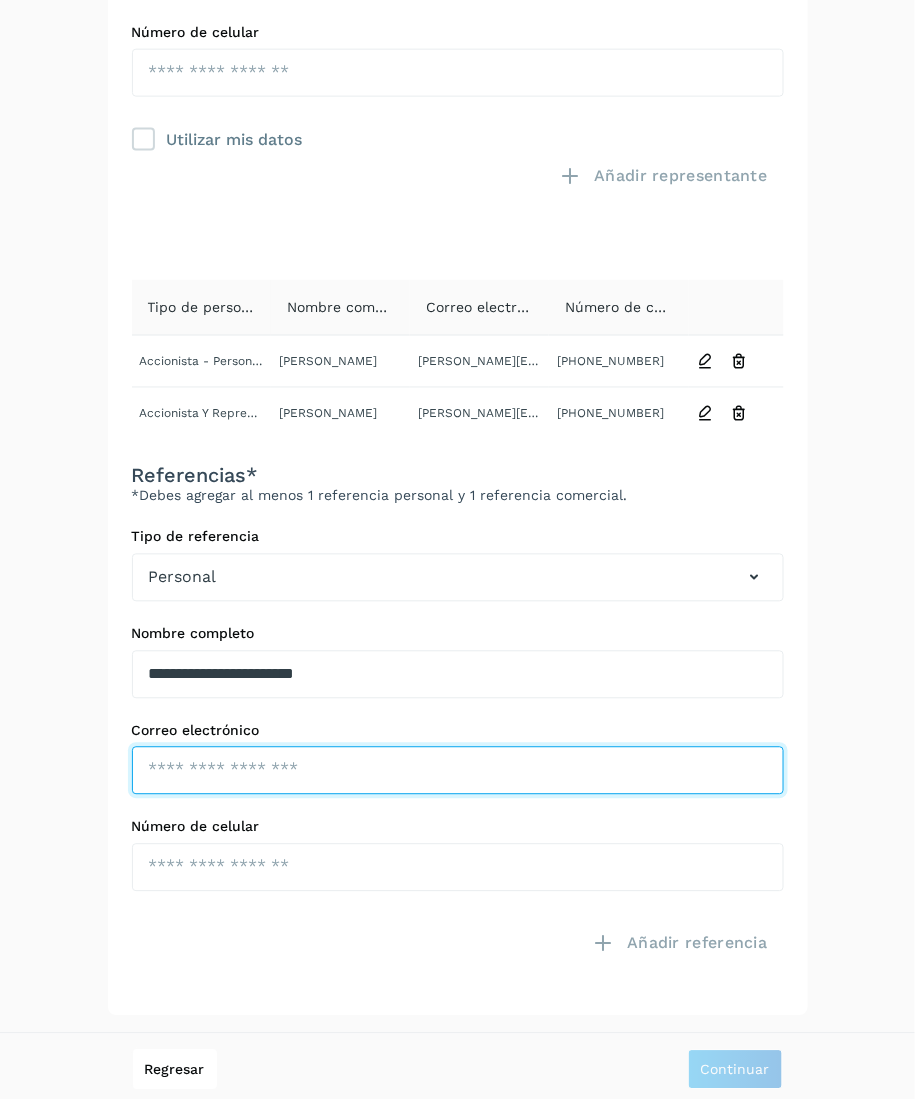 paste on "**********" 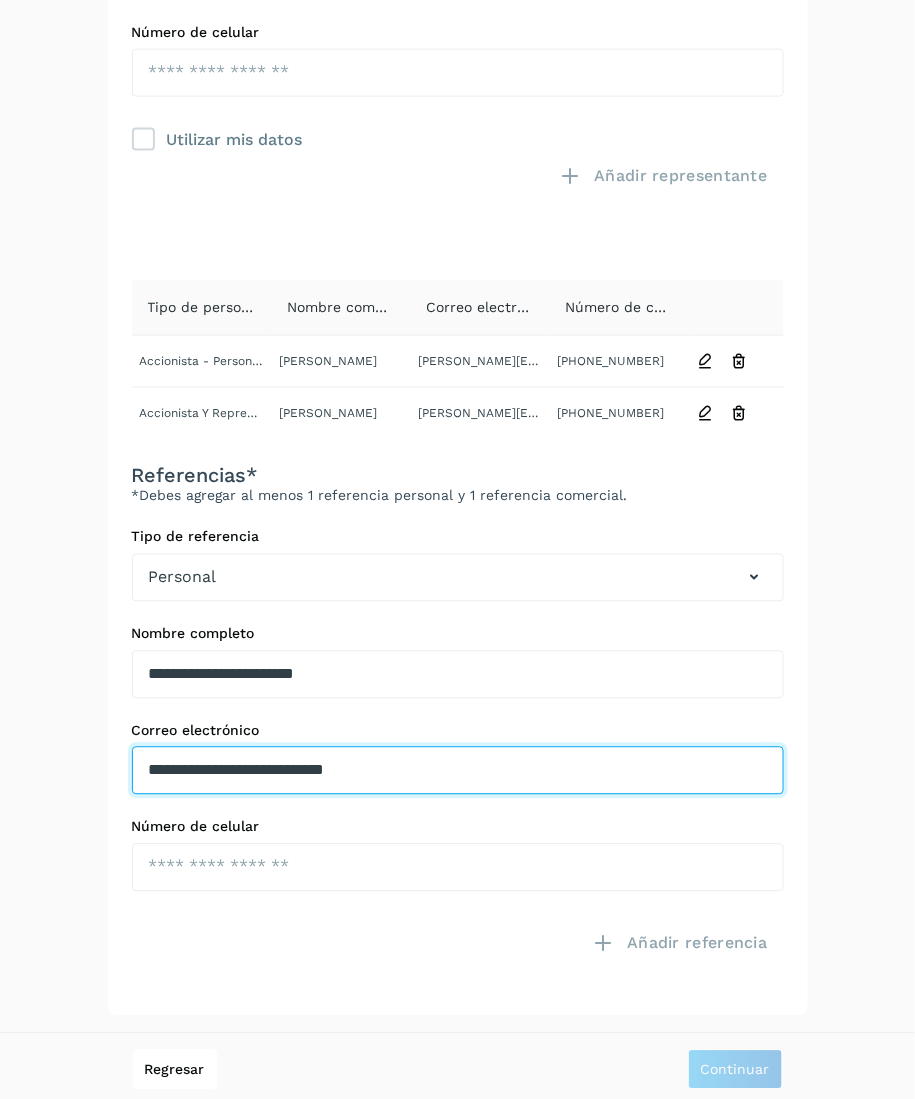type on "**********" 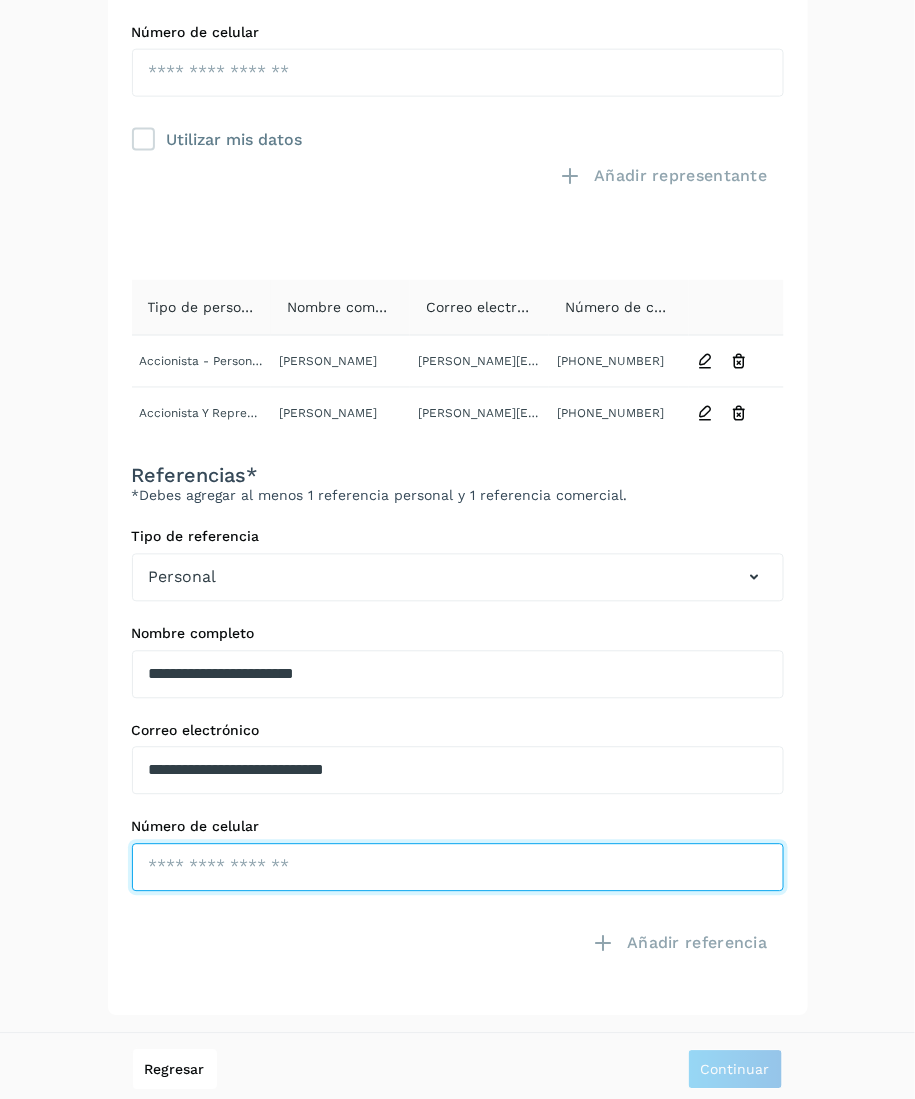 click at bounding box center [458, 73] 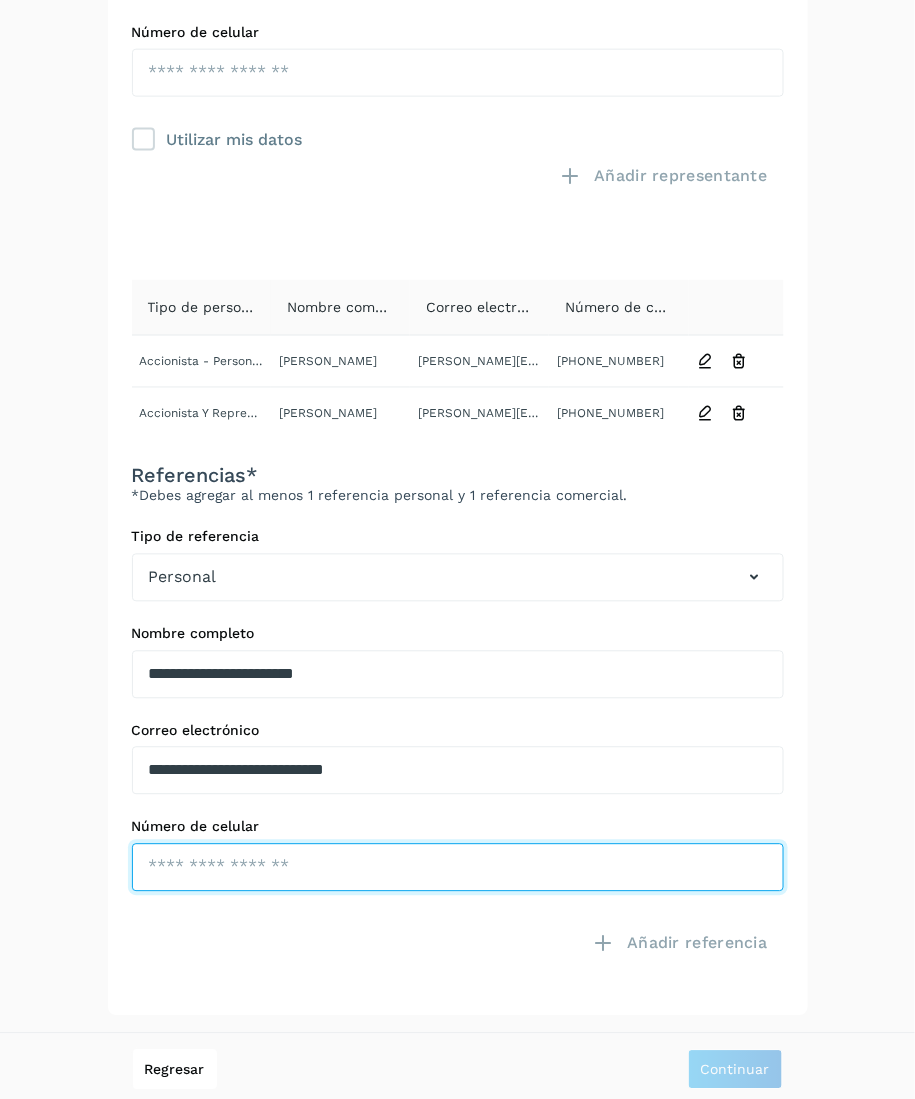 paste on "**********" 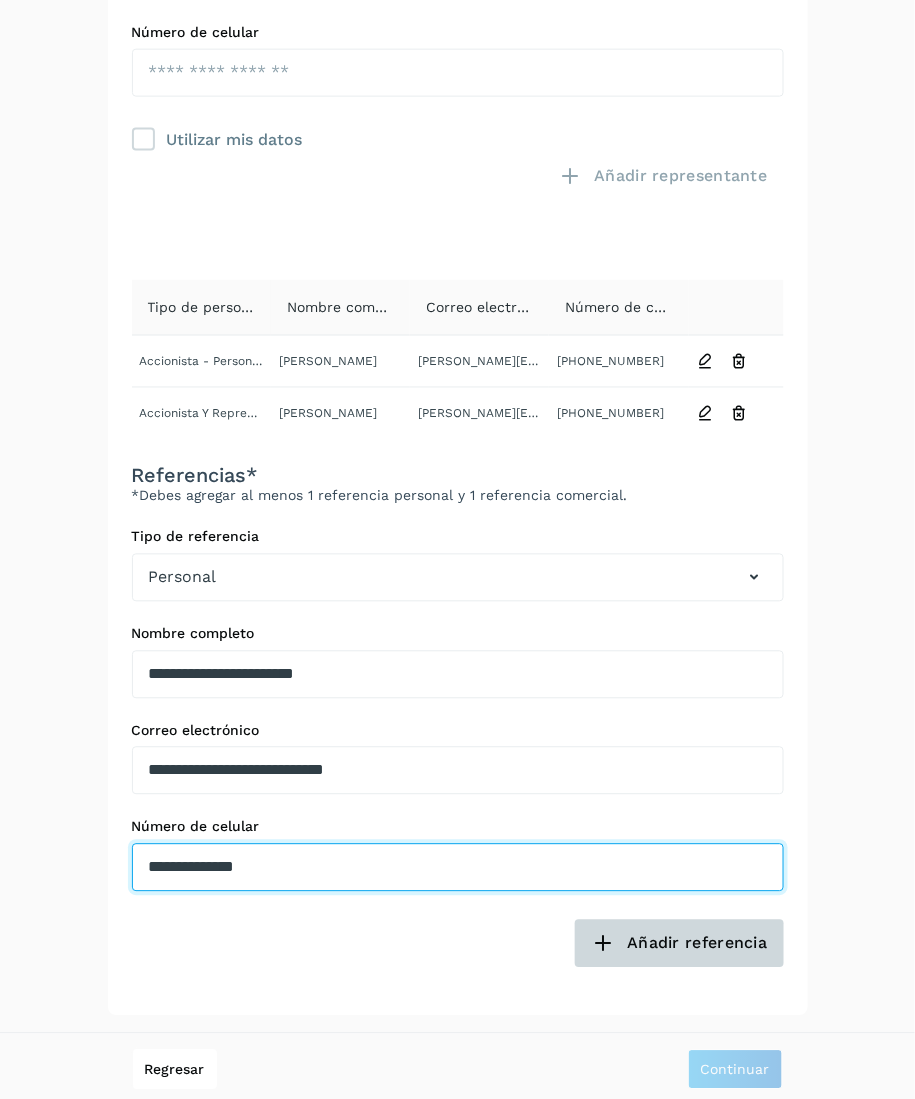 type on "**********" 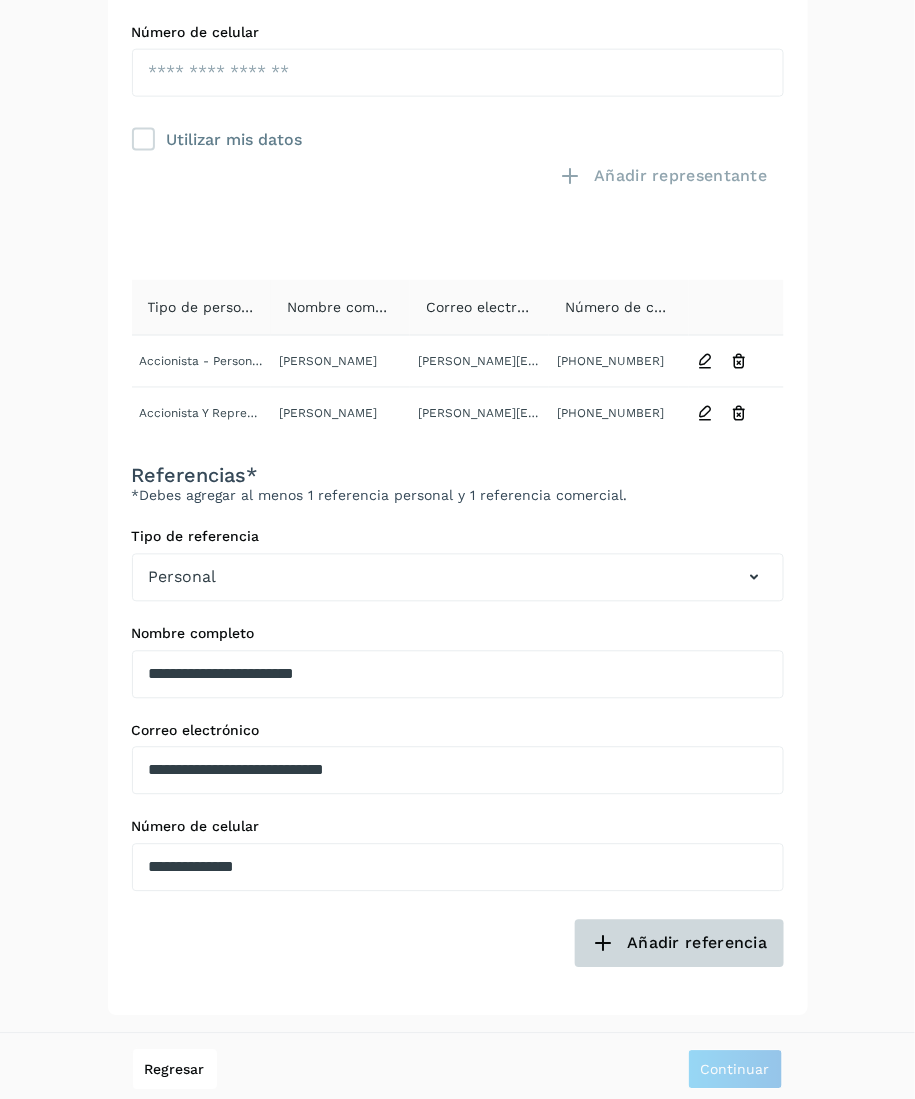 click on "Añadir referencia" 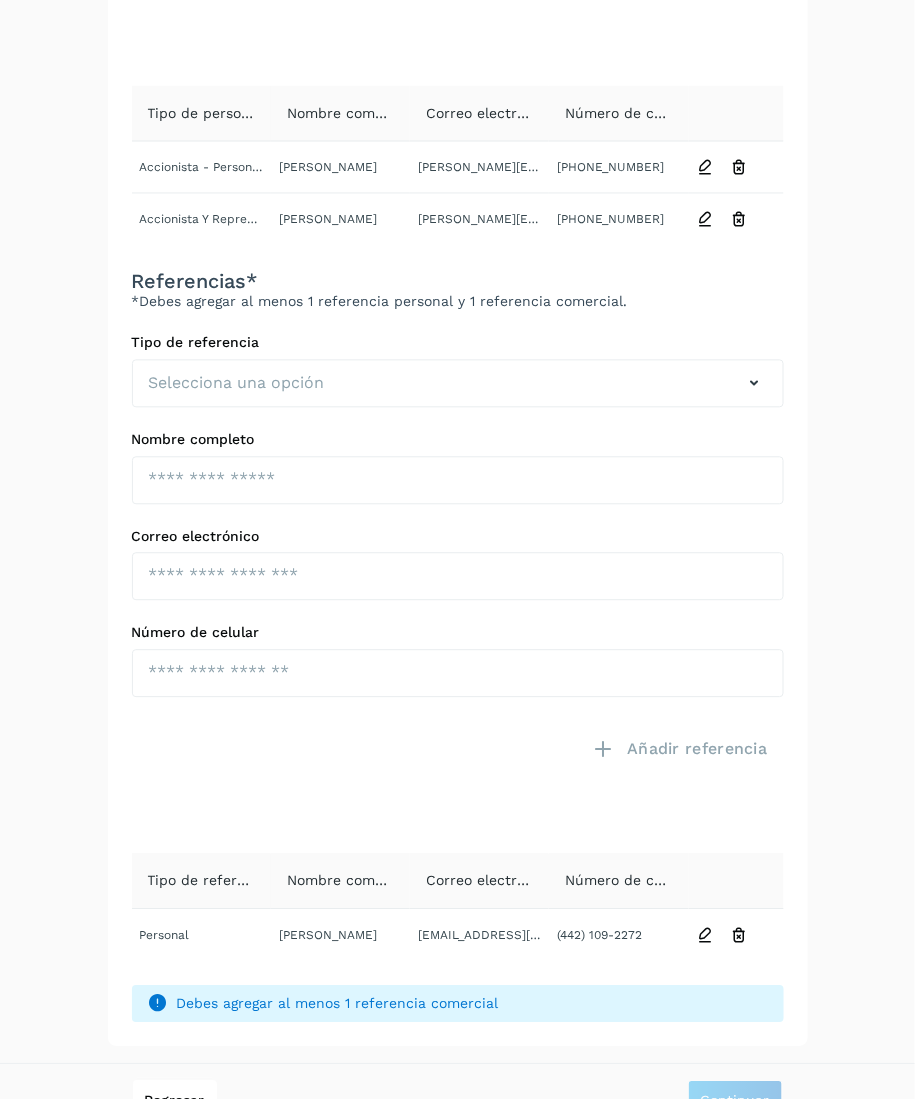 scroll, scrollTop: 736, scrollLeft: 0, axis: vertical 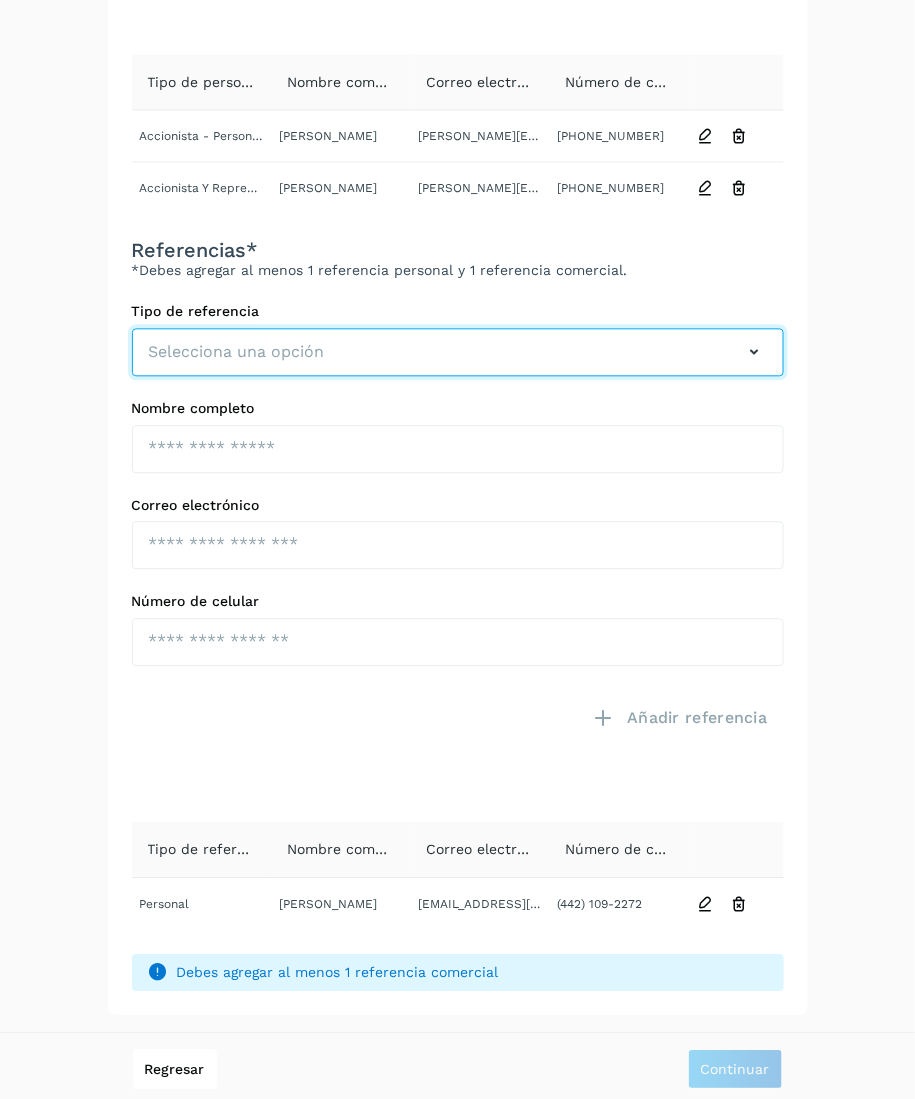 click on "Selecciona una opción" at bounding box center [458, 353] 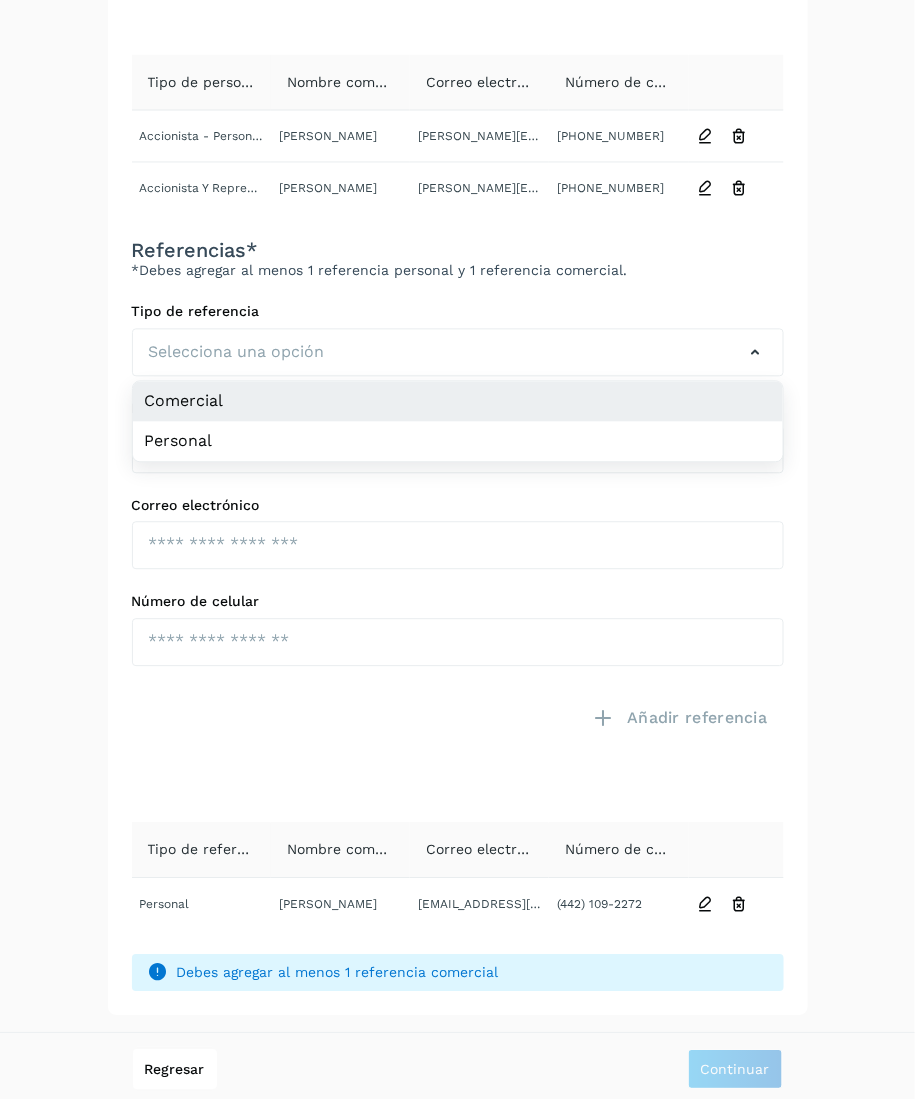 click on "Comercial" 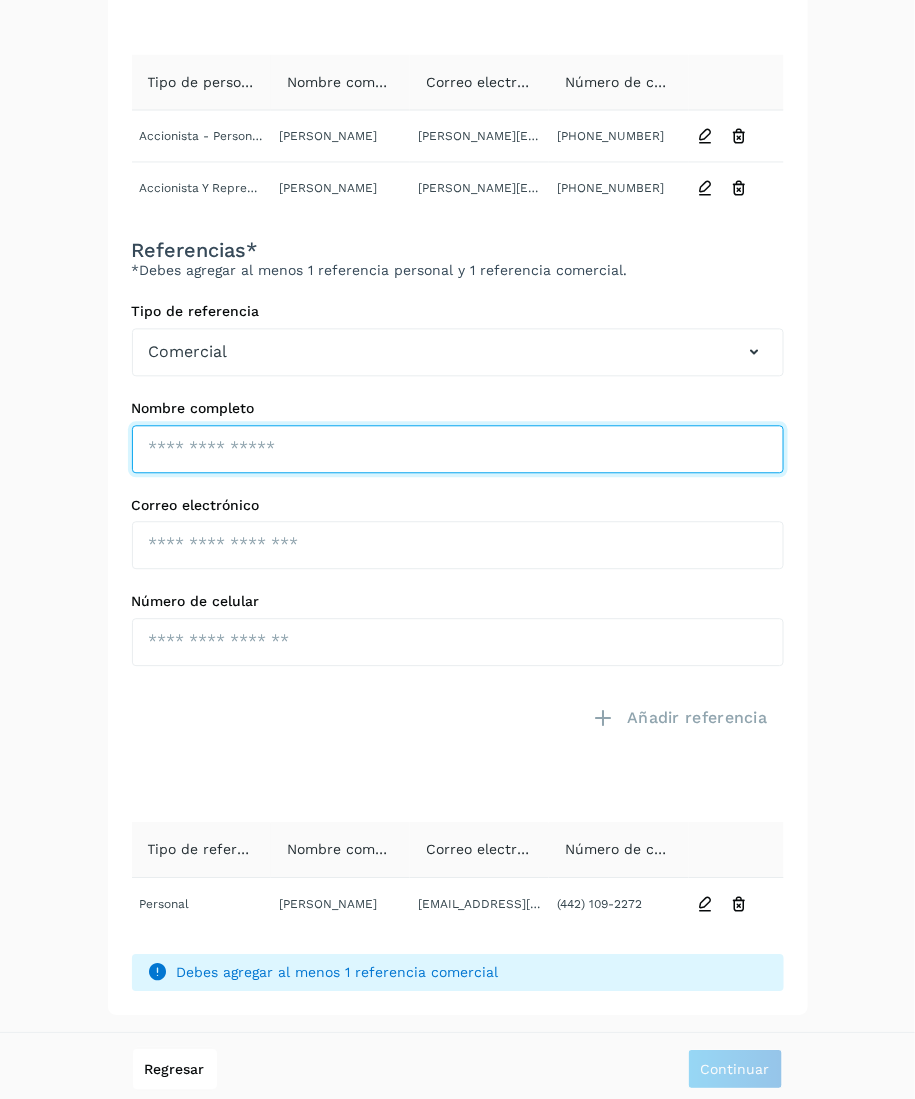 paste on "**********" 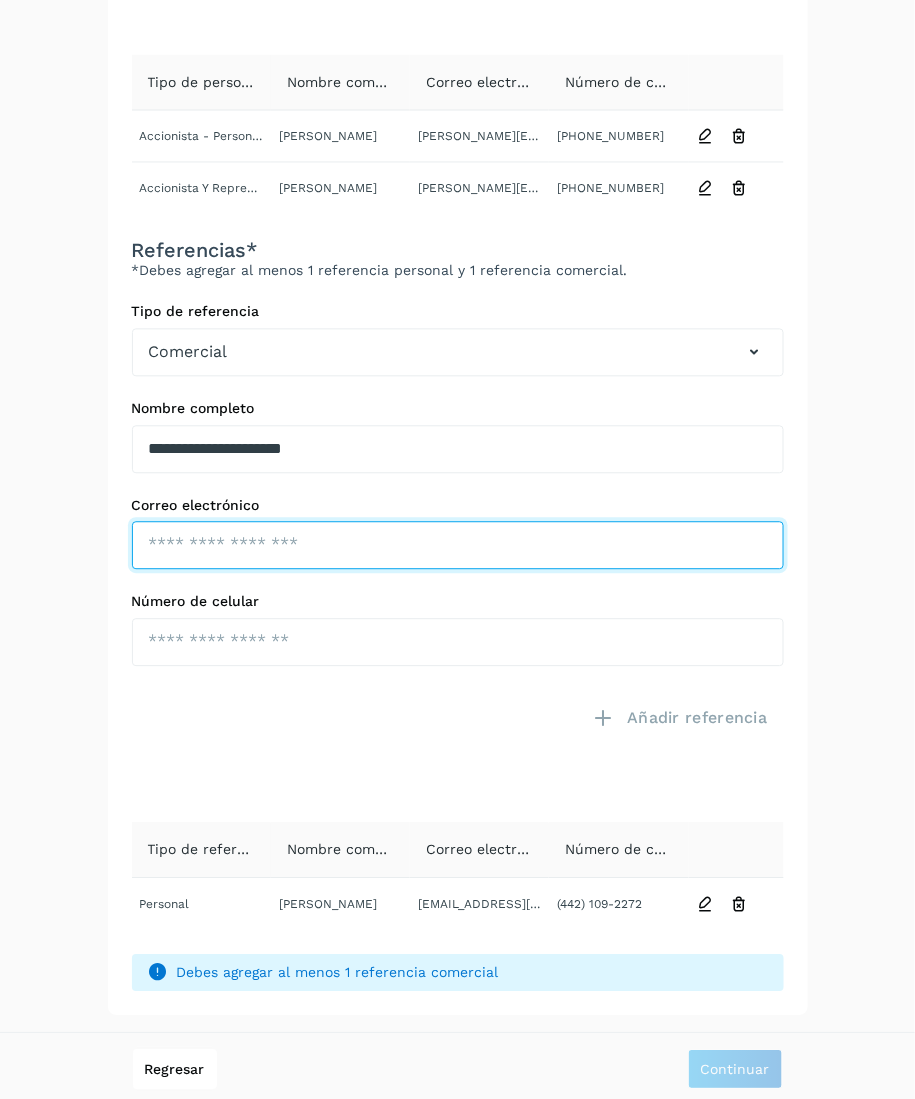 click at bounding box center [458, -249] 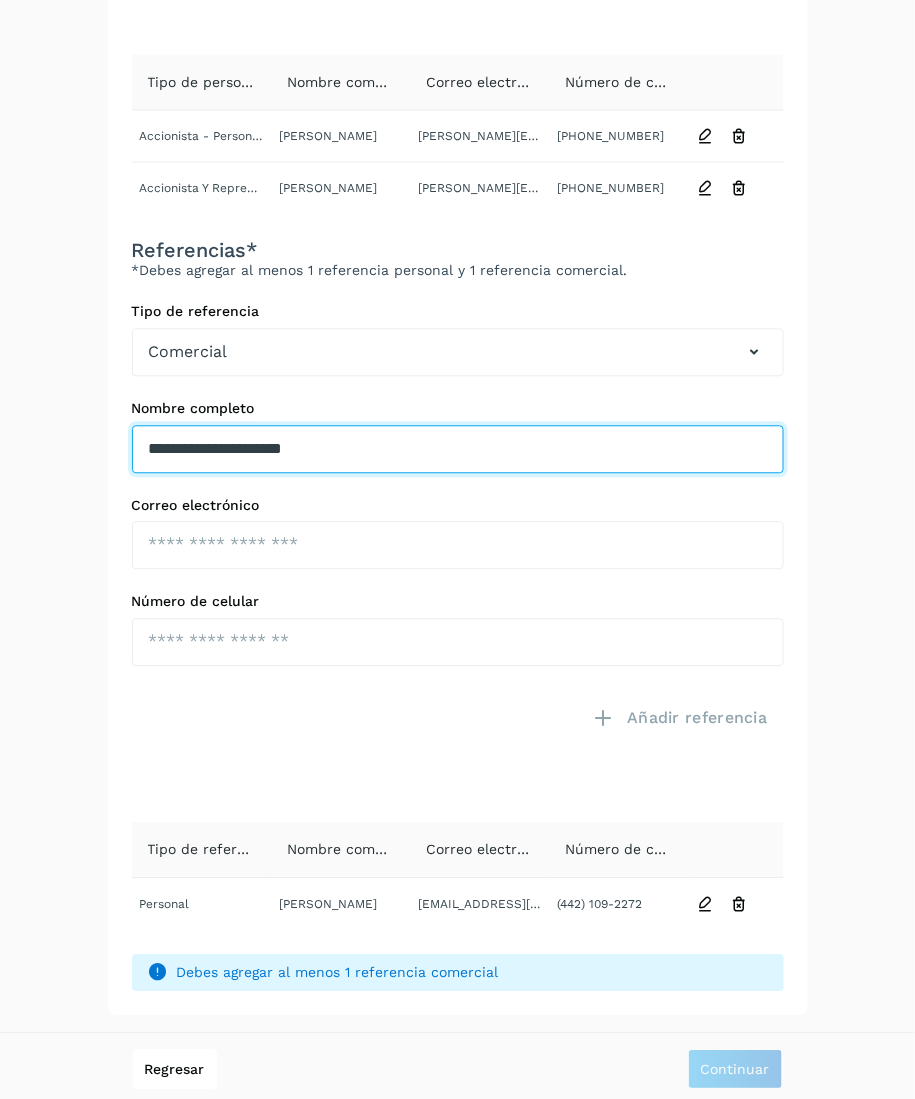 click on "**********" at bounding box center (458, -345) 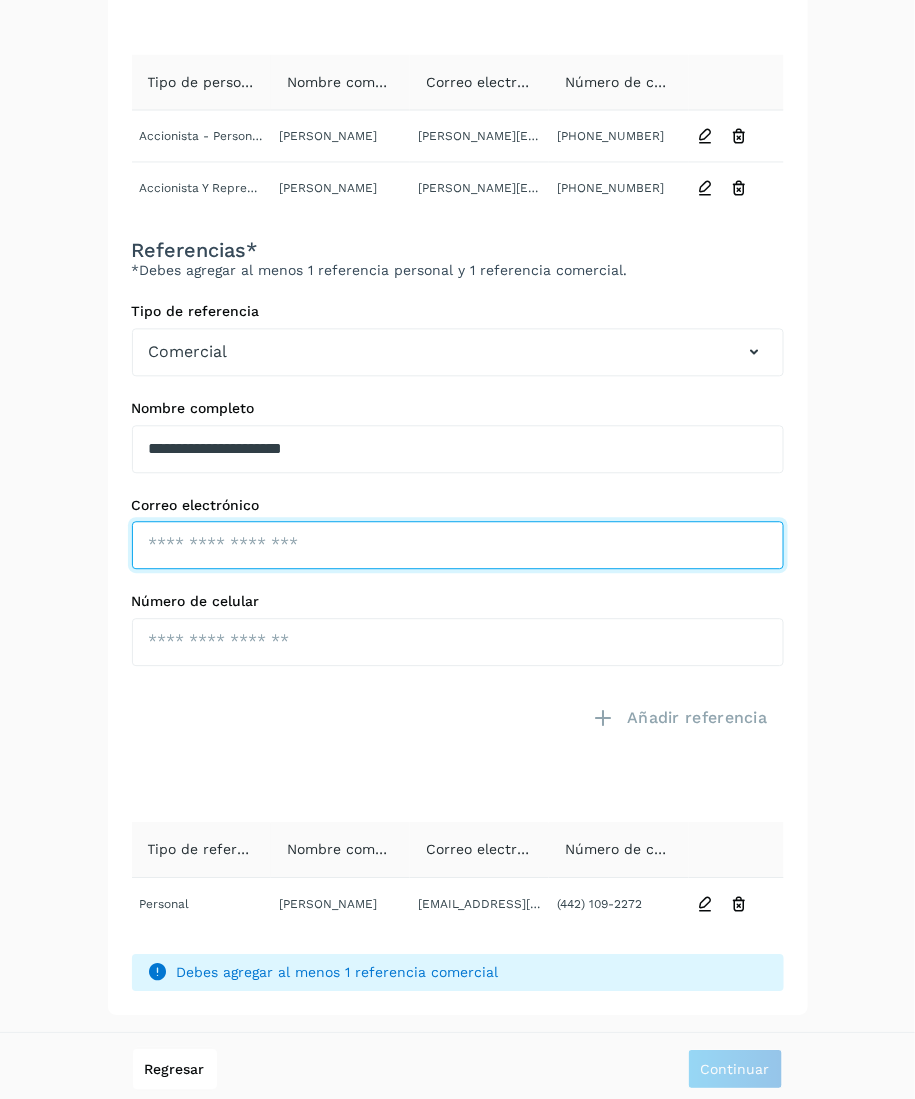 click at bounding box center (458, -249) 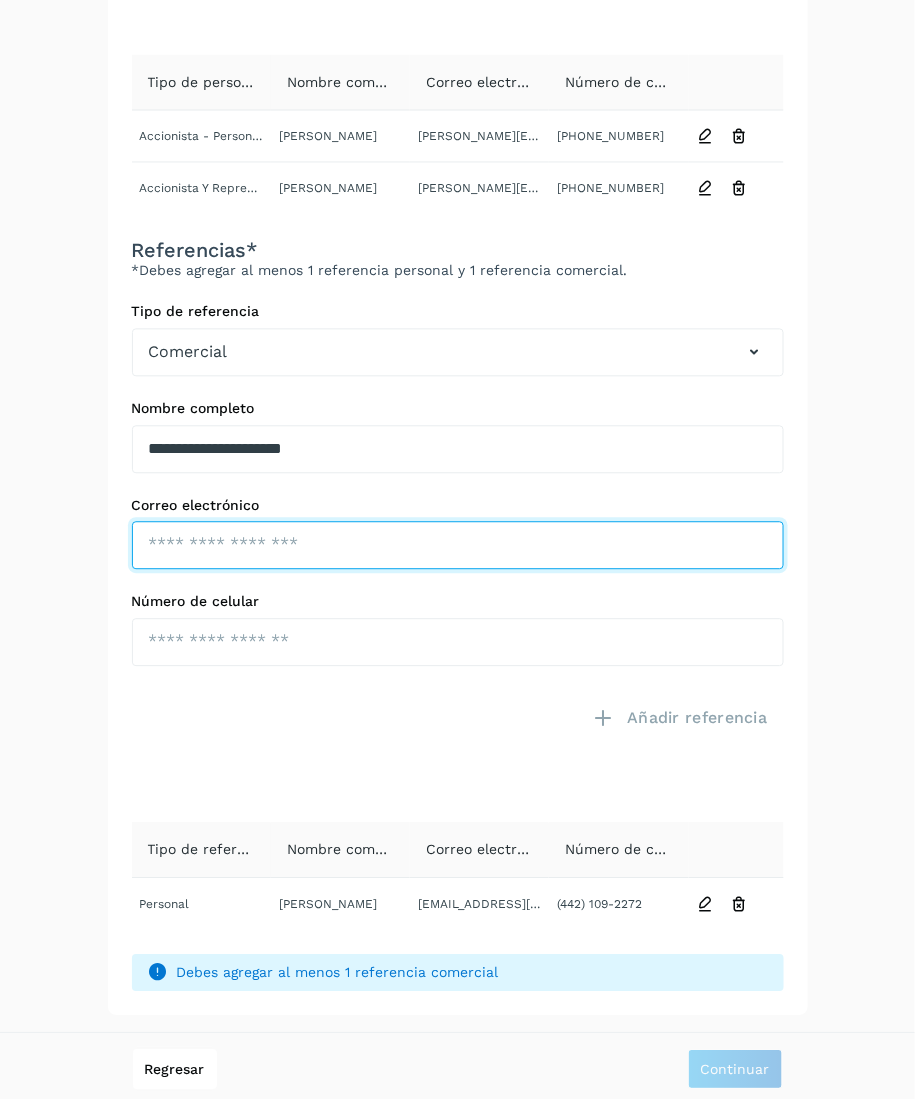 paste on "**********" 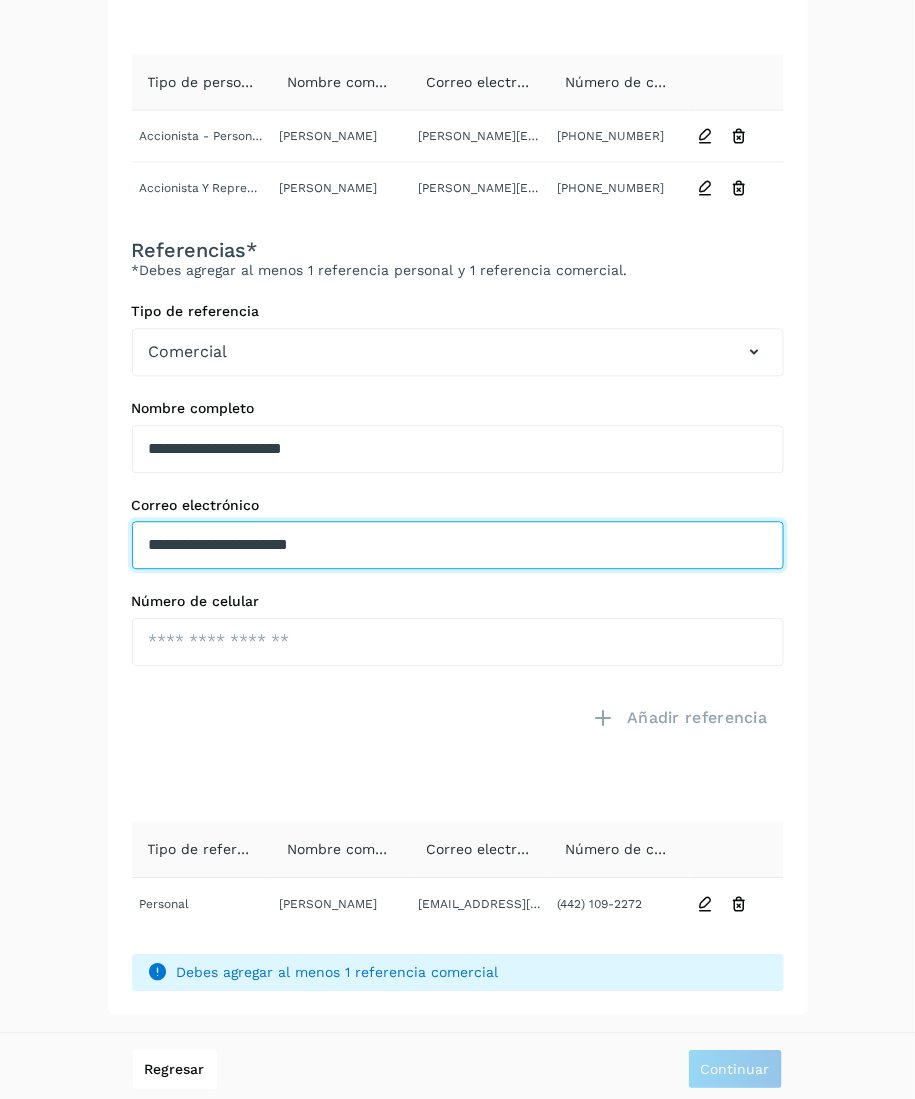 type on "**********" 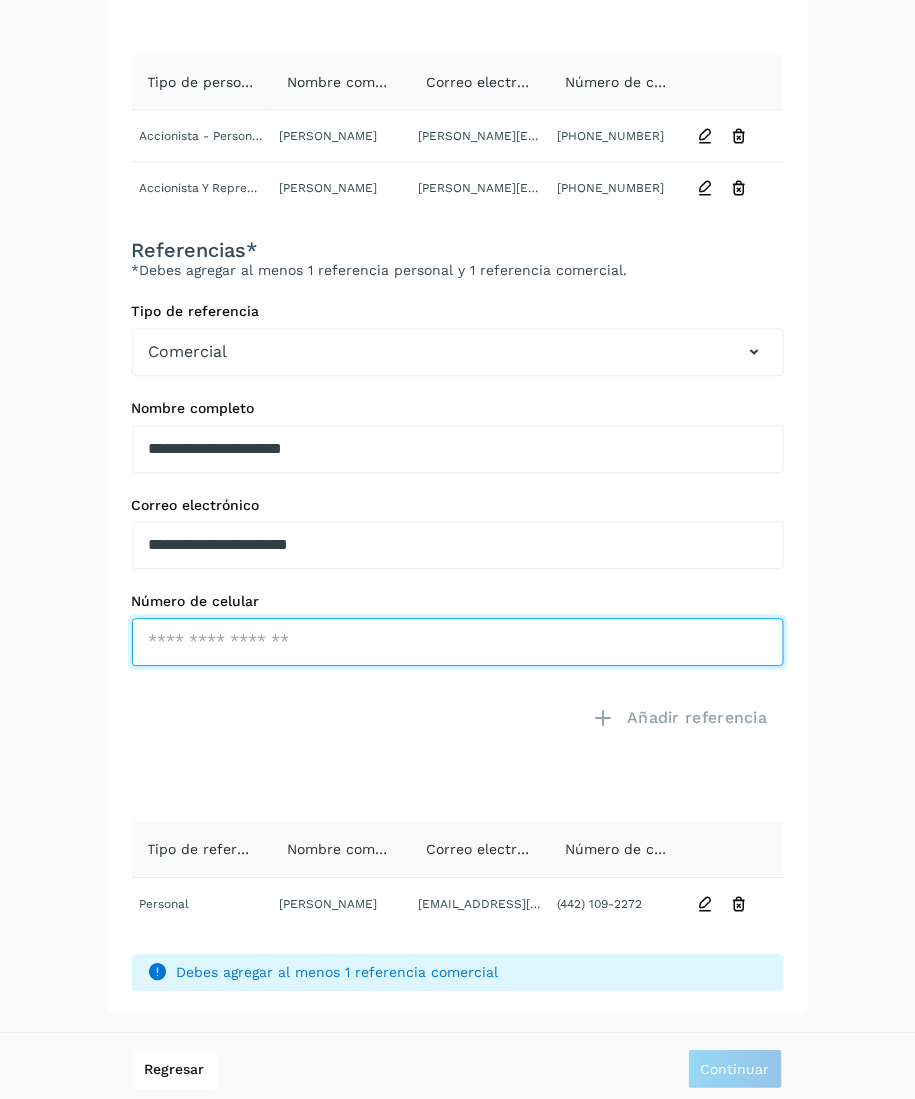 click at bounding box center [458, -152] 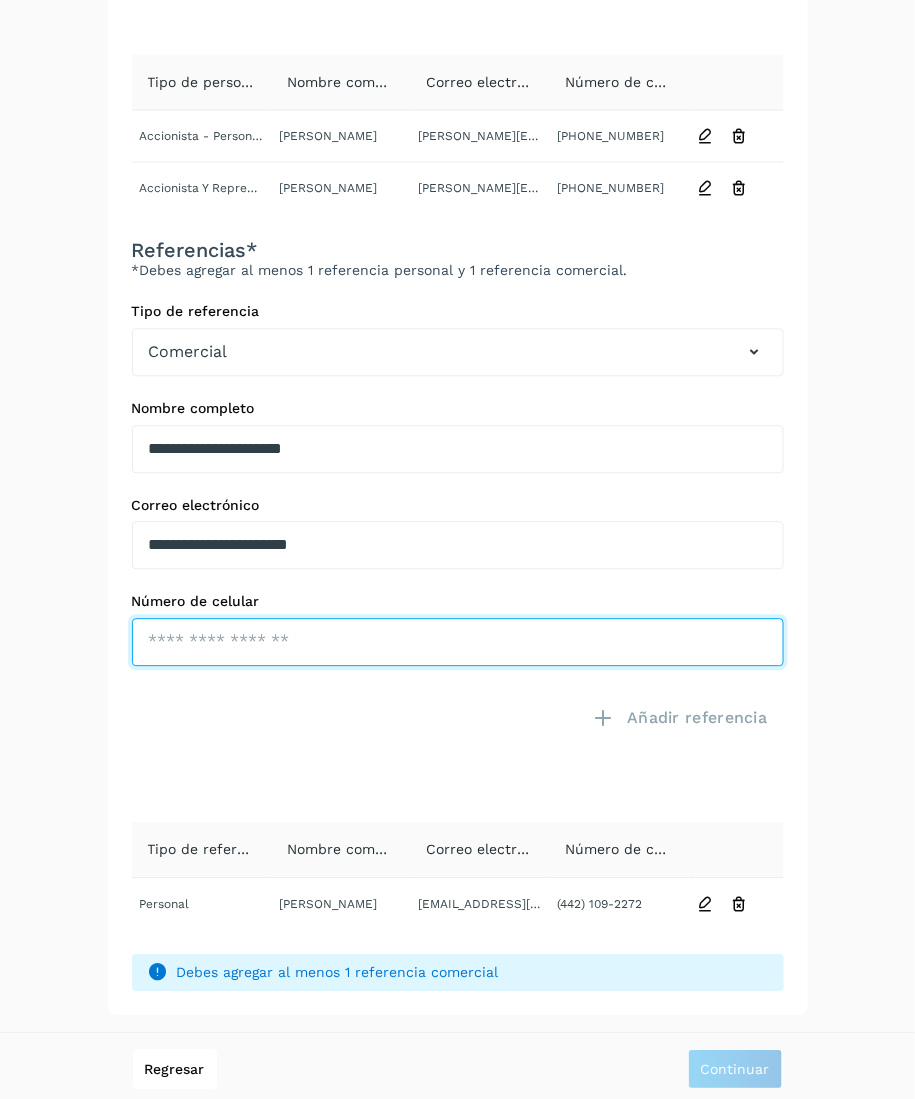 paste on "**********" 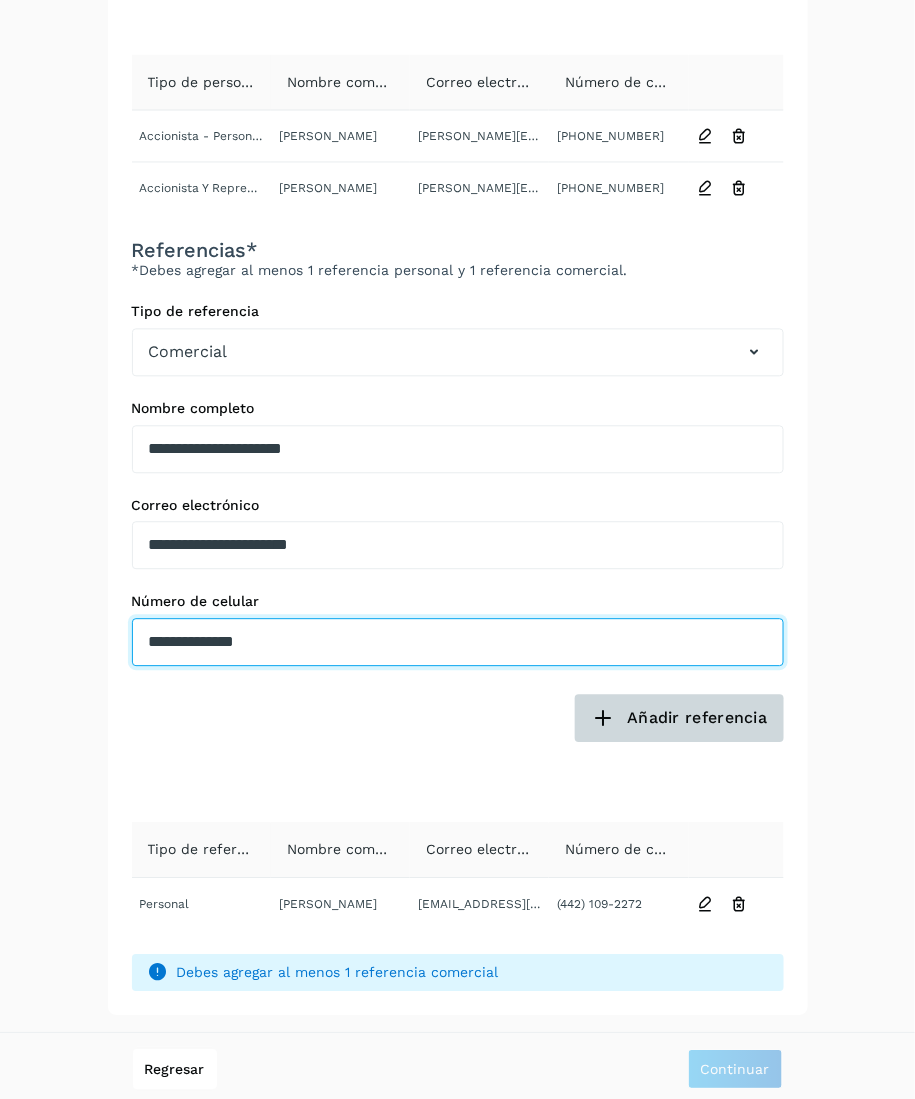 type on "**********" 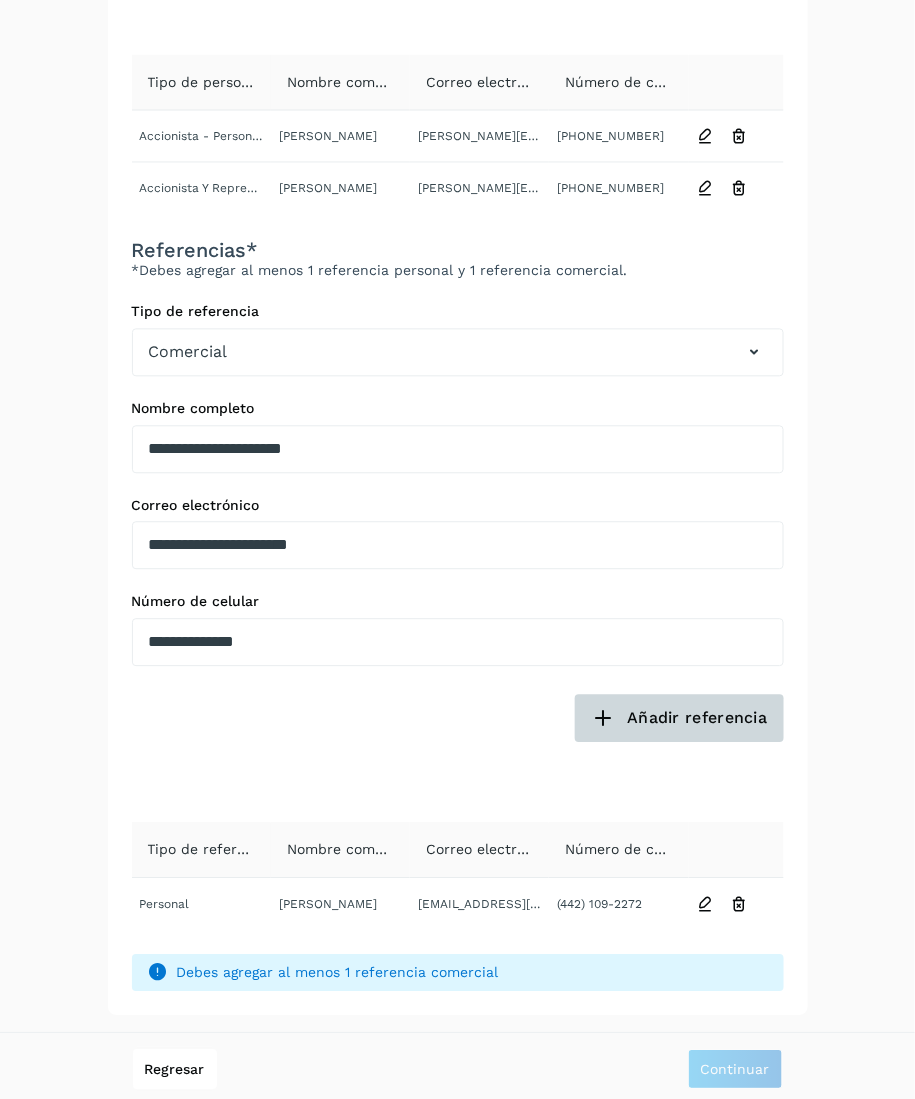 click on "Añadir referencia" 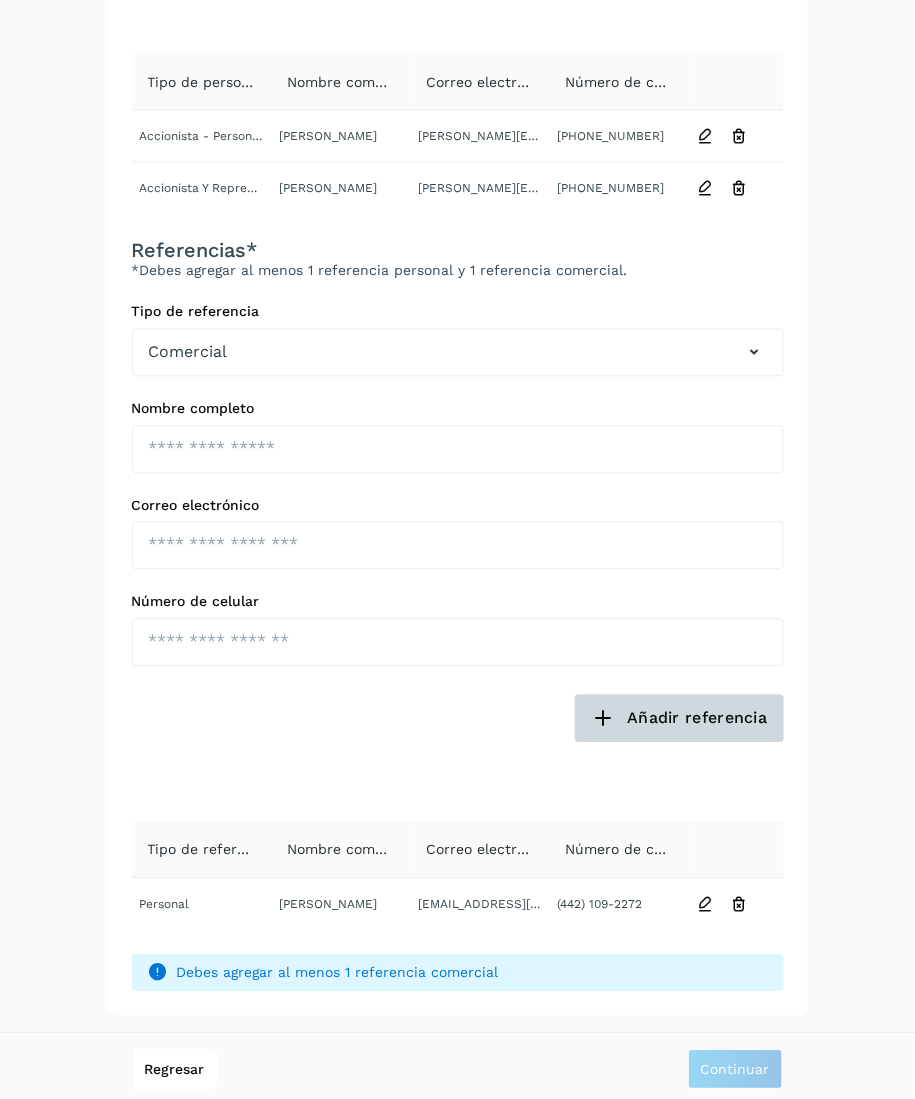 scroll, scrollTop: 726, scrollLeft: 0, axis: vertical 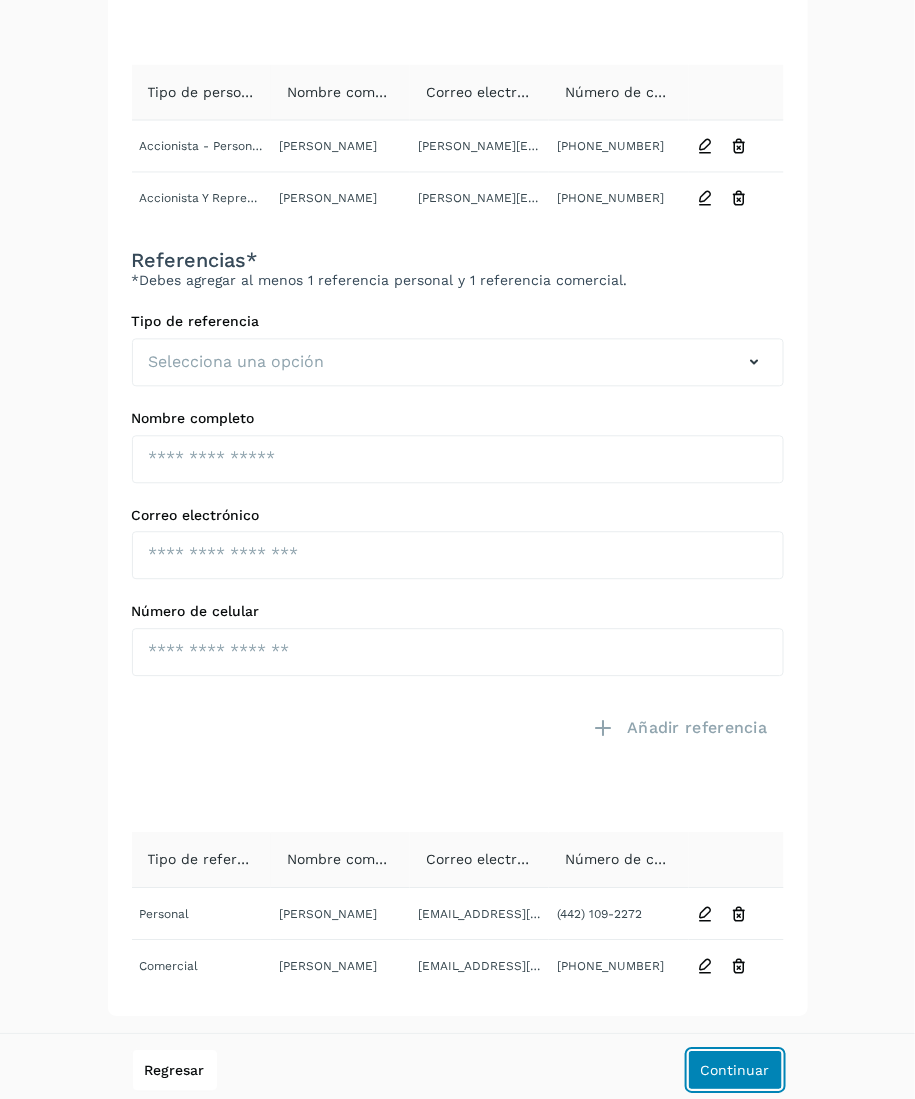 click on "Continuar" 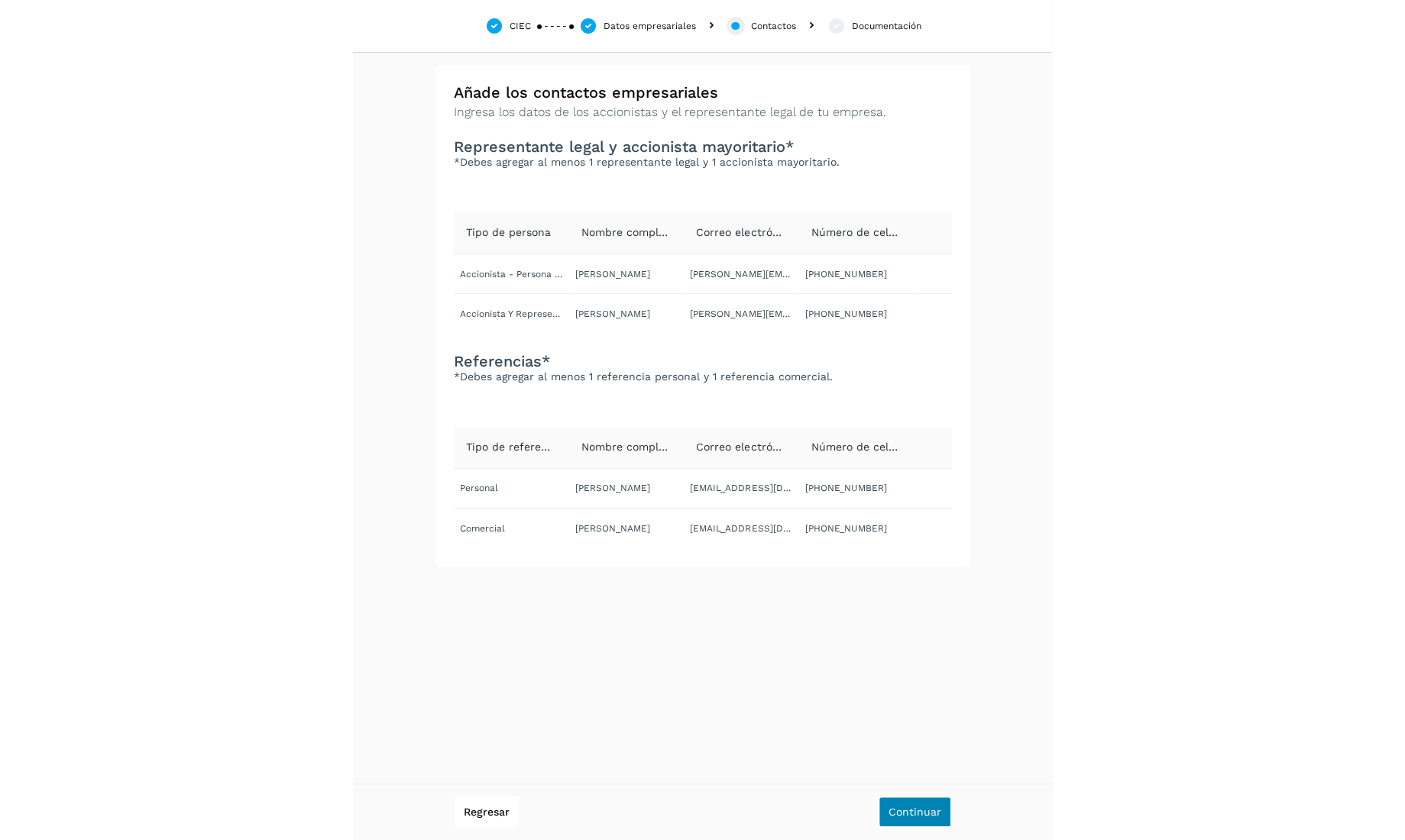 scroll, scrollTop: 0, scrollLeft: 0, axis: both 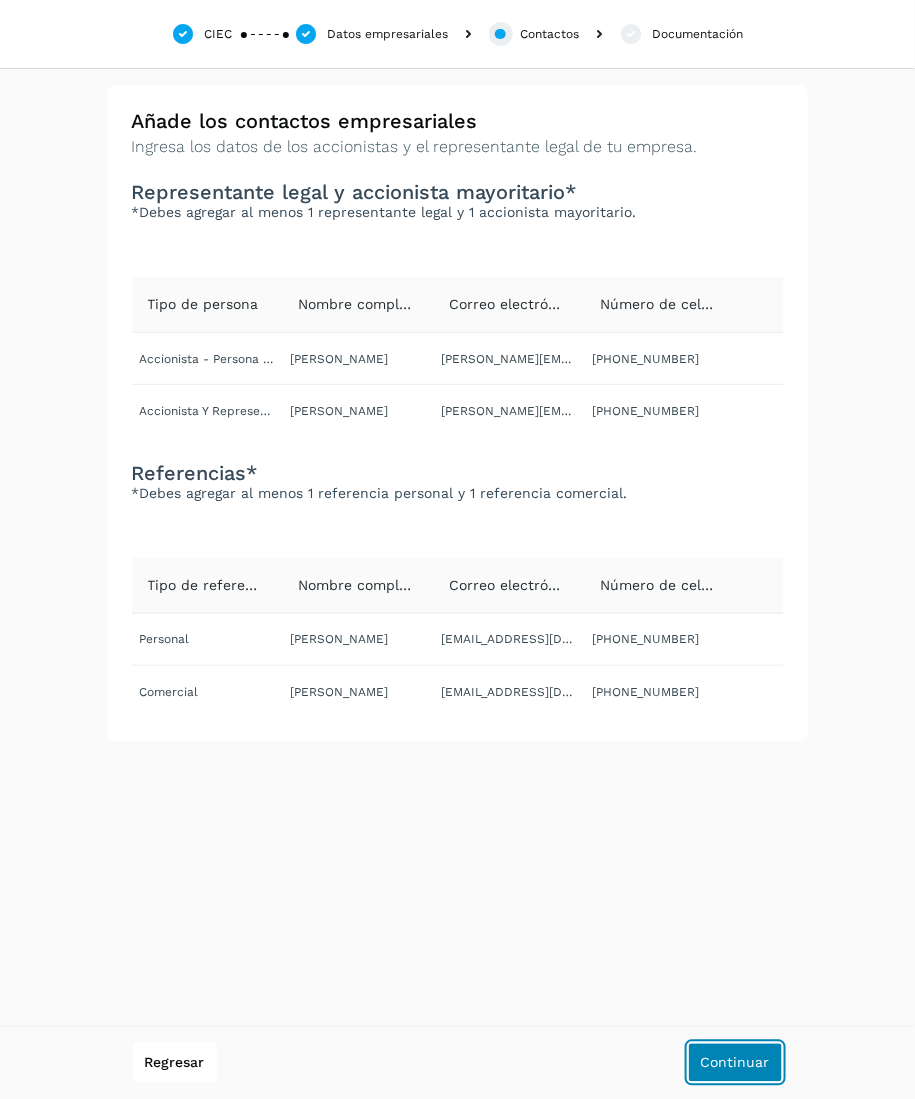 click on "Continuar" 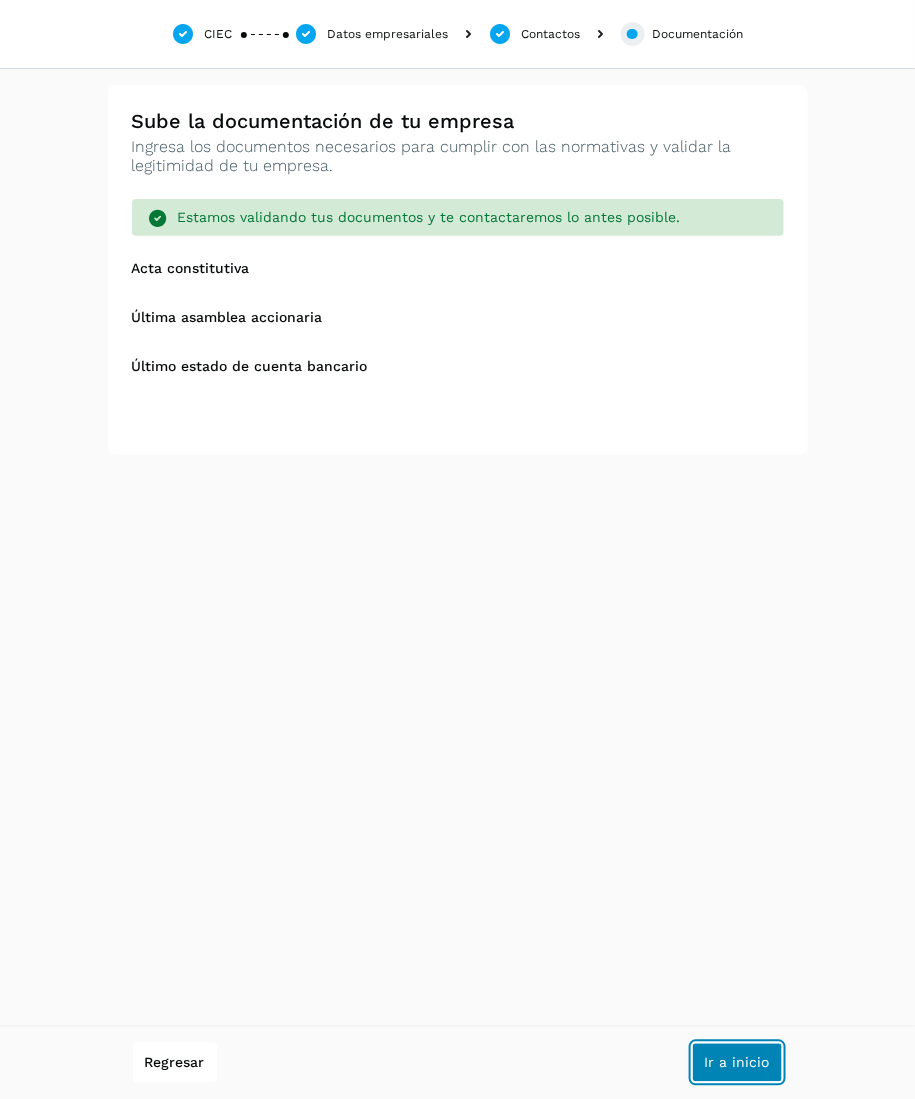 click on "Ir a inicio" 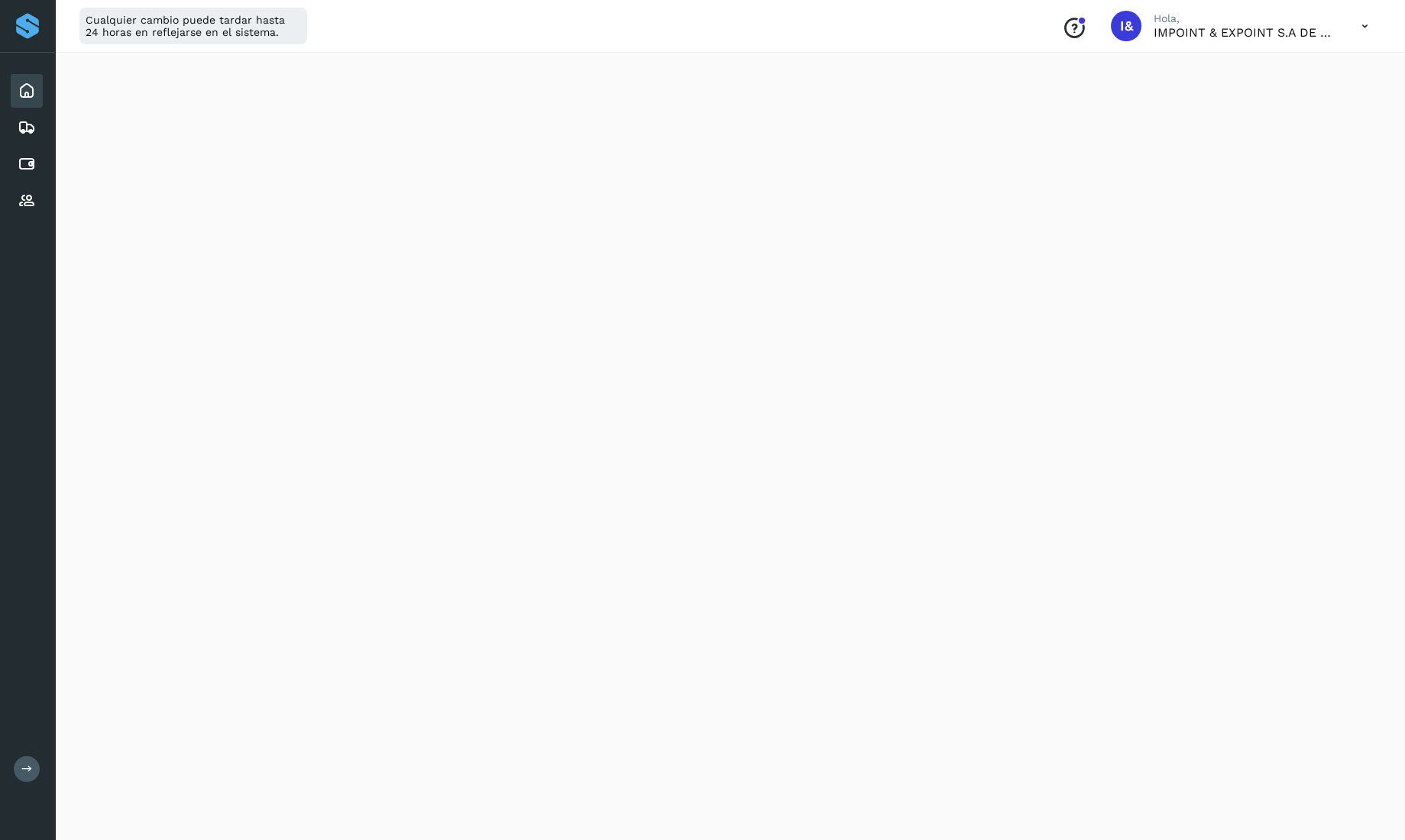 scroll, scrollTop: 0, scrollLeft: 0, axis: both 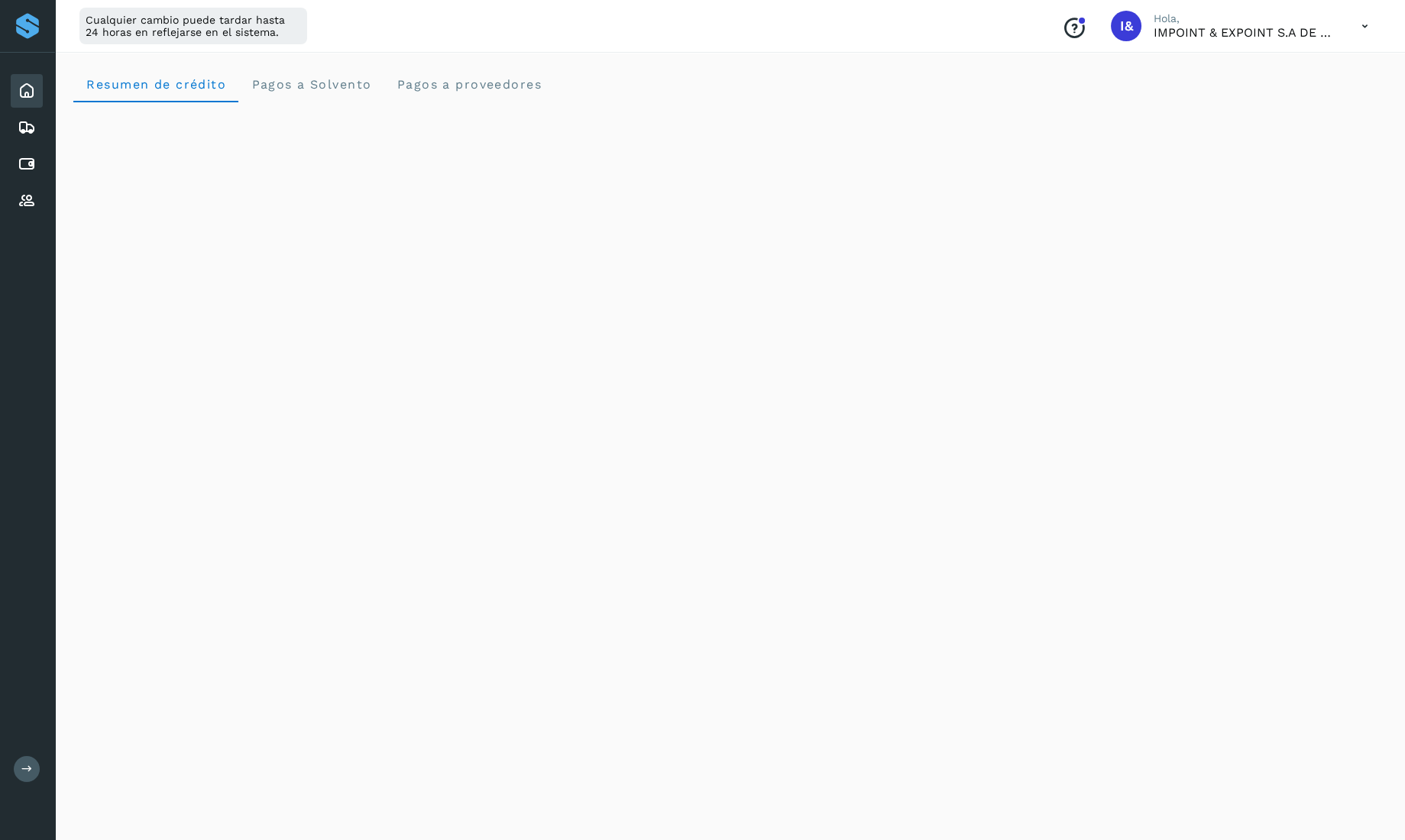 click at bounding box center (27, 769) 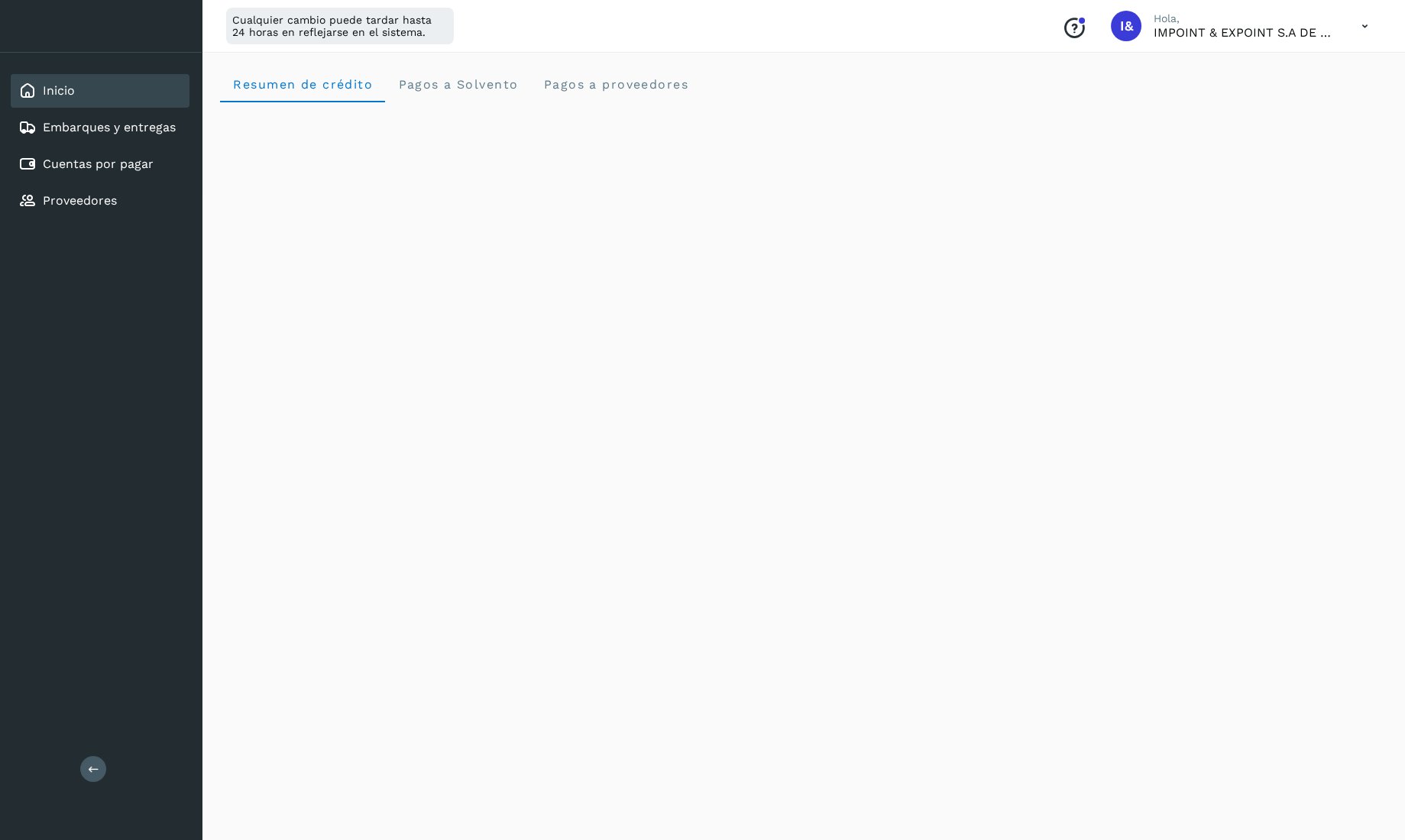 type 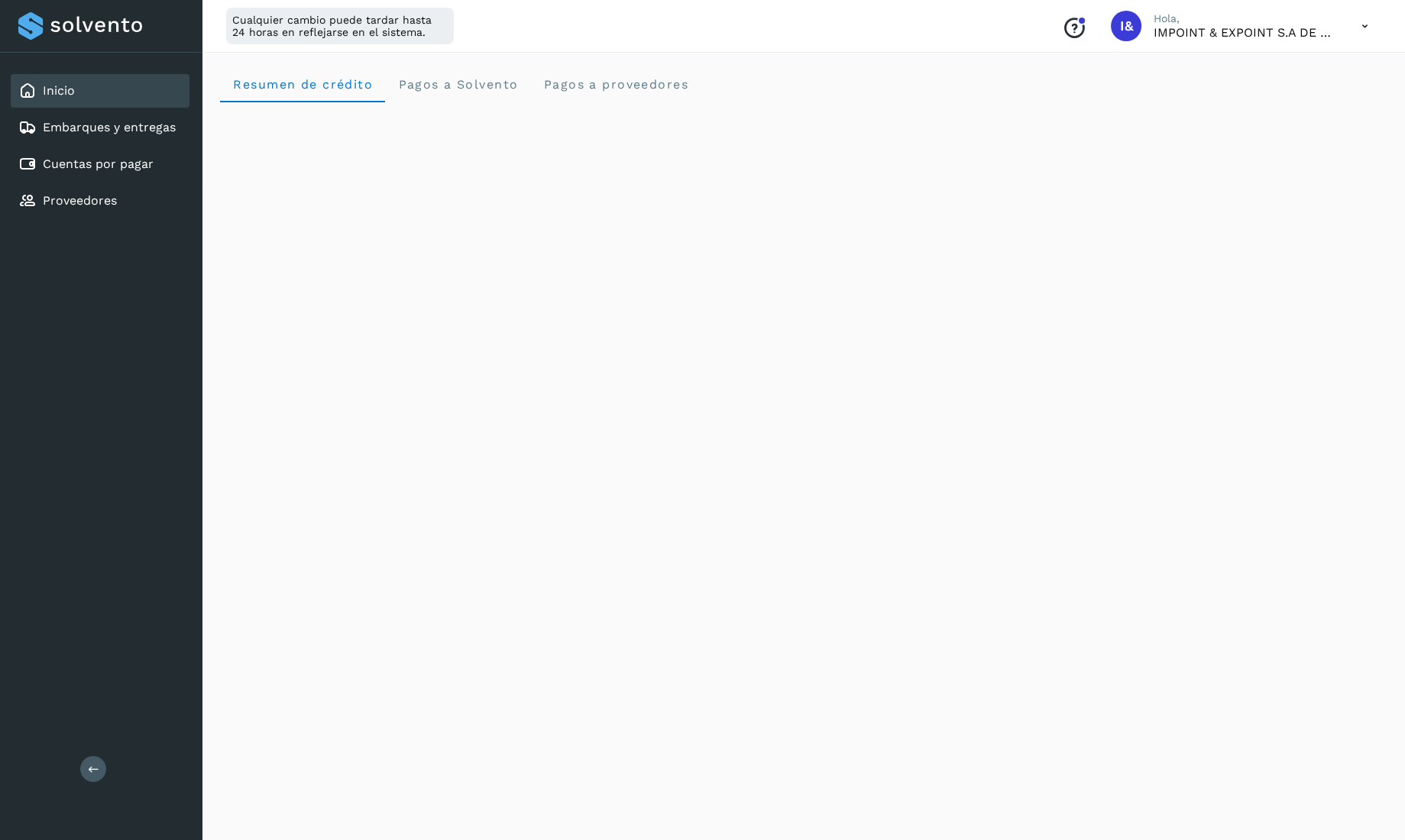 click at bounding box center [1365, 26] 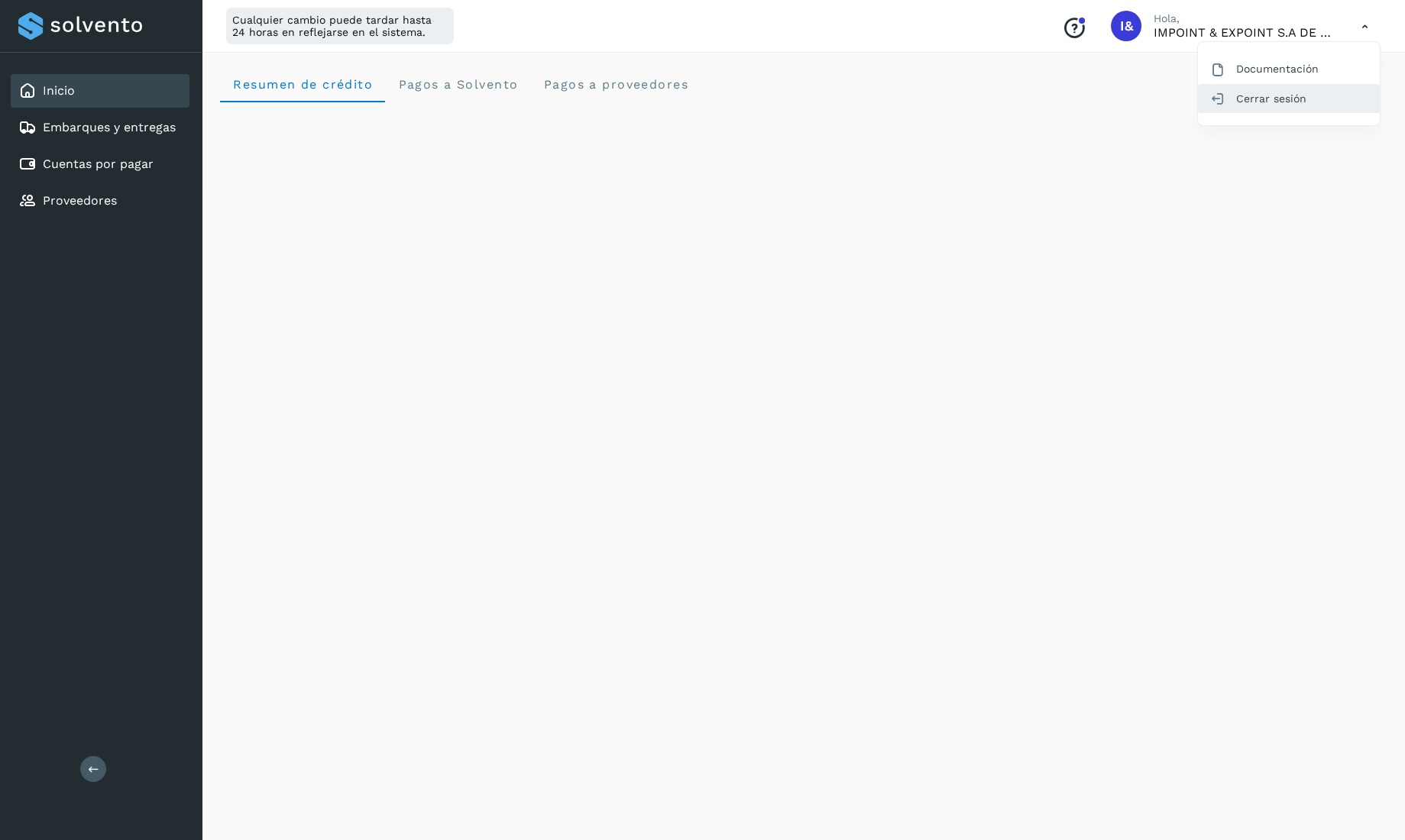 click on "Cerrar sesión" 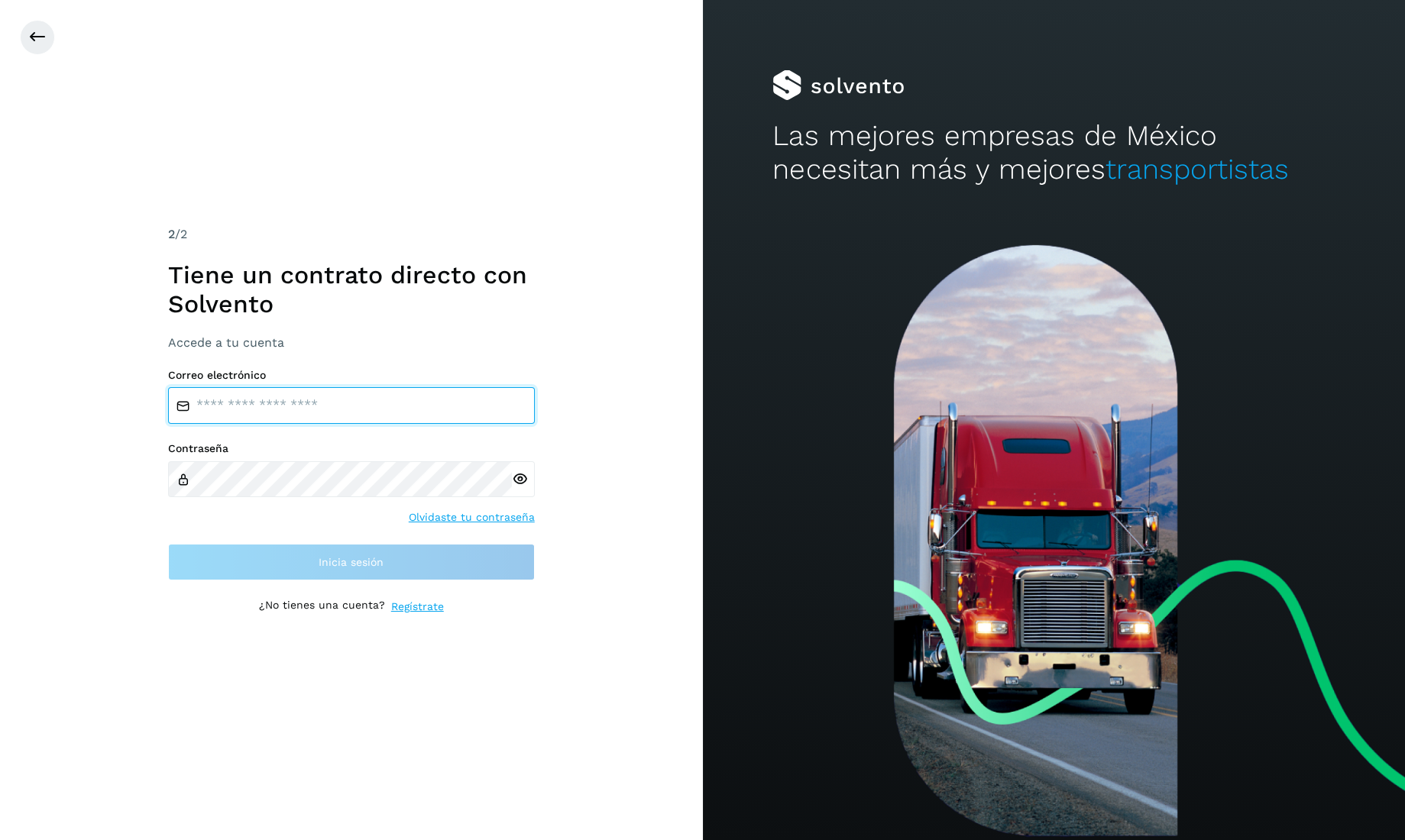 click at bounding box center [351, 405] 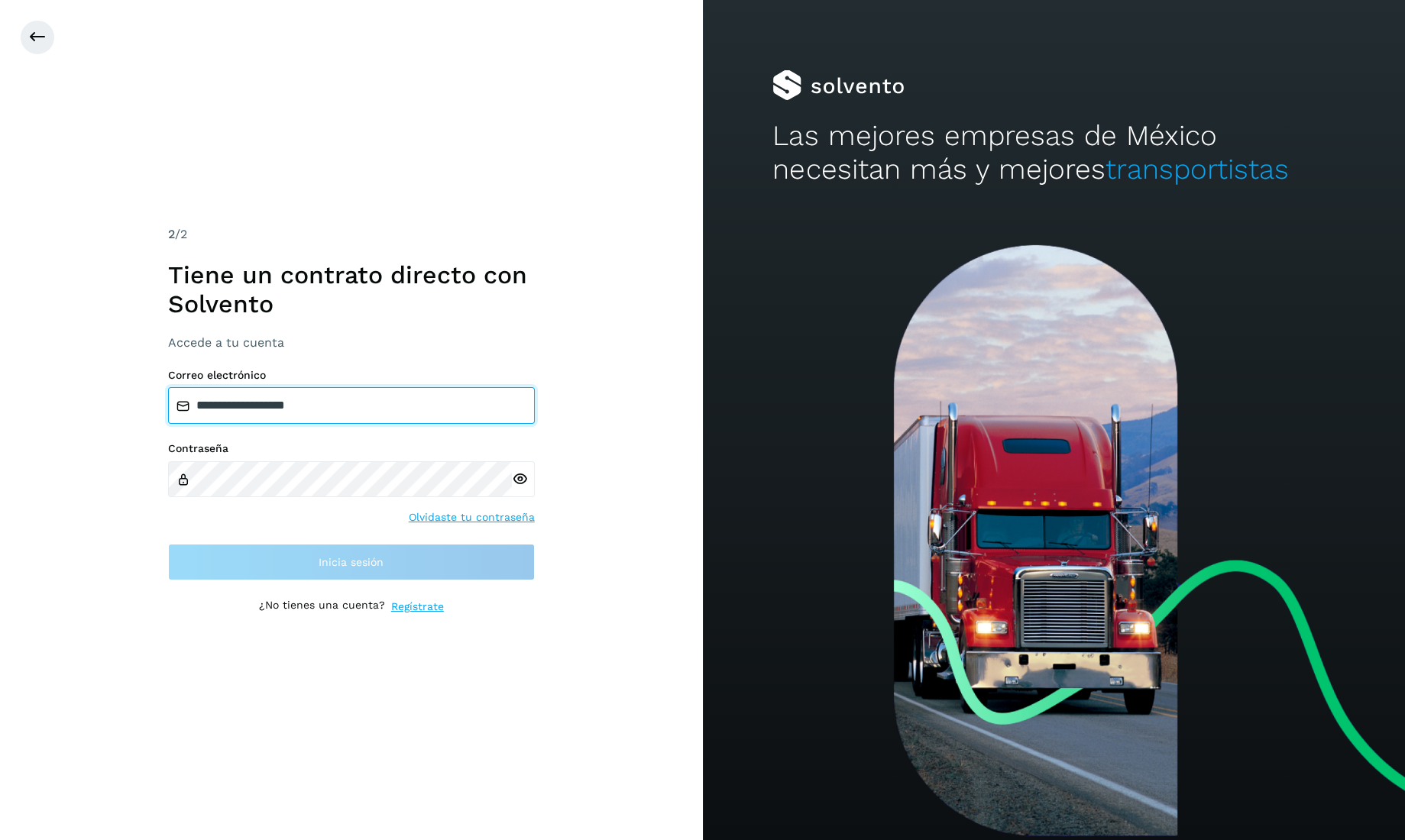 type on "**********" 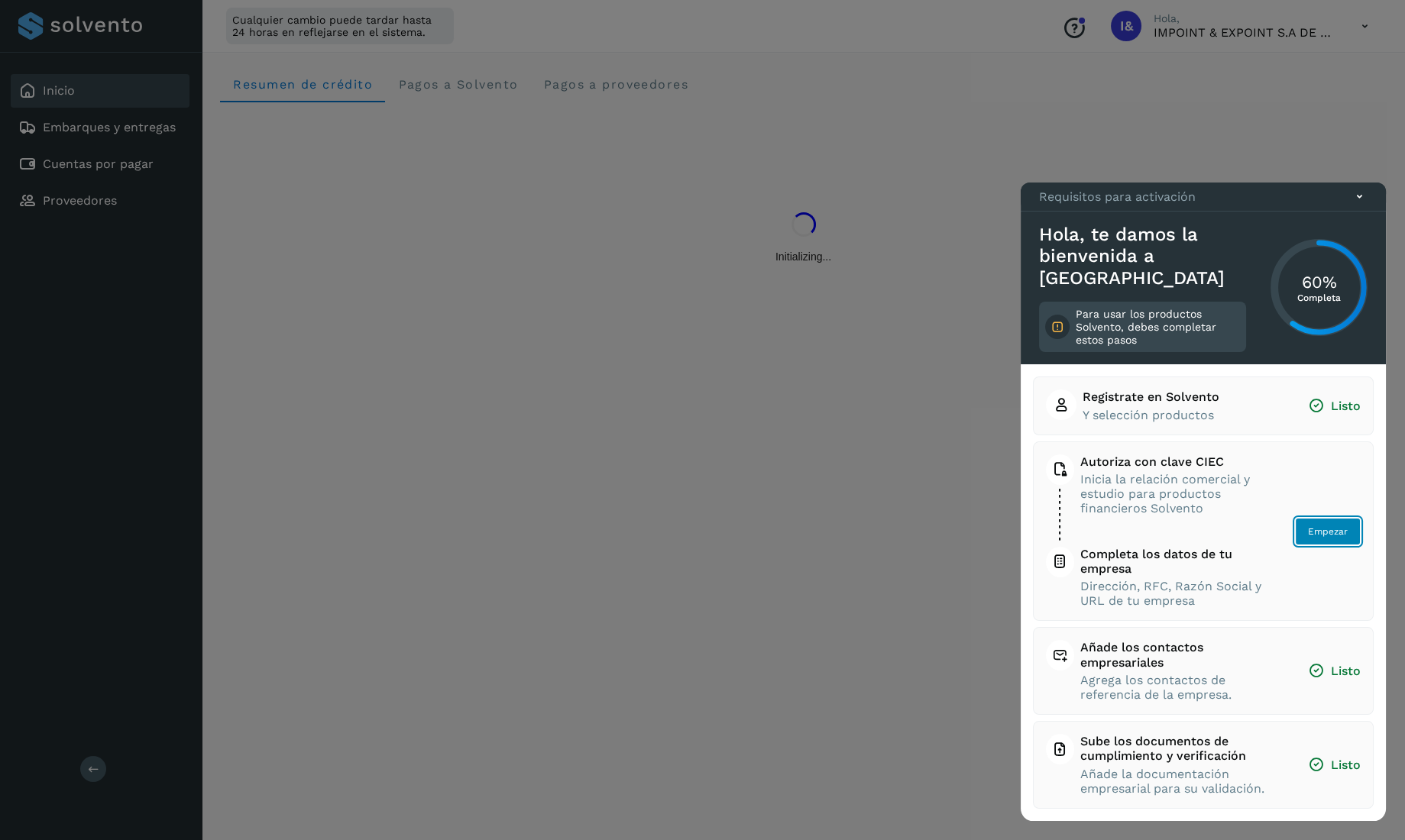 click on "Empezar" 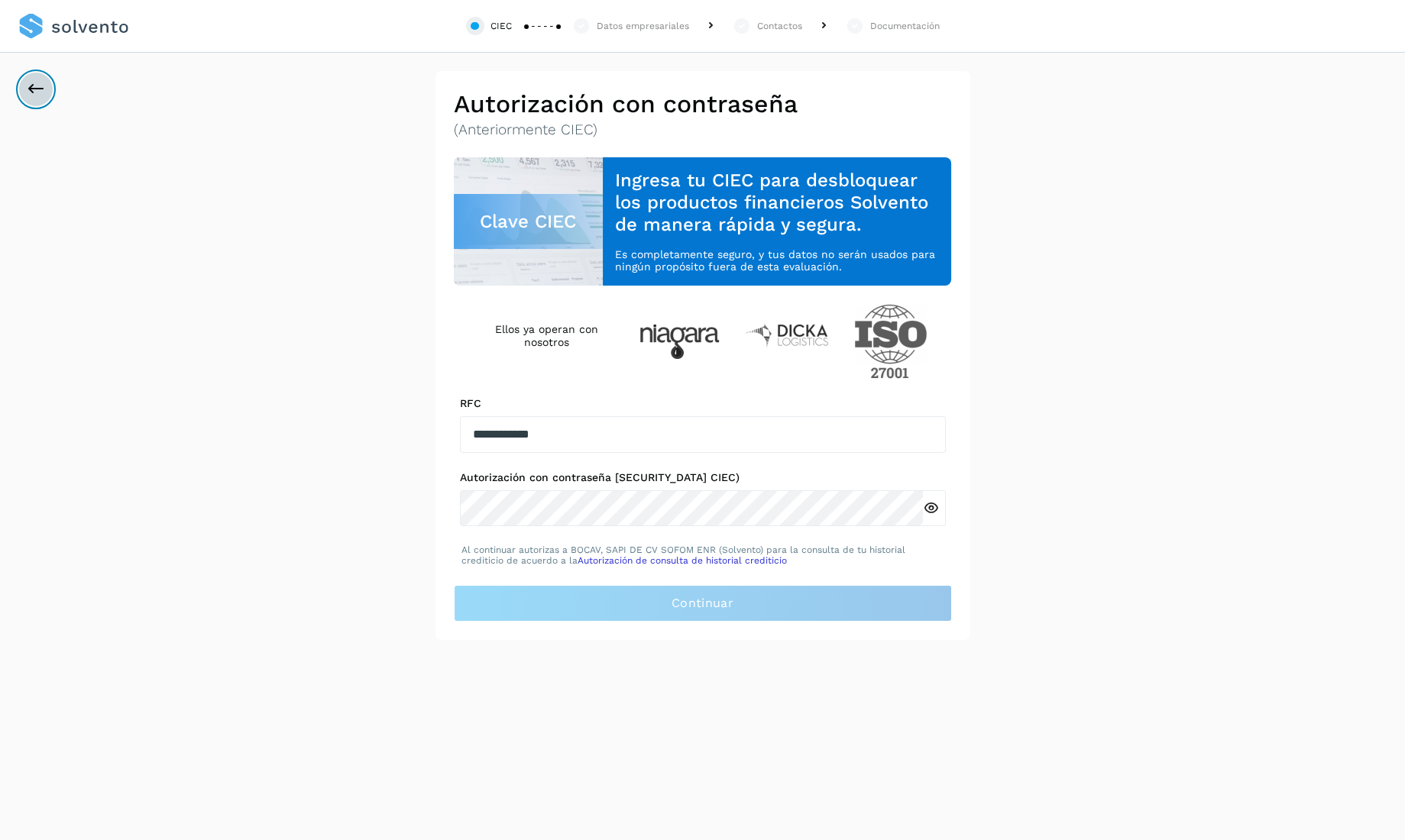 click at bounding box center (36, 89) 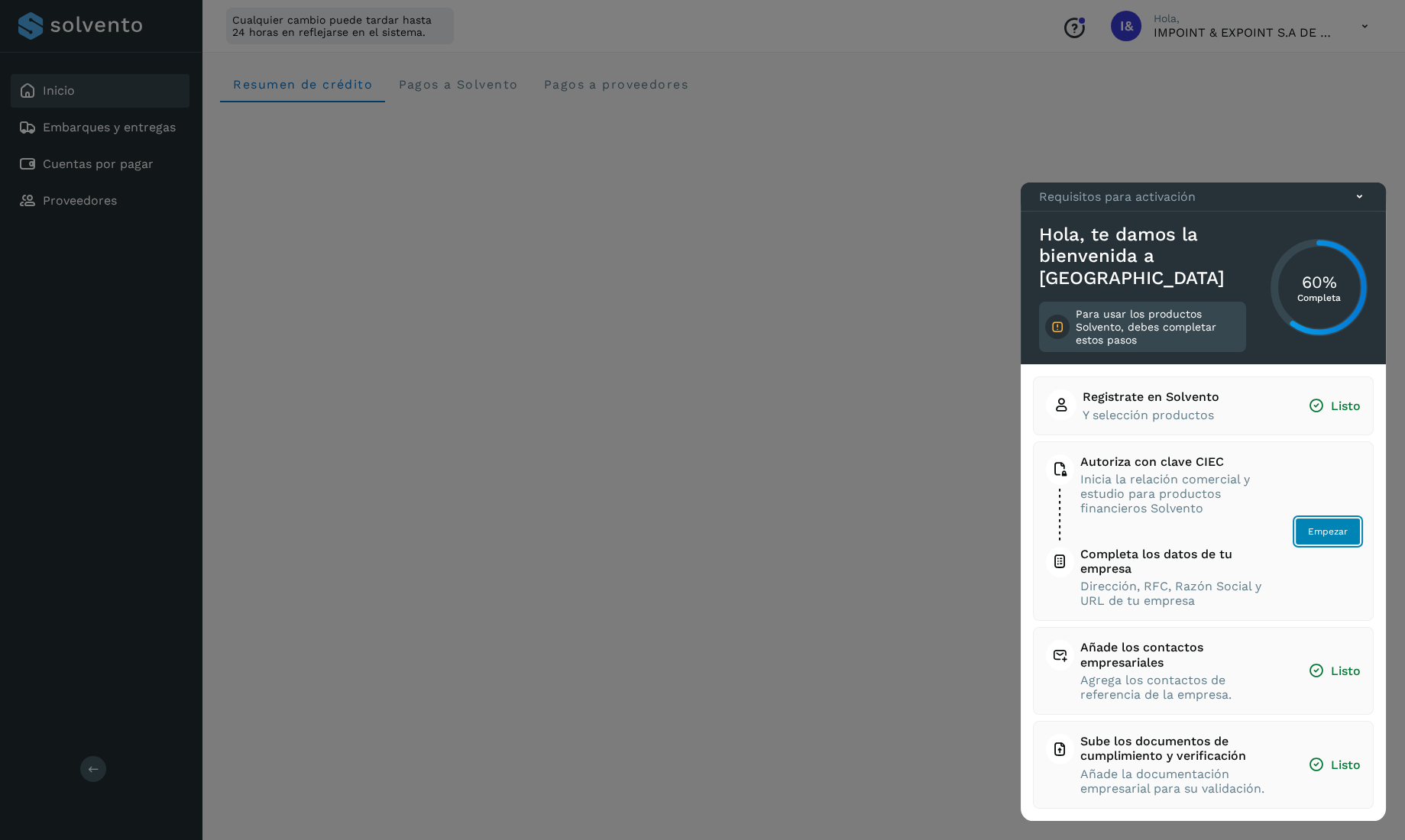 click on "Empezar" 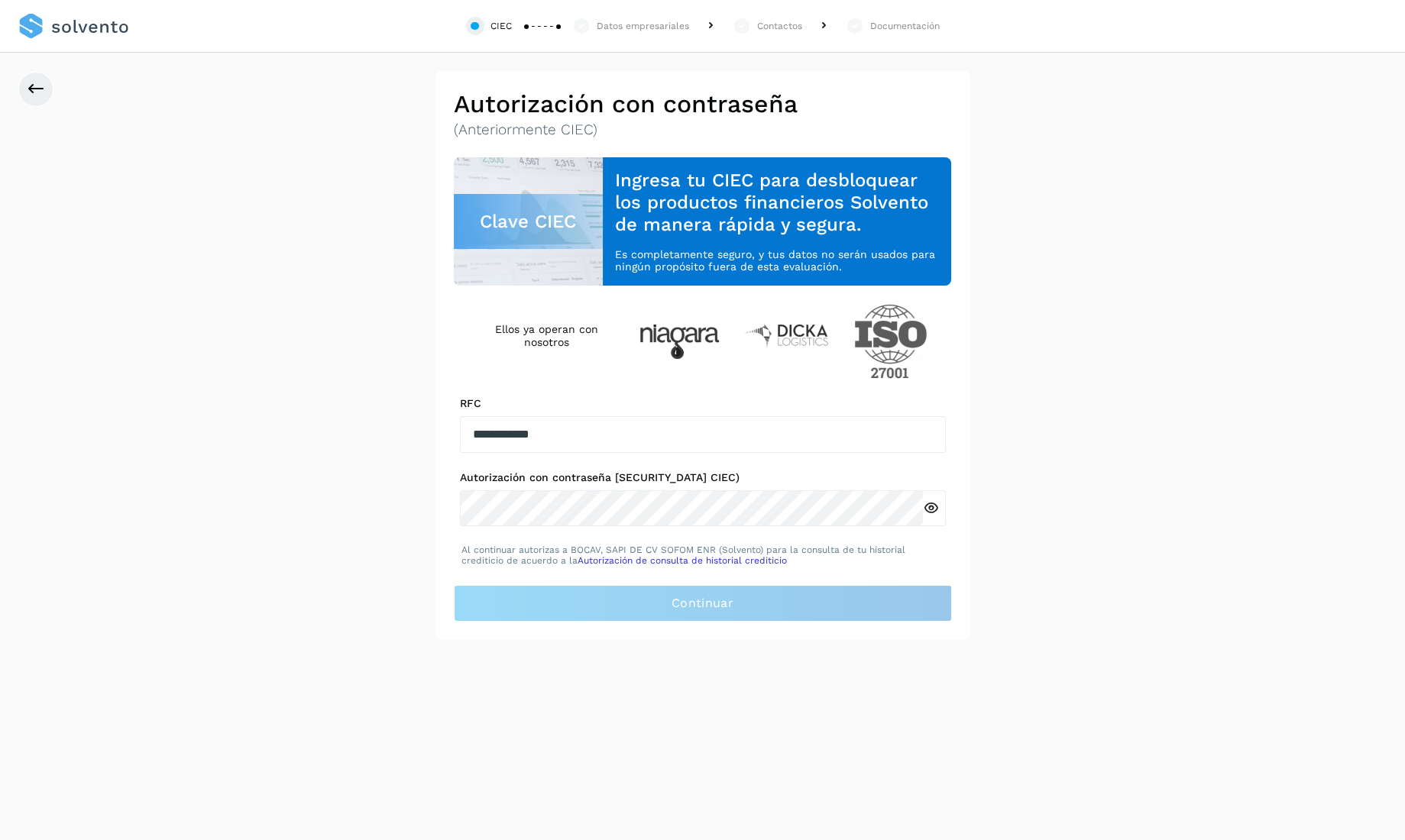 click on "**********" at bounding box center (702, 355) 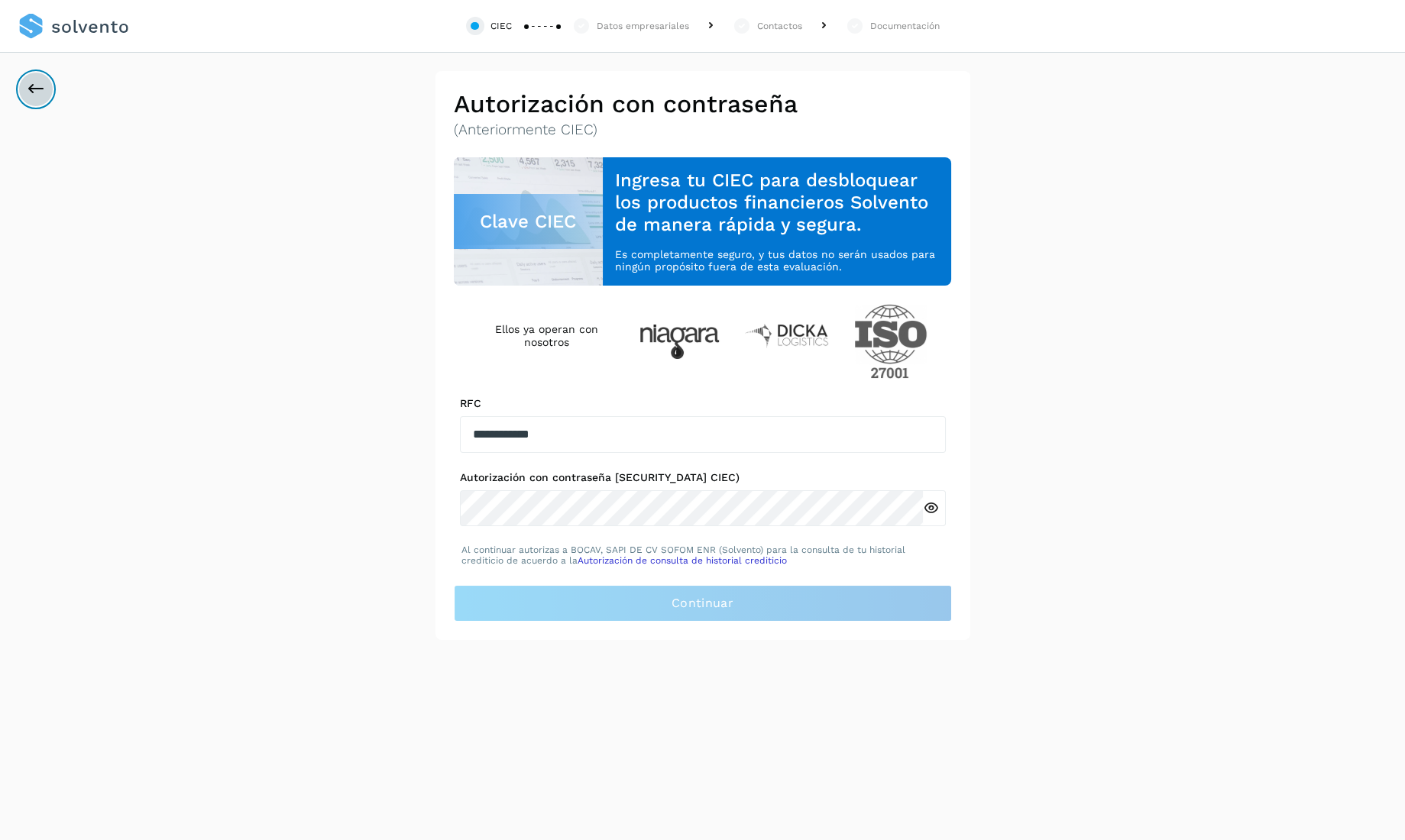 click at bounding box center [36, 89] 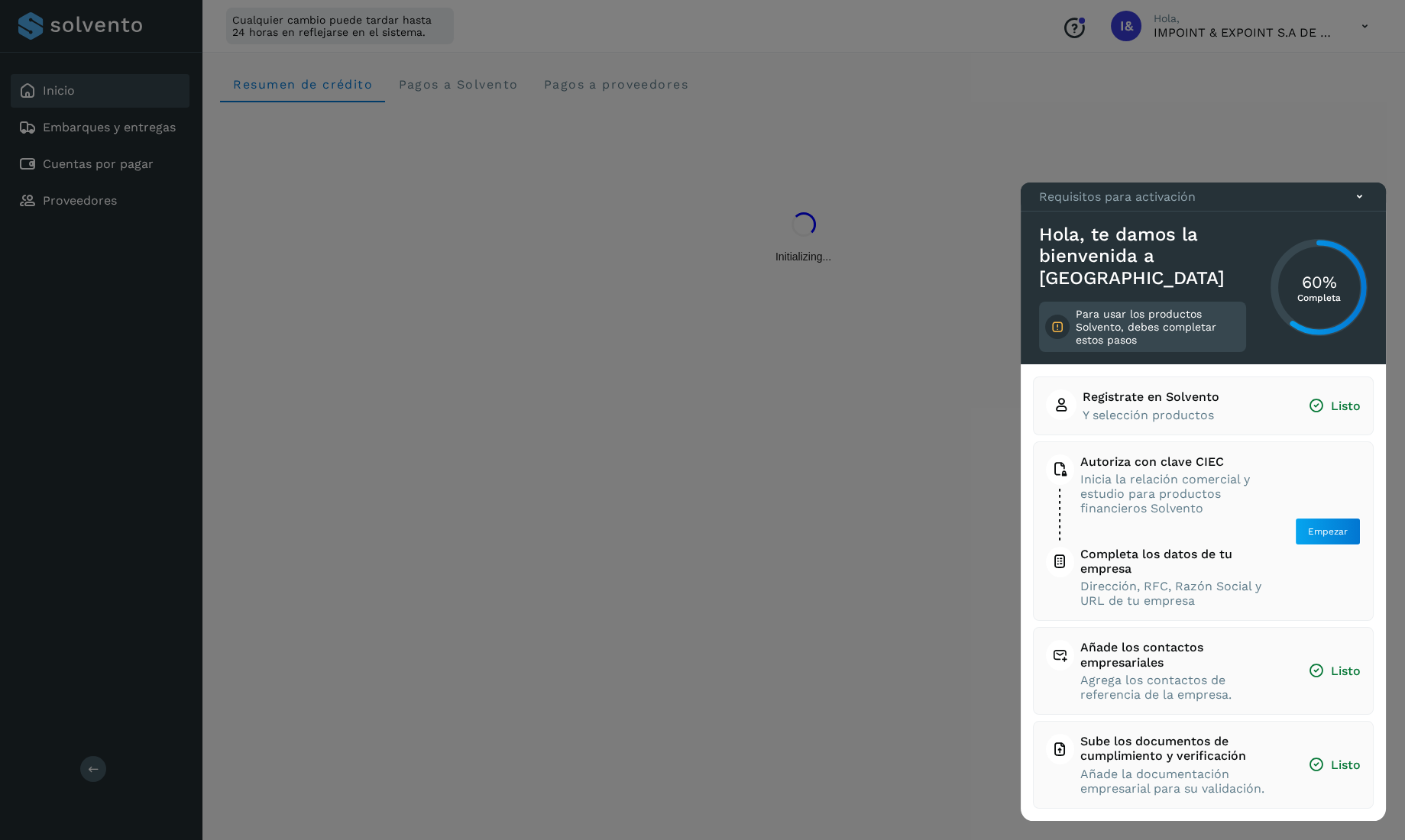click 